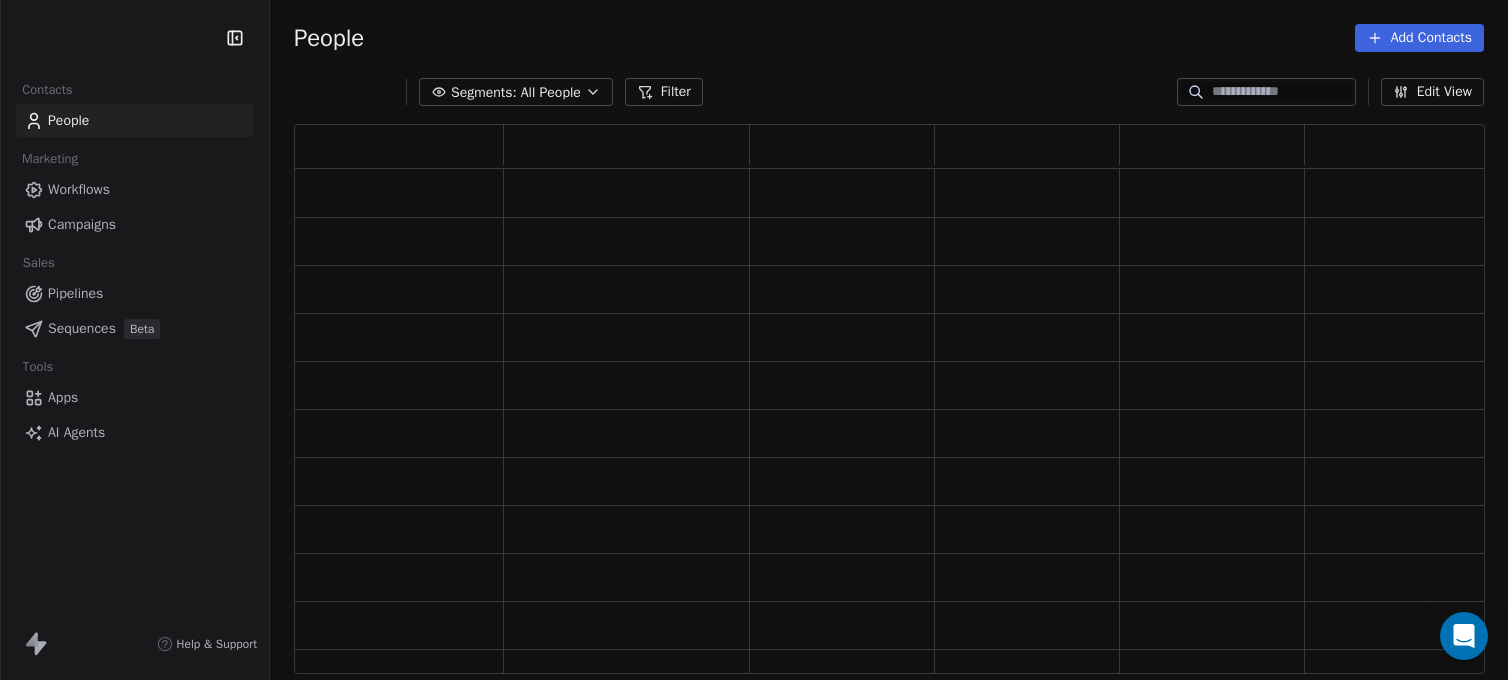 scroll, scrollTop: 0, scrollLeft: 0, axis: both 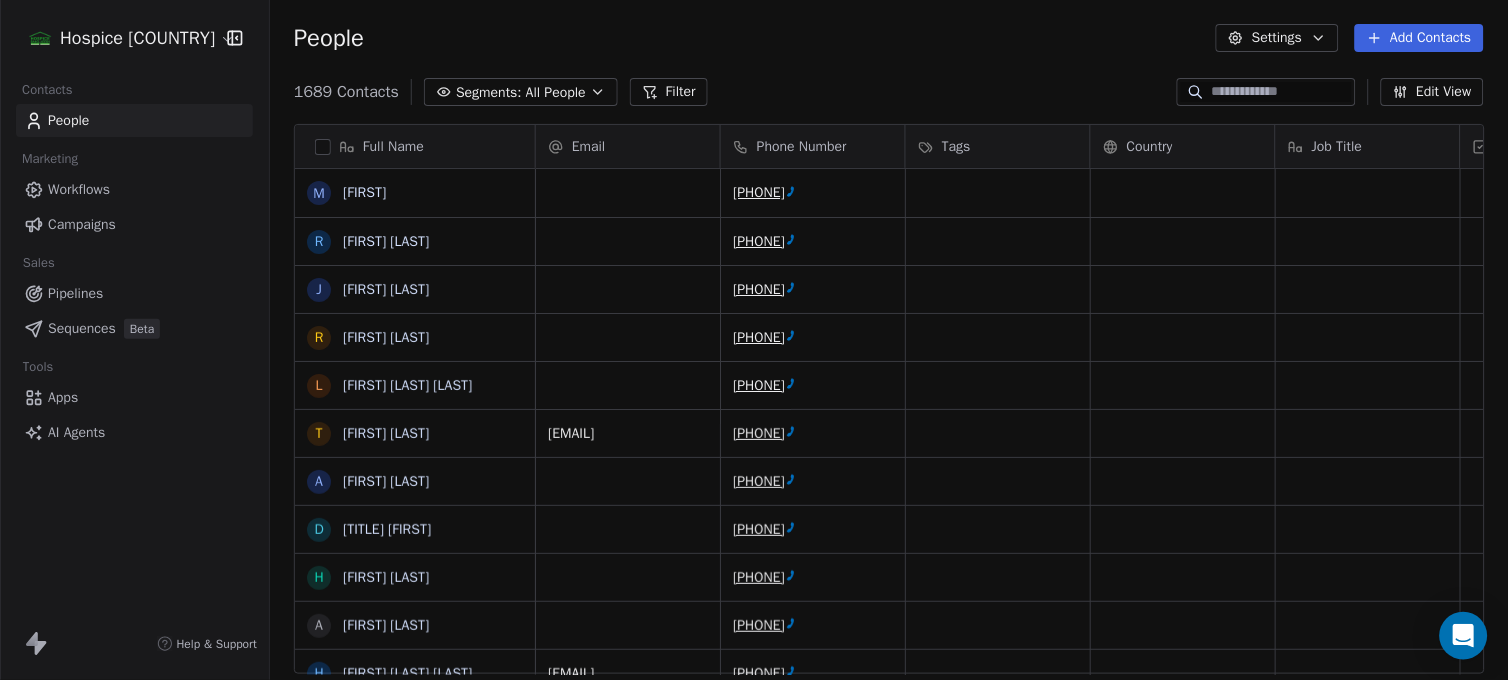 click on "Apps" at bounding box center (63, 397) 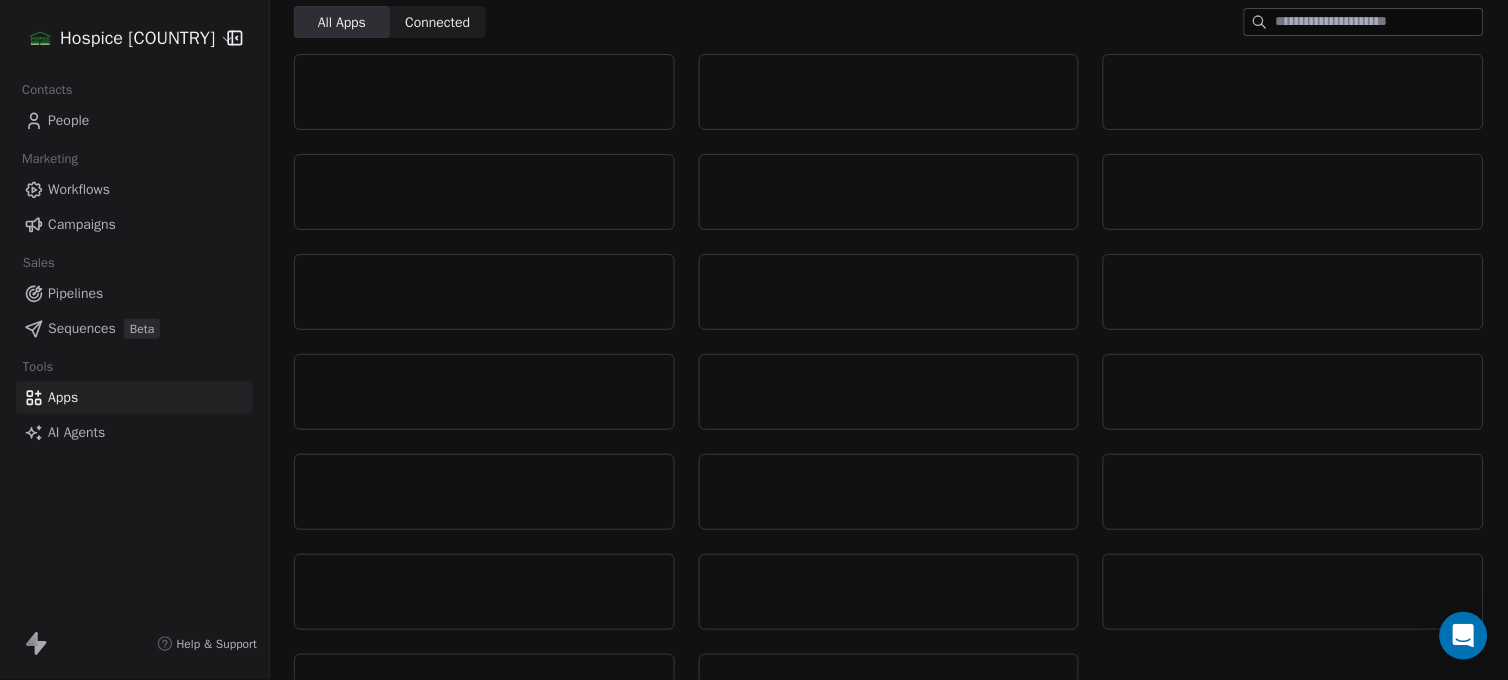 scroll, scrollTop: 137, scrollLeft: 0, axis: vertical 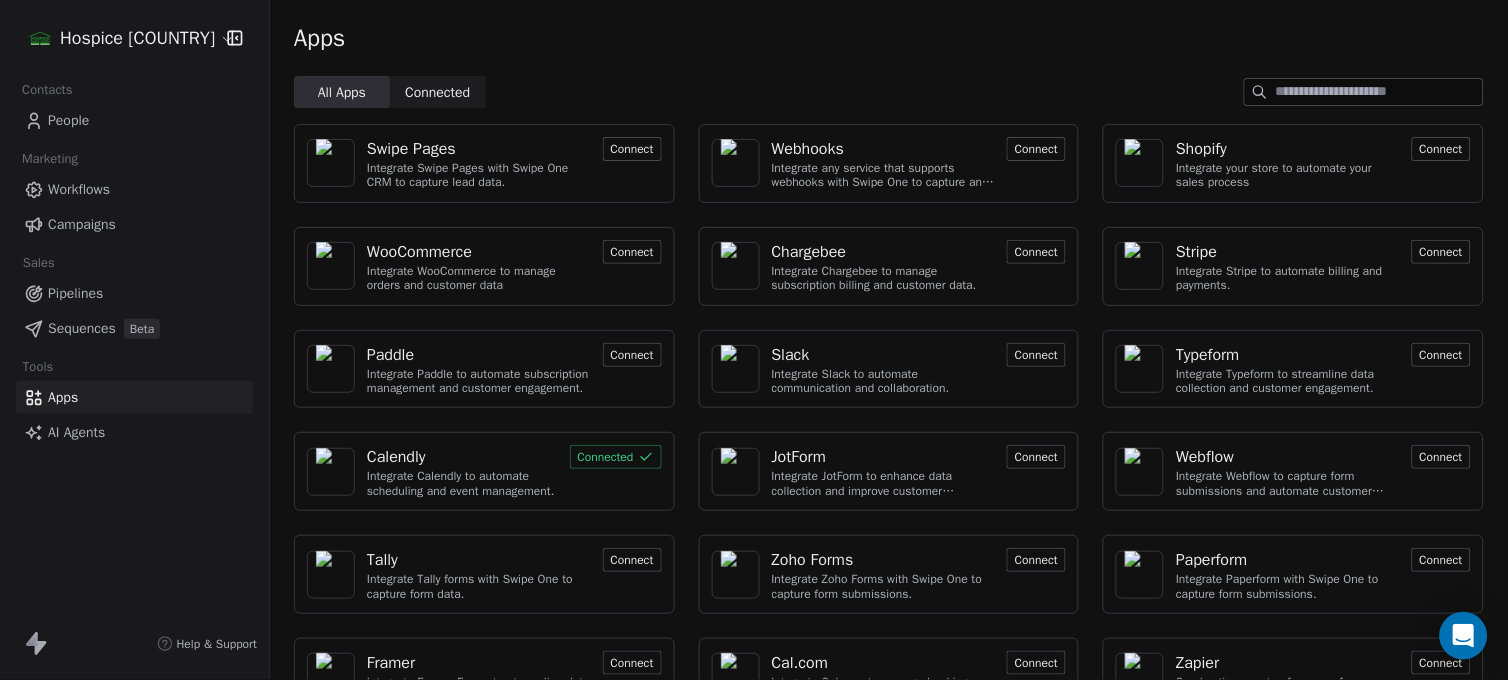 click on "Connect" at bounding box center (1036, 149) 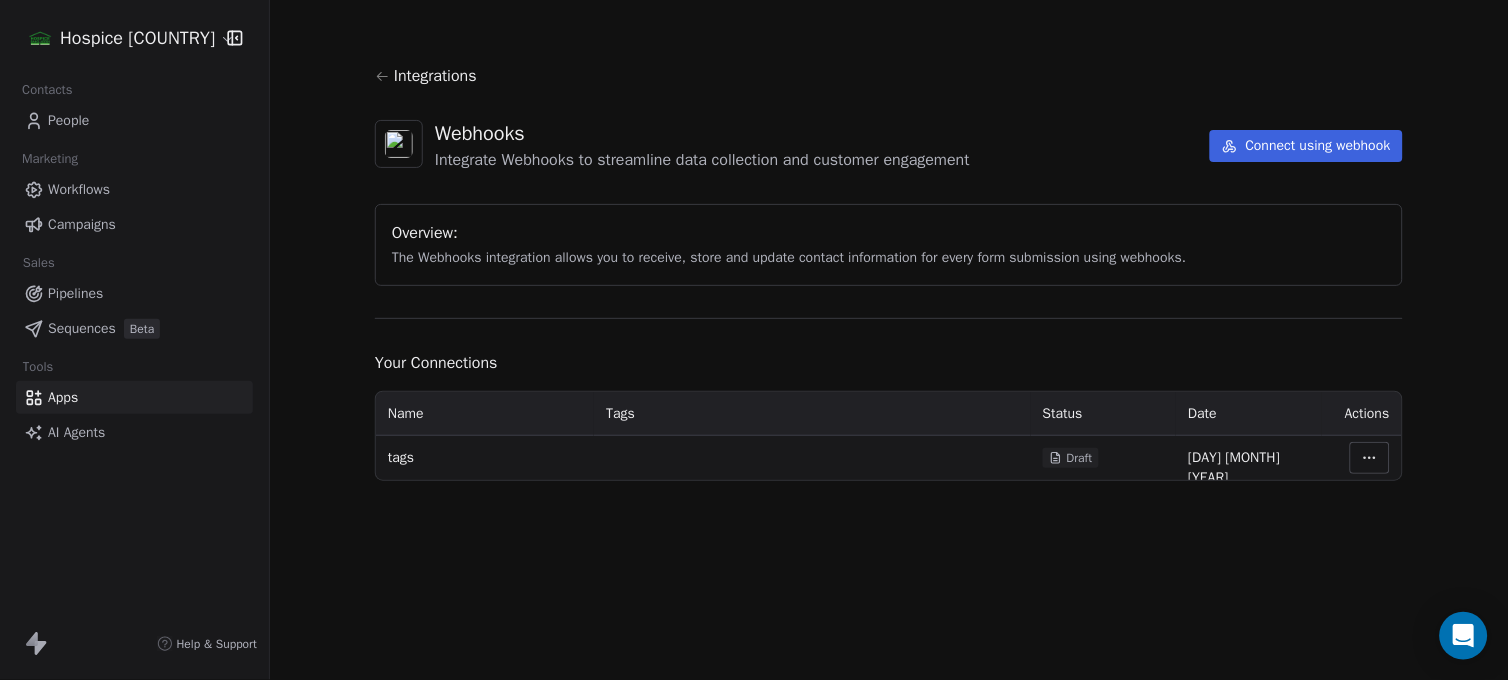 click on "Hospice Bangladesh Contacts People Marketing Workflows Campaigns Sales Pipelines Sequences Beta Tools Apps AI Agents Help & Support Integrations Webhooks Integrate Webhooks to streamline data collection and customer engagement Connect using webhook Overview: The Webhooks integration allows you to receive, store and update contact information for every form submission using webhooks. Your Connections Name Tags Status Date Actions tags Draft 22 Jul 2025" at bounding box center [754, 340] 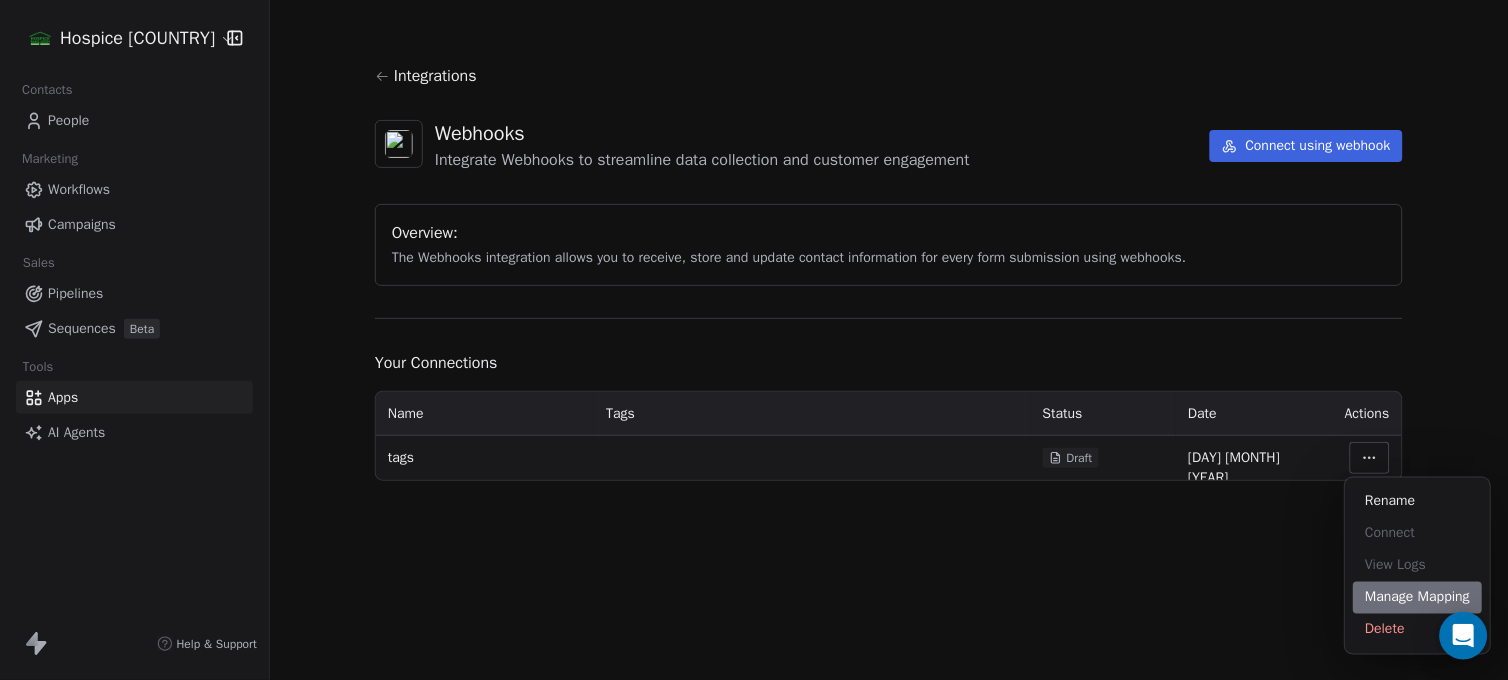 click on "Manage Mapping" at bounding box center [1418, 598] 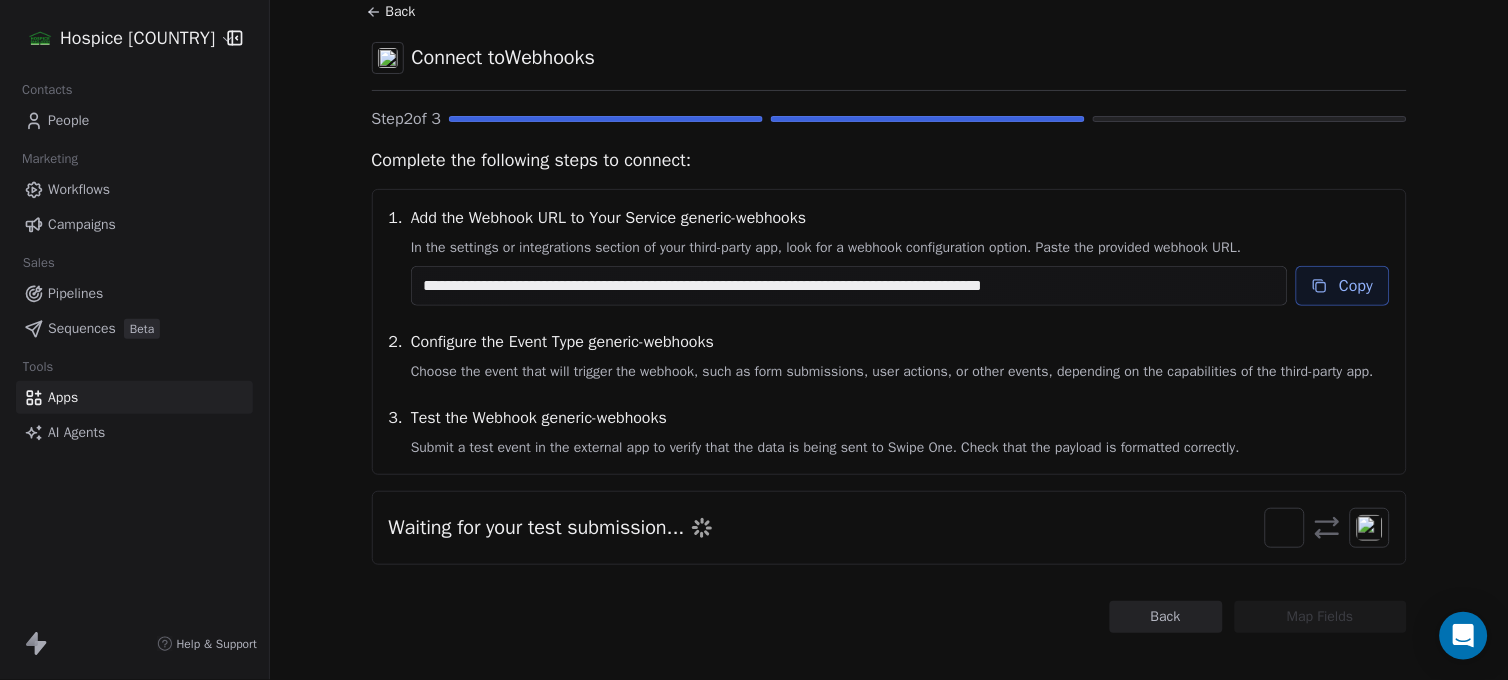 scroll, scrollTop: 103, scrollLeft: 0, axis: vertical 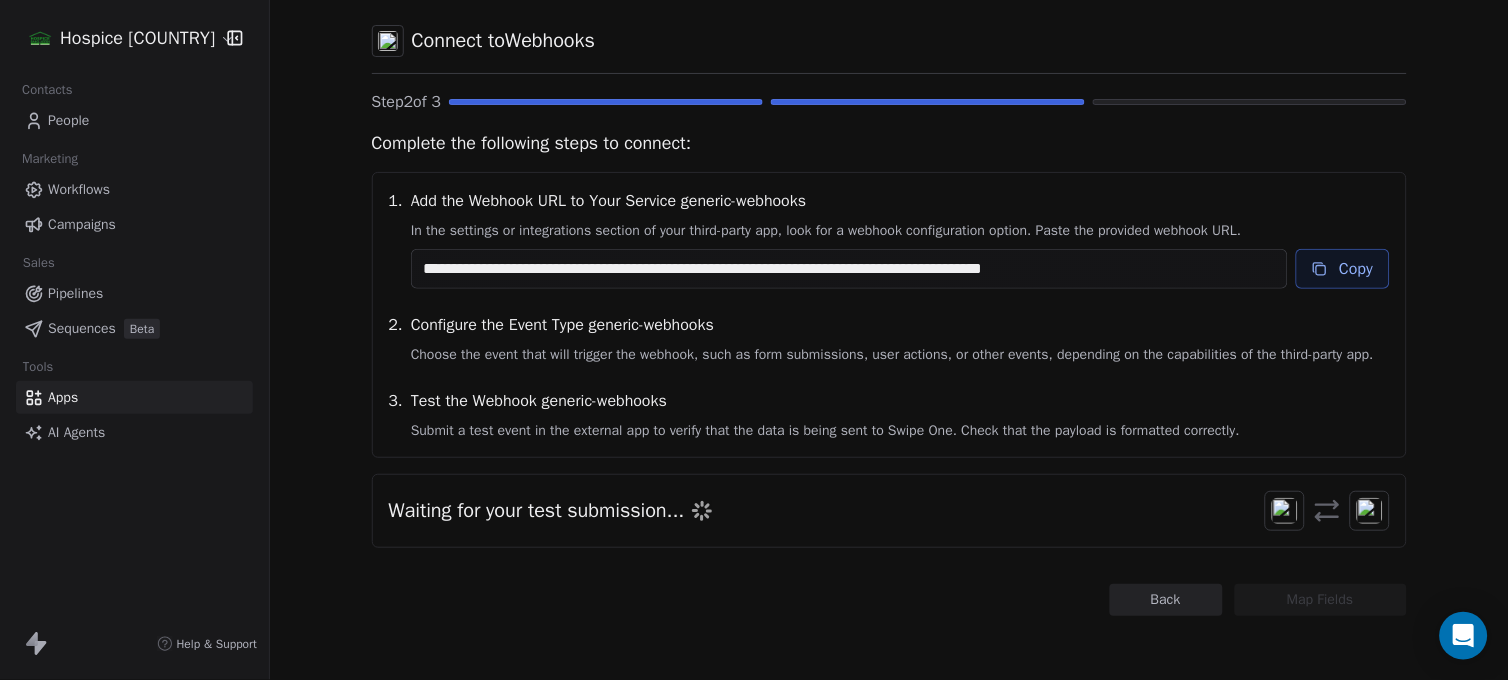 click on "Copy" at bounding box center [1343, 269] 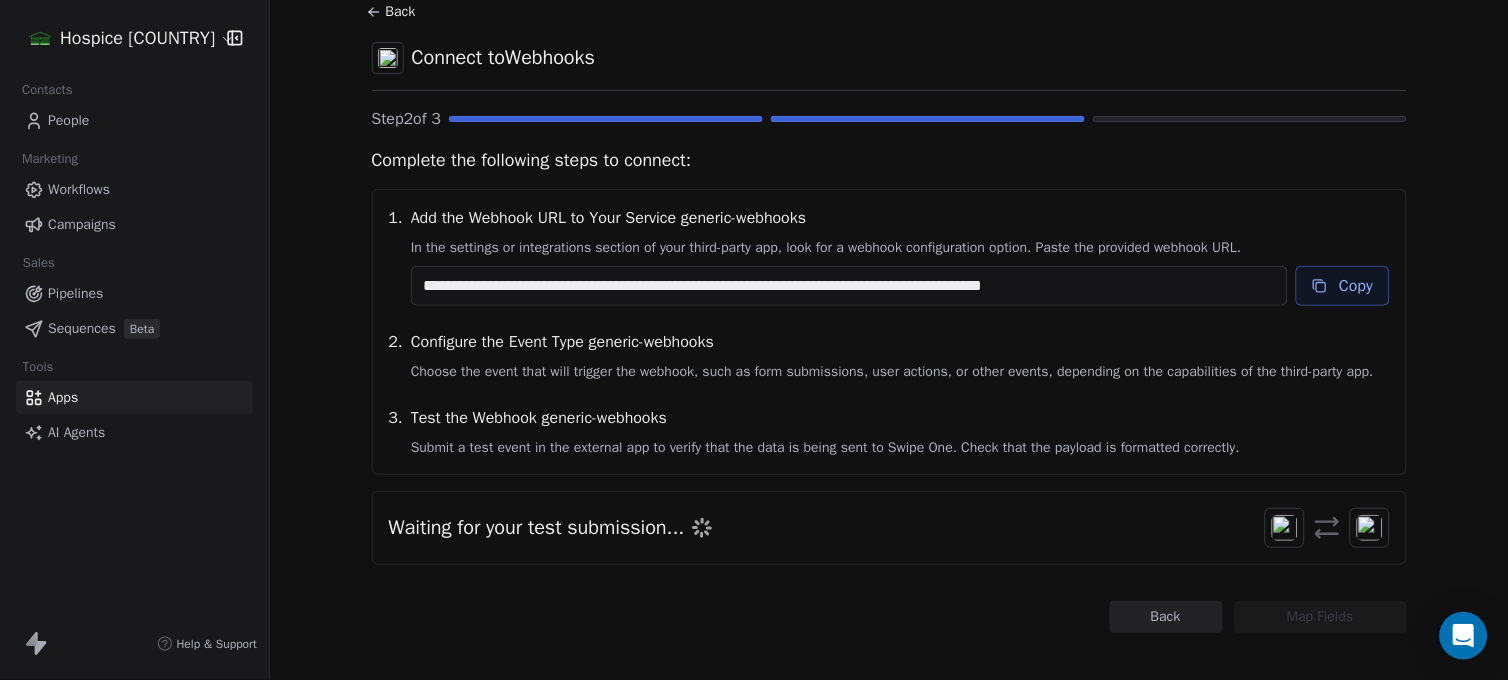 scroll, scrollTop: 103, scrollLeft: 0, axis: vertical 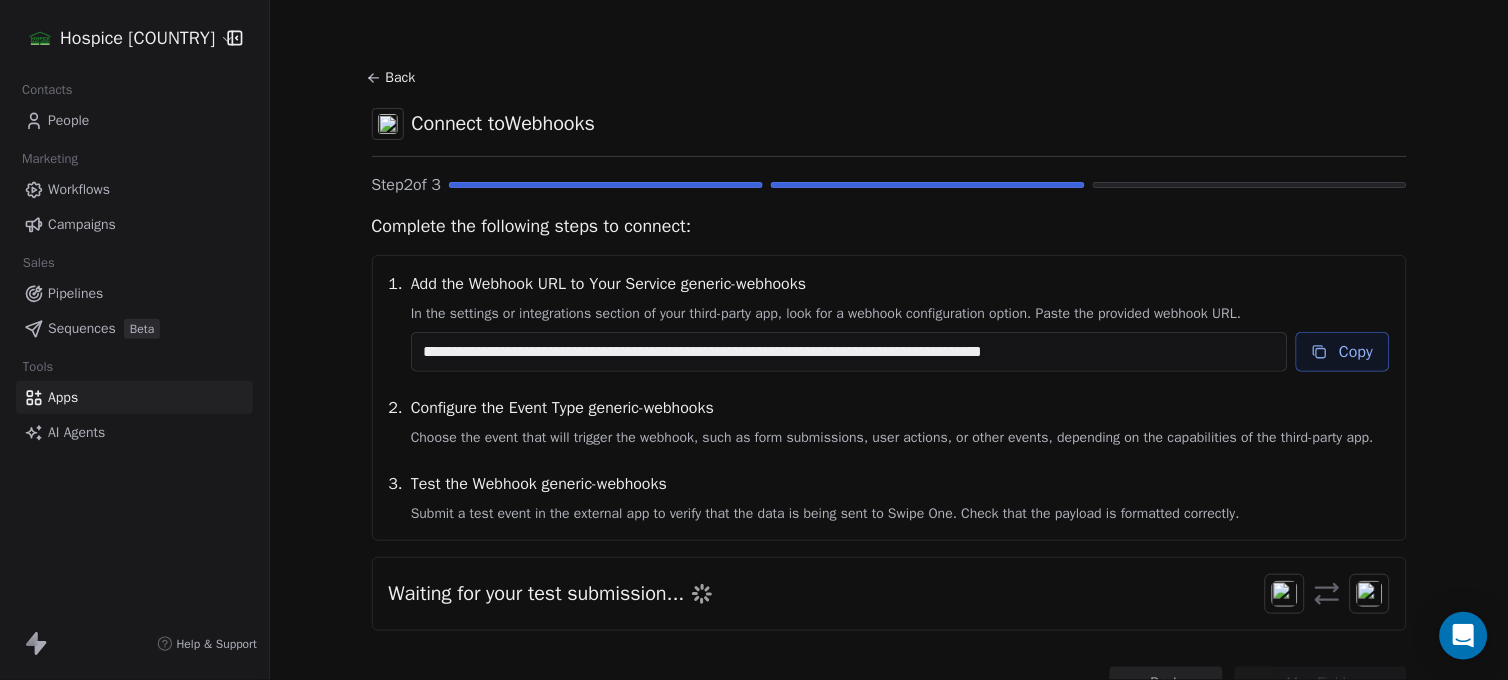 click on "Copy" at bounding box center (1343, 352) 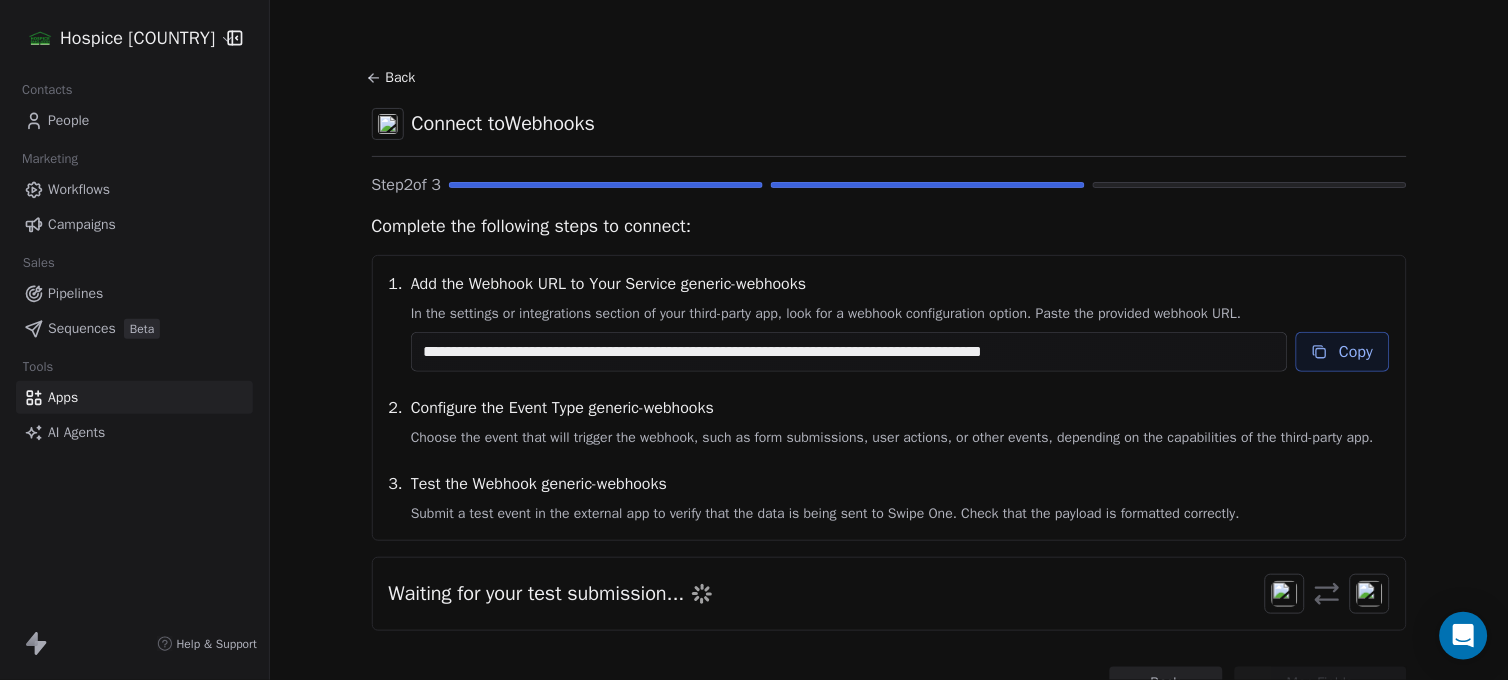 scroll, scrollTop: 103, scrollLeft: 0, axis: vertical 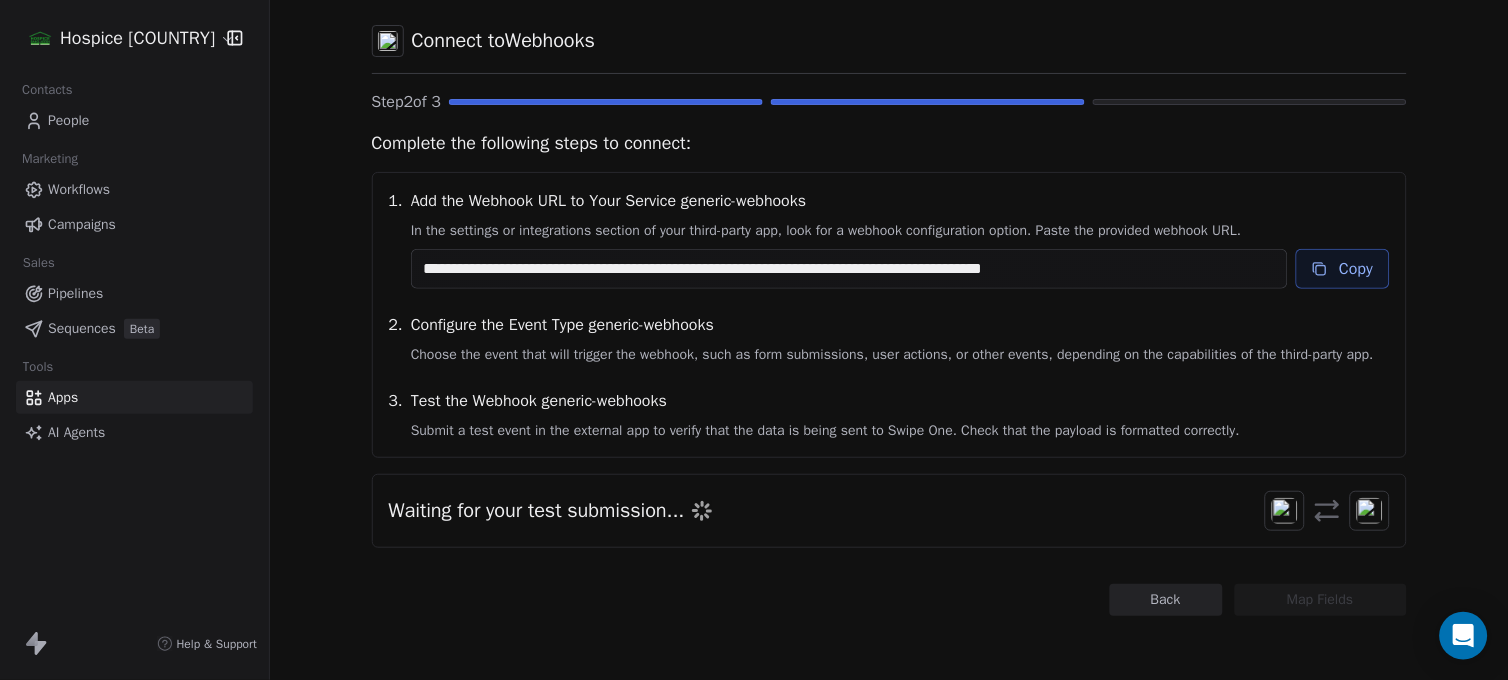 click at bounding box center (1285, 511) 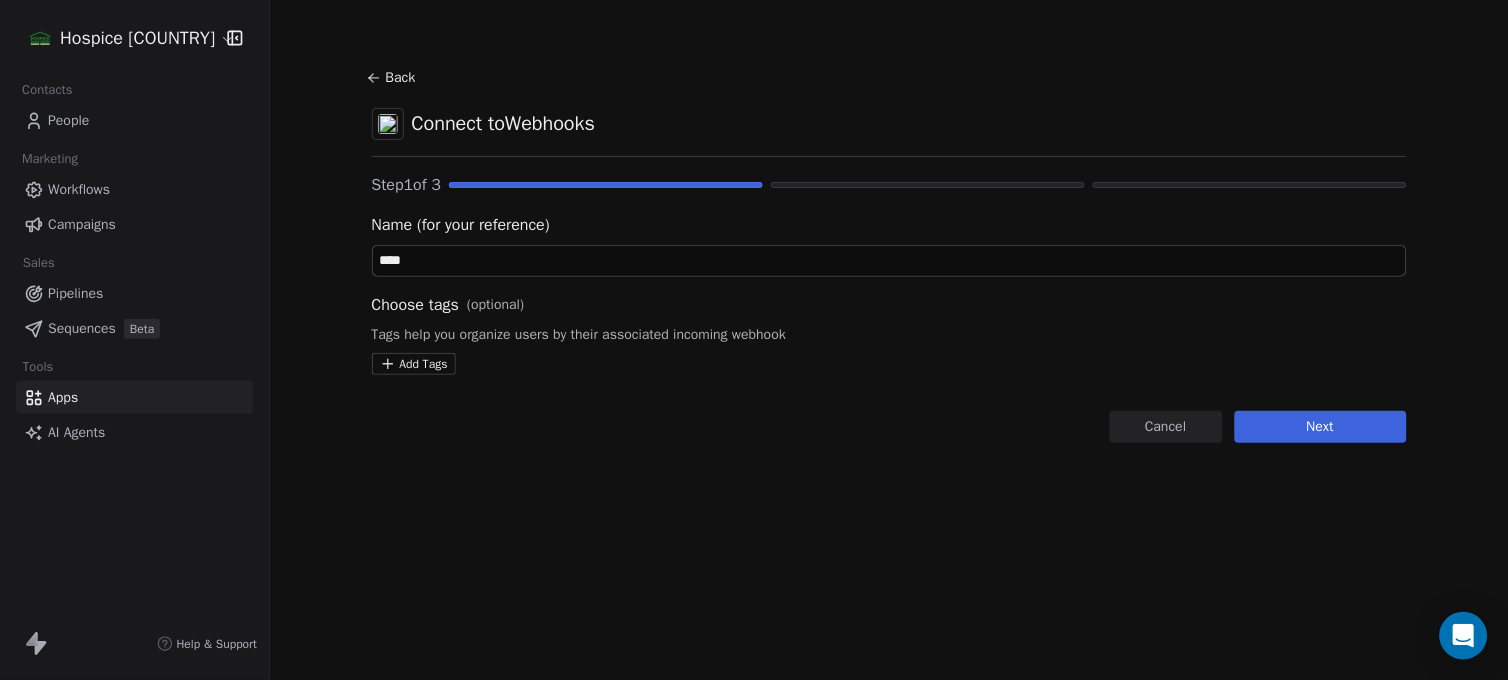scroll, scrollTop: 0, scrollLeft: 0, axis: both 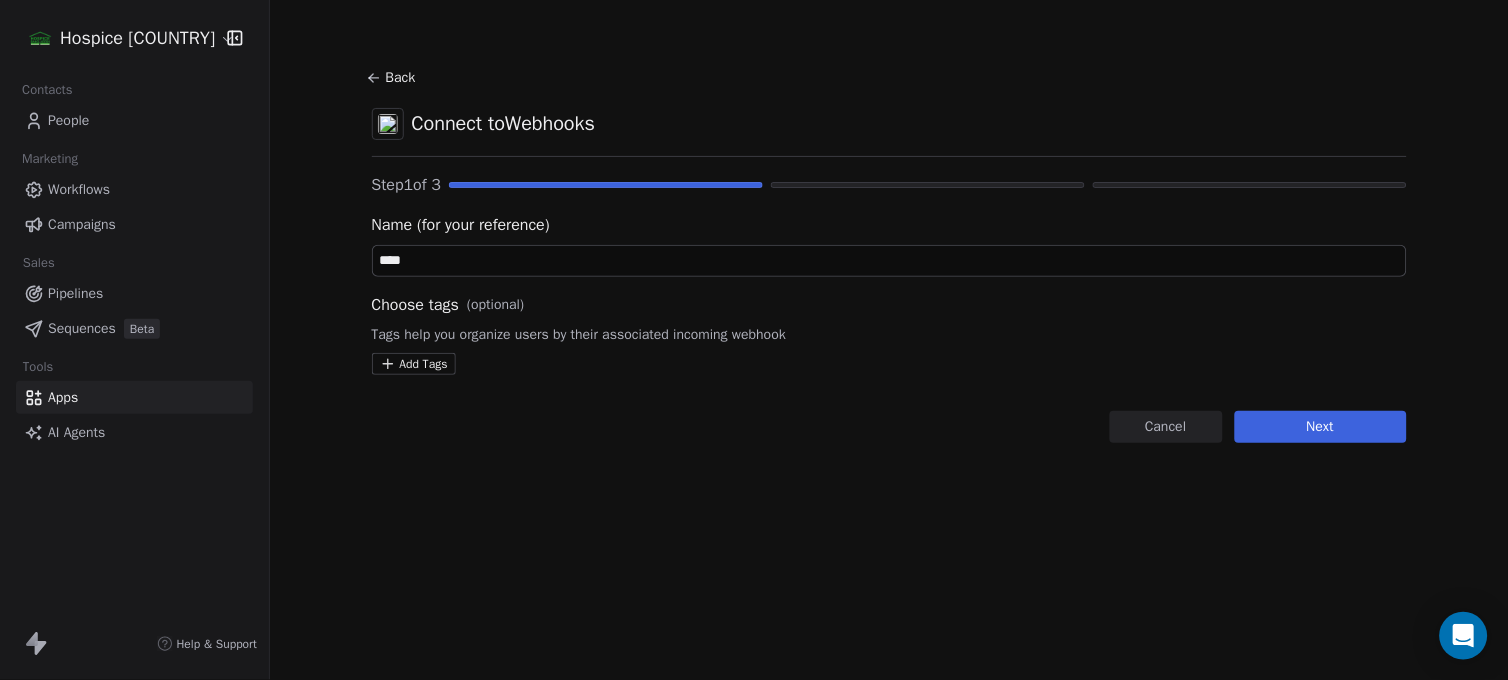 click on "****" at bounding box center (889, 261) 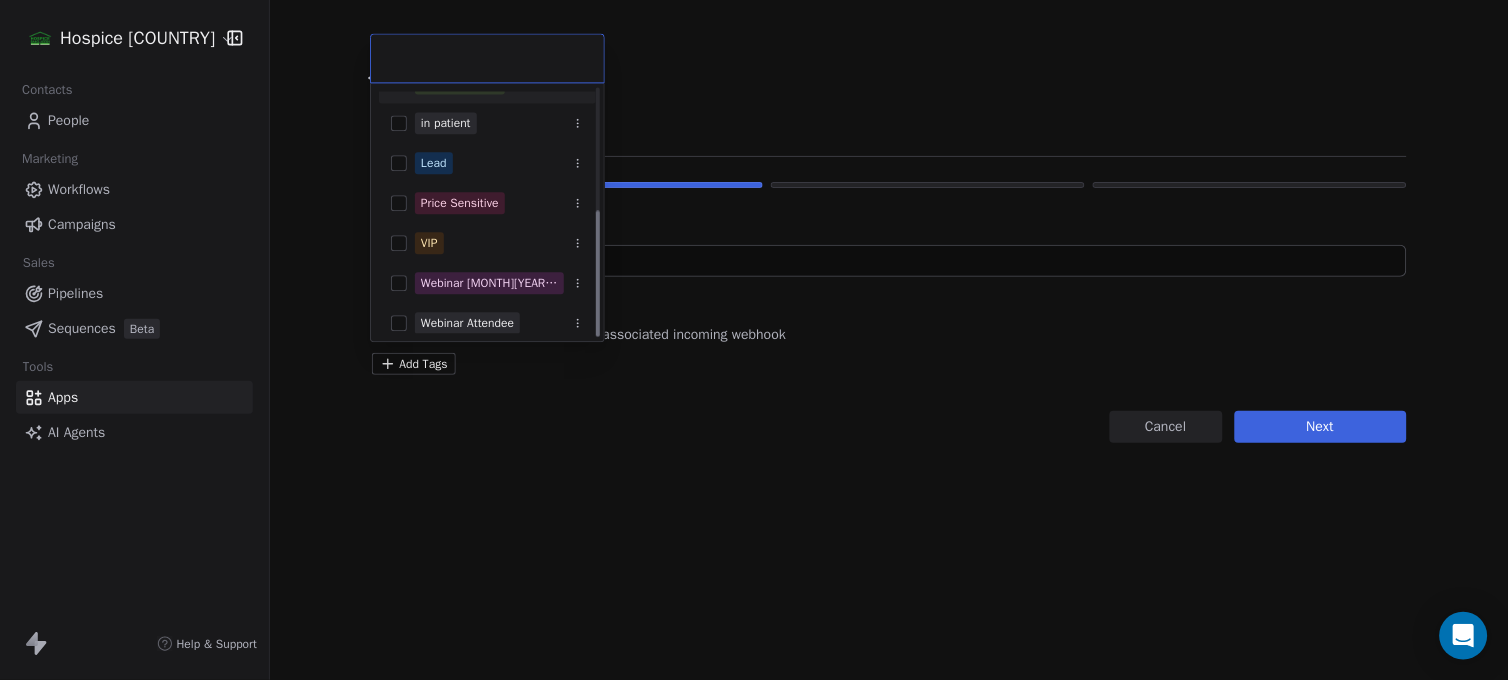 scroll, scrollTop: 236, scrollLeft: 0, axis: vertical 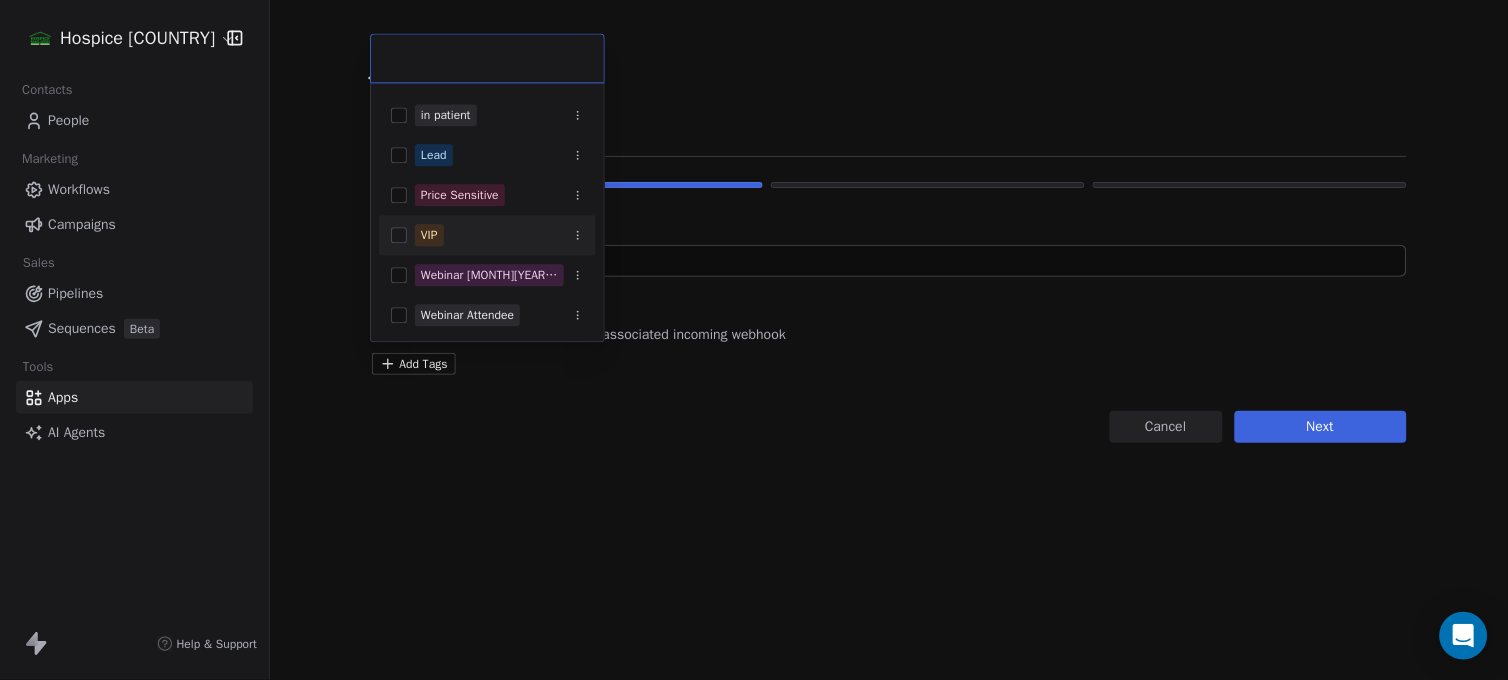 click at bounding box center [399, 235] 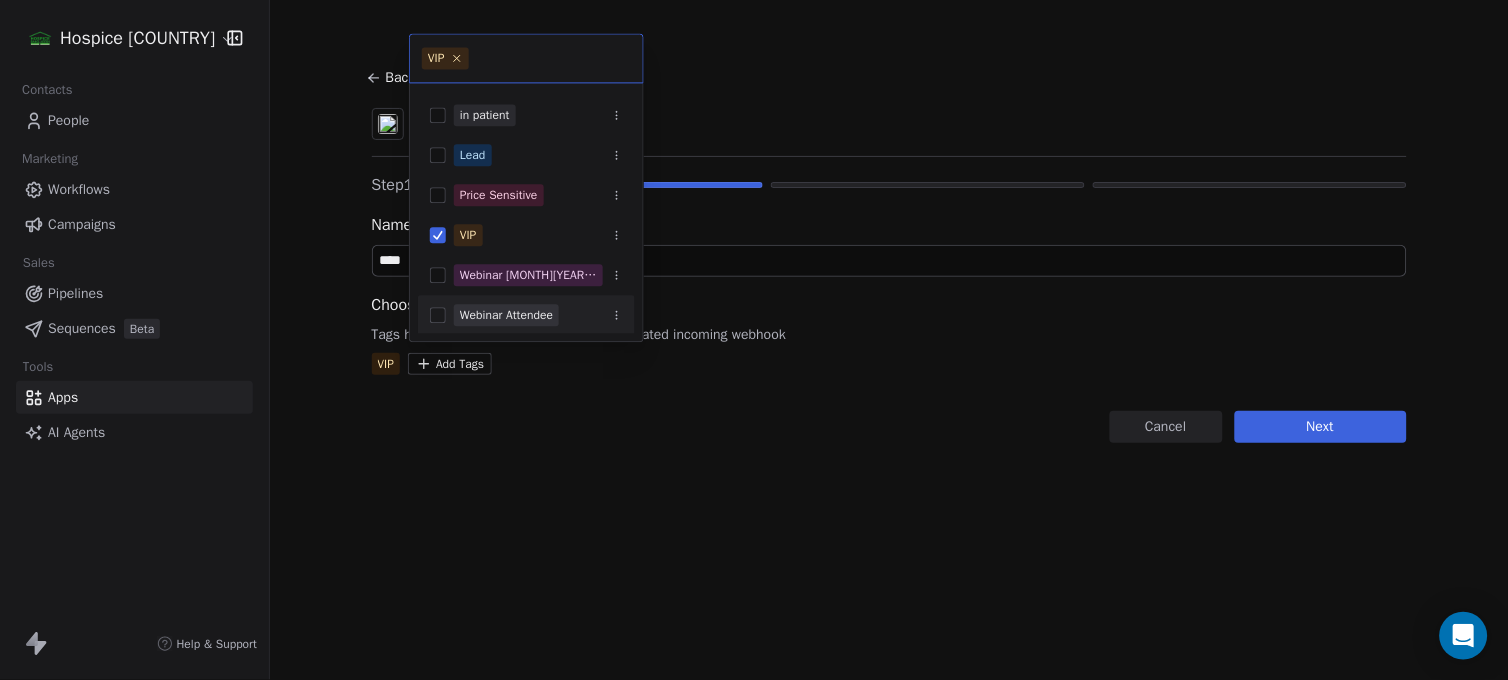 click on "Hospice Bangladesh Contacts People Marketing Workflows Campaigns Sales Pipelines Sequences Beta Tools Apps AI Agents Help & Support  Back Connect to  Webhooks Step  1  of 3 Name (for your reference) **** Choose tags (optional) Tags help you organize users by their associated incoming webhook VIP  Add Tags Cancel Next
VIP Churn Risk Competitor Switch Consultation Attended Customer Decision Maker Postive Review in patient Lead Price Sensitive VIP Webinar April2024 Registered Webinar Attendee" at bounding box center [754, 340] 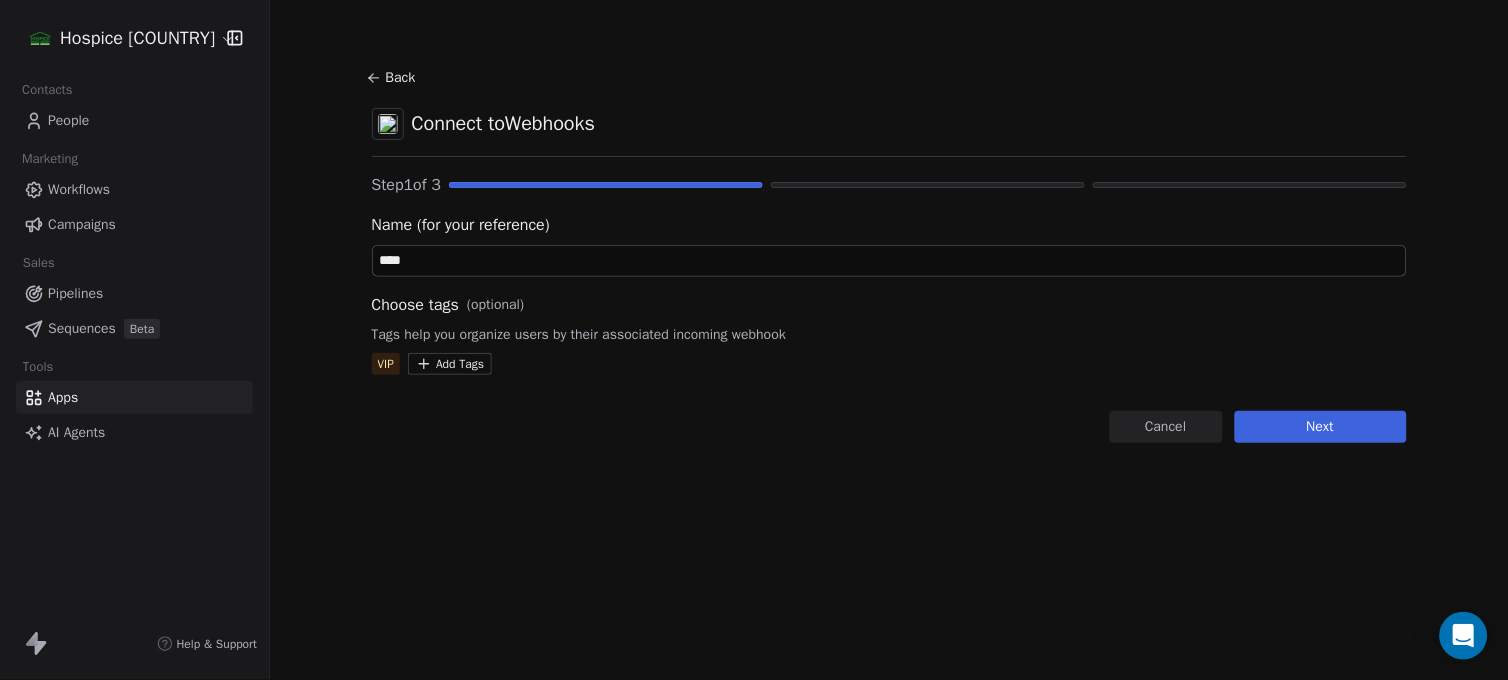 click on "Next" at bounding box center (1321, 427) 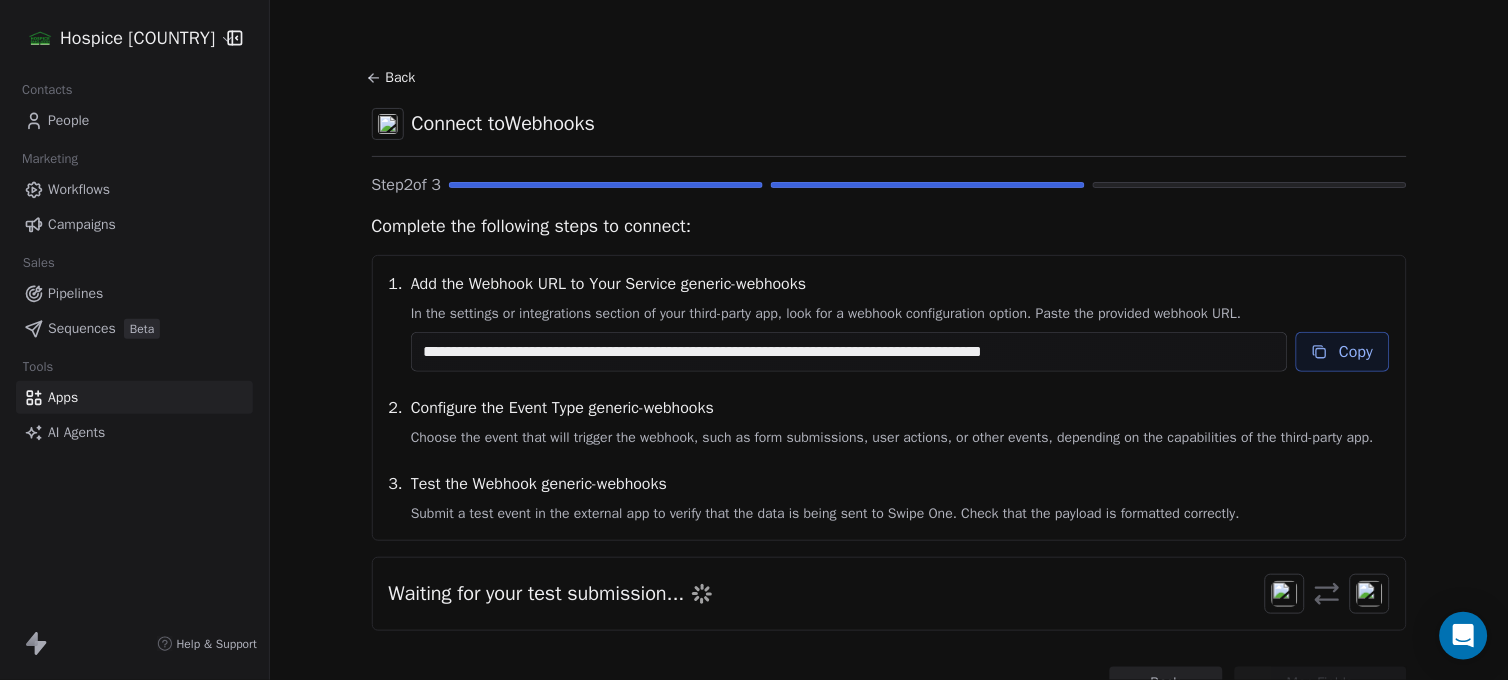scroll, scrollTop: 103, scrollLeft: 0, axis: vertical 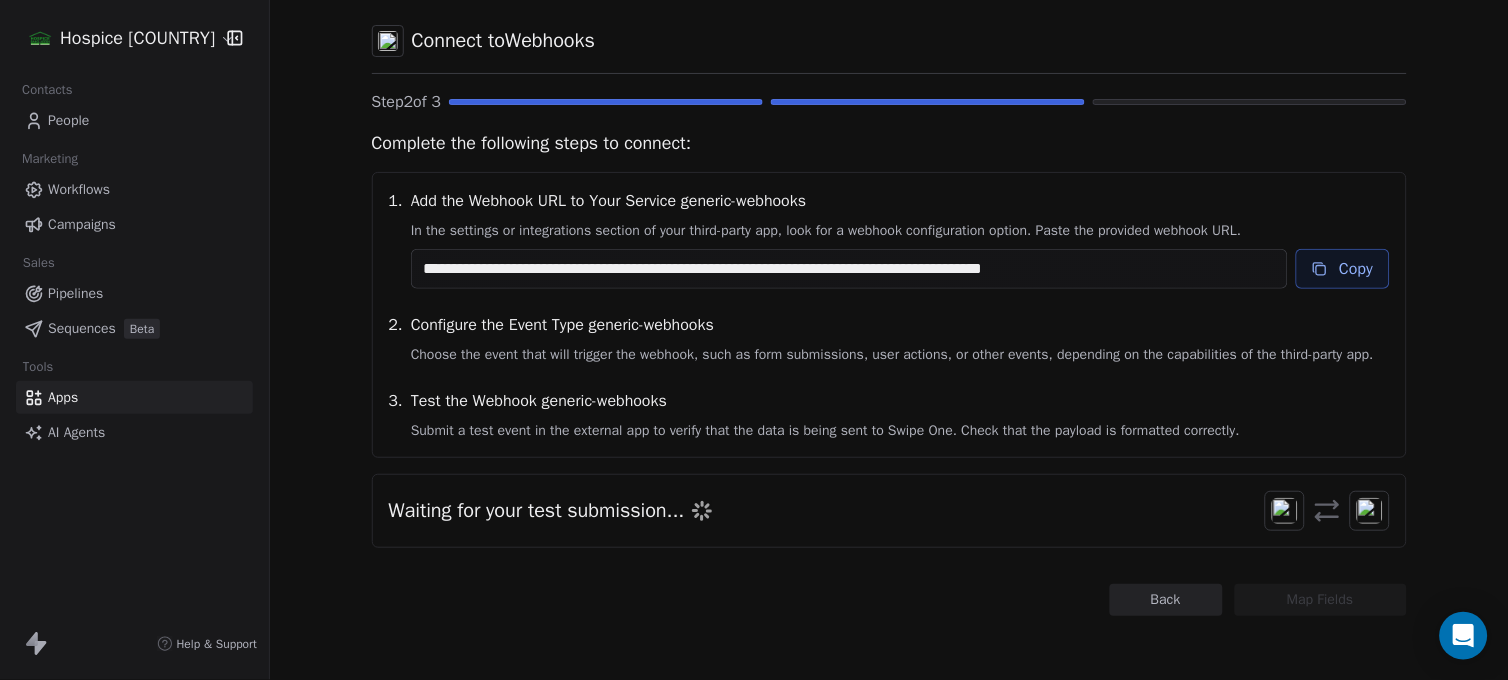 click on "Copy" at bounding box center [1343, 269] 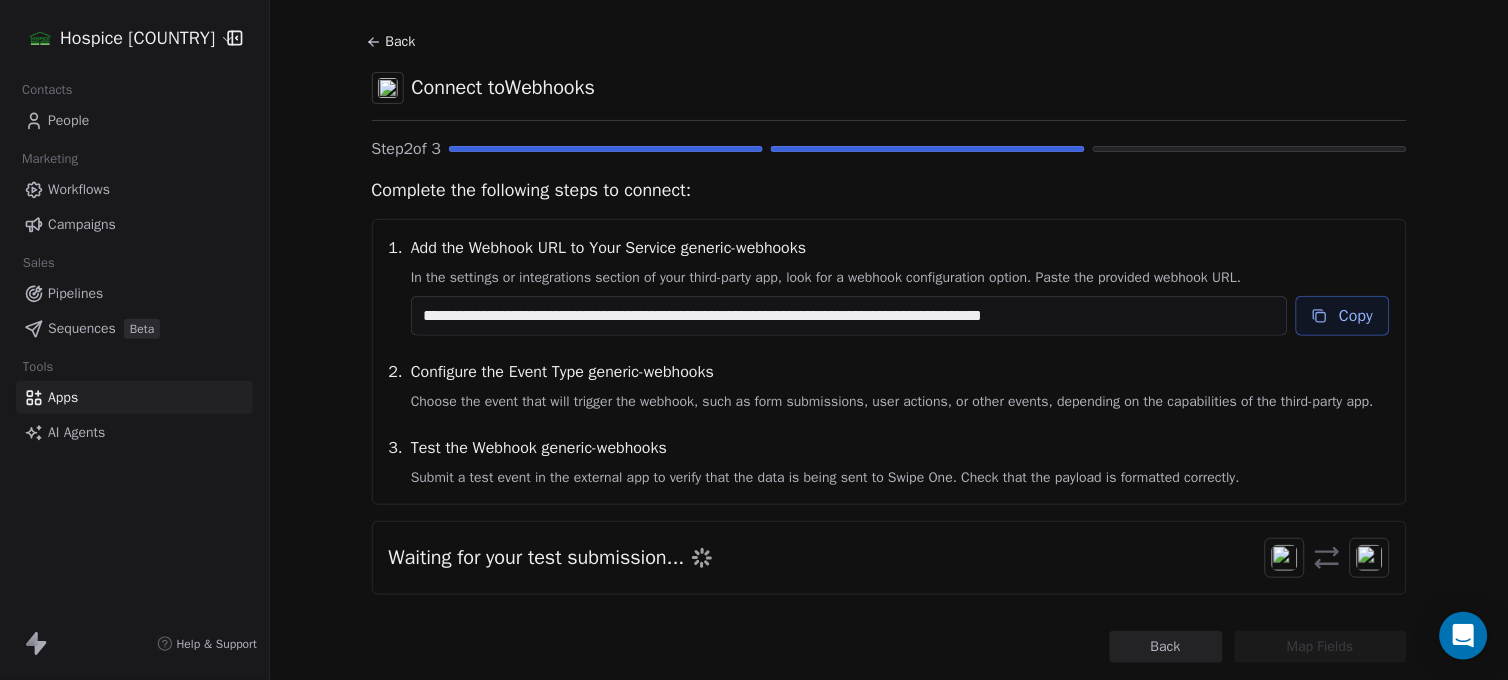 scroll, scrollTop: 0, scrollLeft: 0, axis: both 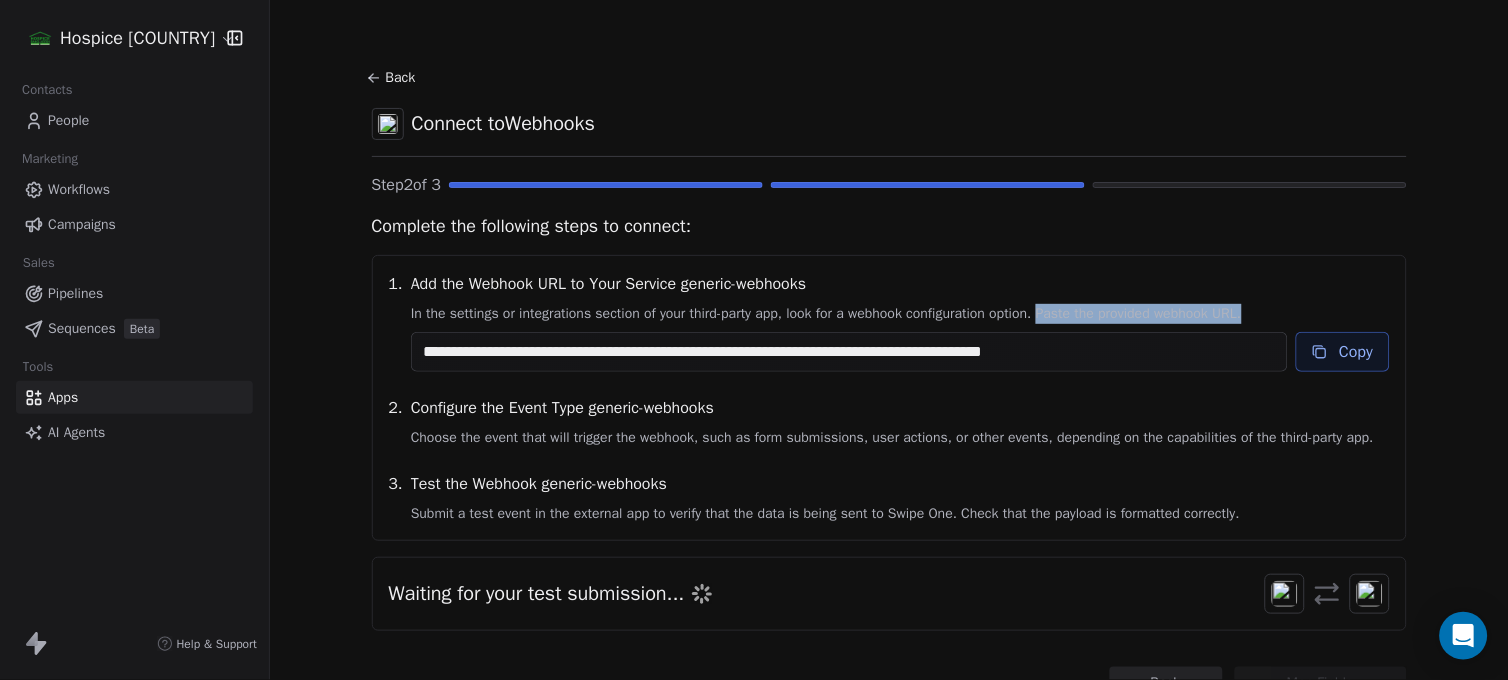 drag, startPoint x: 1082, startPoint y: 311, endPoint x: 1285, endPoint y: 311, distance: 203 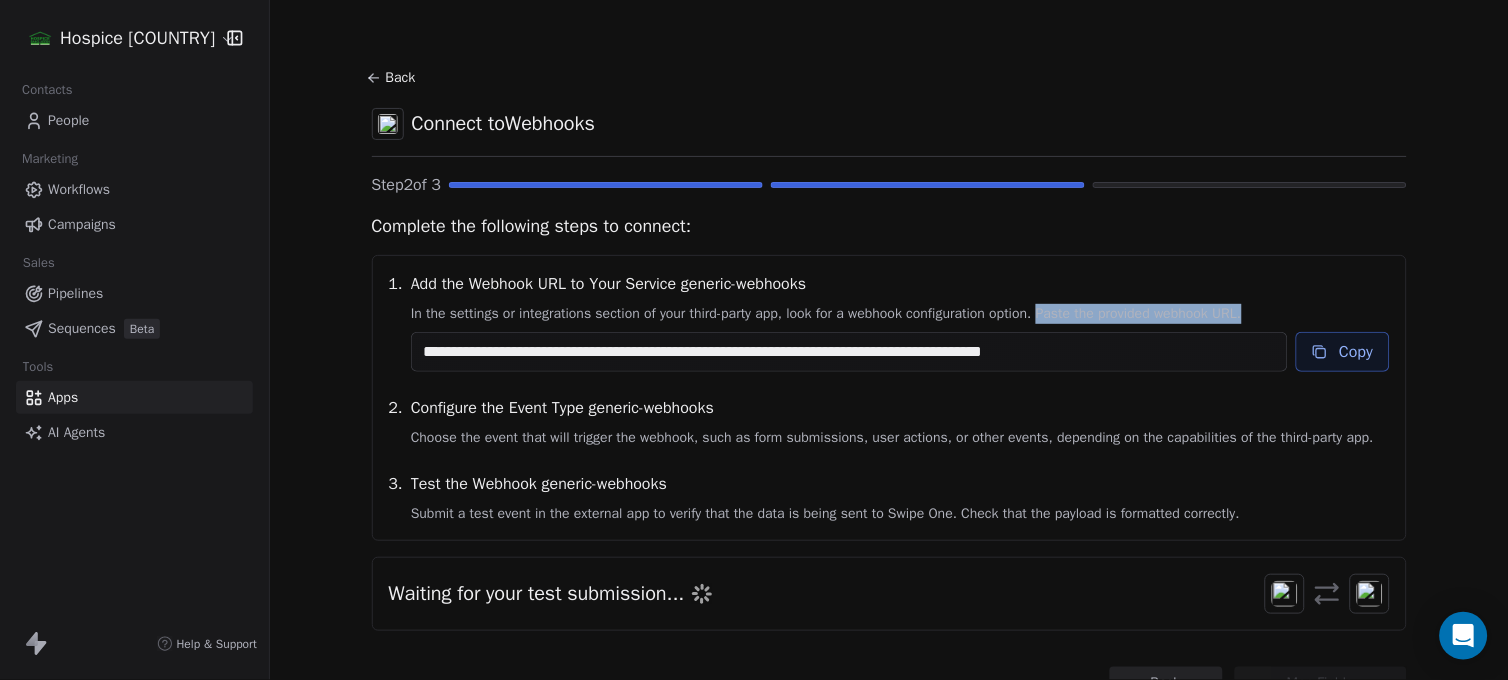 click on "In the settings or integrations section of your third-party app, look for a webhook configuration option. Paste the provided webhook URL." at bounding box center (900, 314) 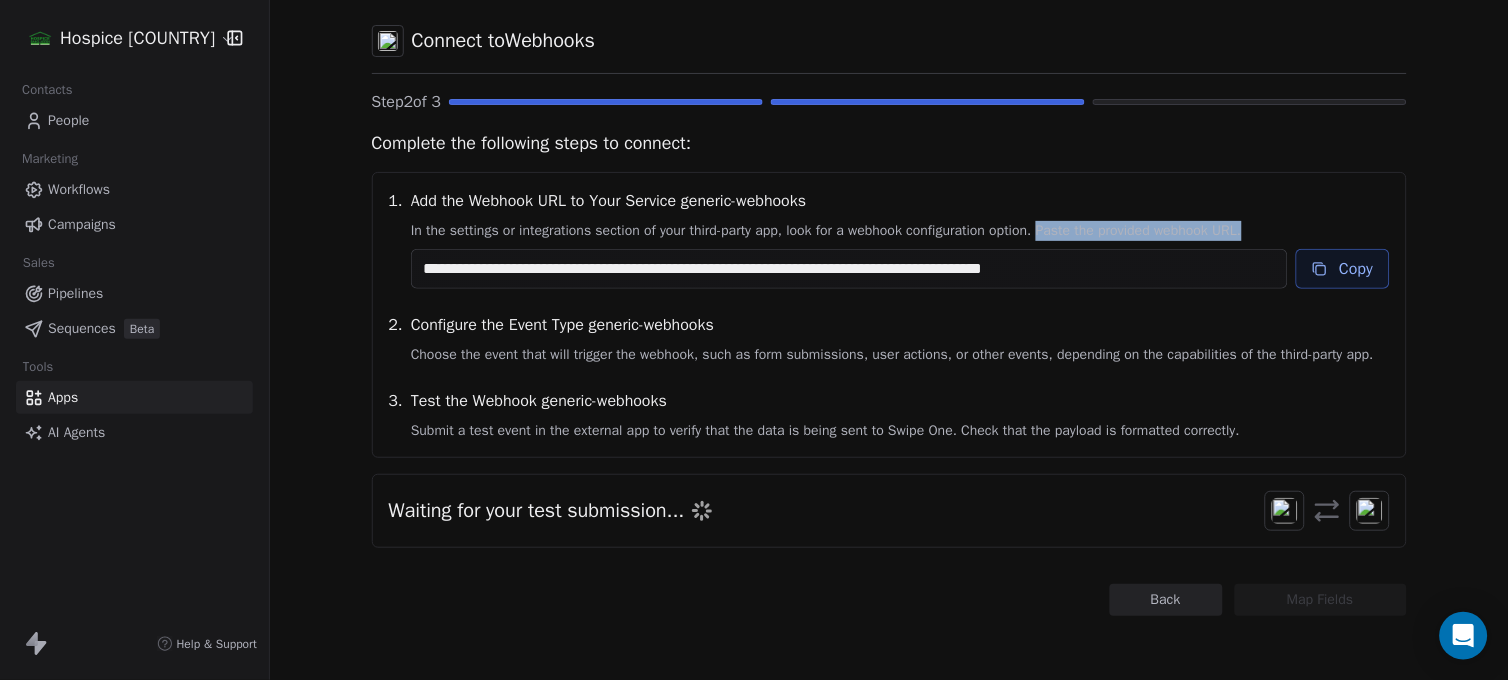 scroll, scrollTop: 0, scrollLeft: 0, axis: both 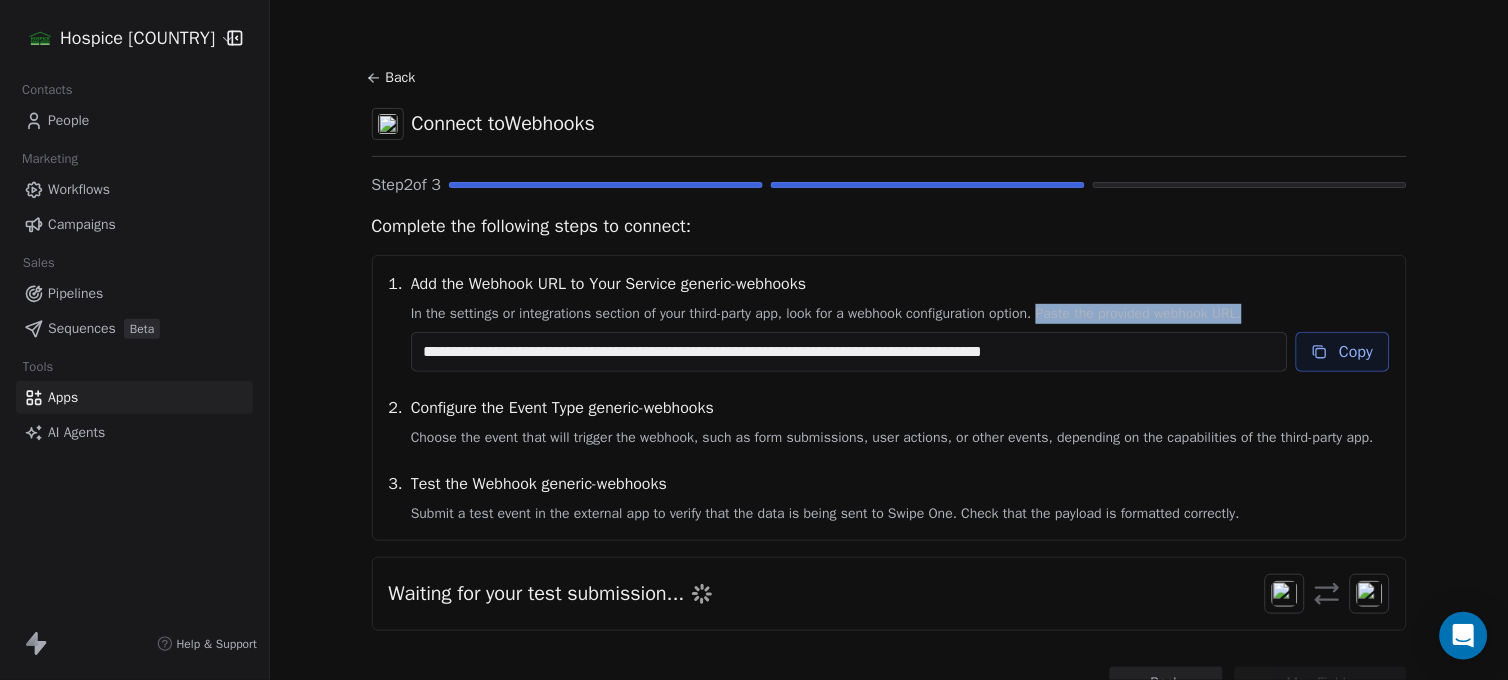 click on "Copy" at bounding box center (1343, 352) 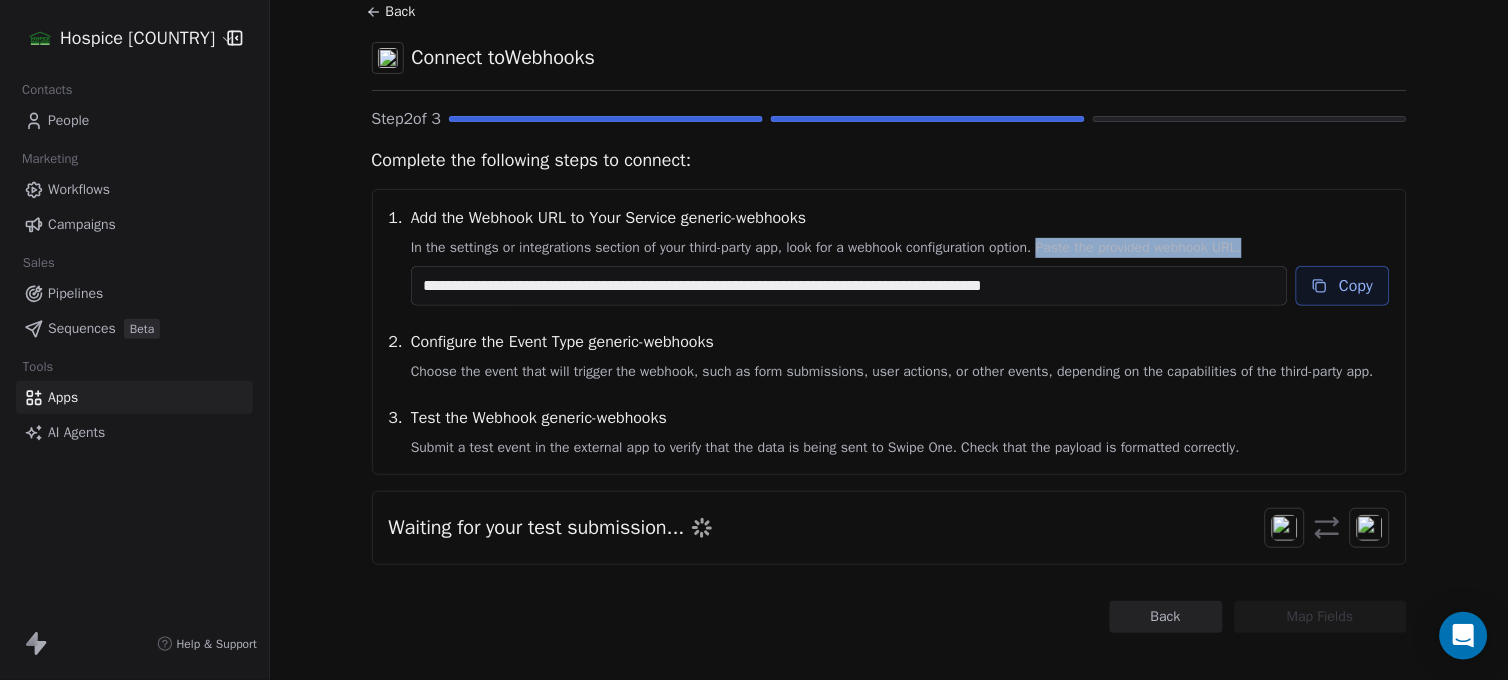 scroll, scrollTop: 103, scrollLeft: 0, axis: vertical 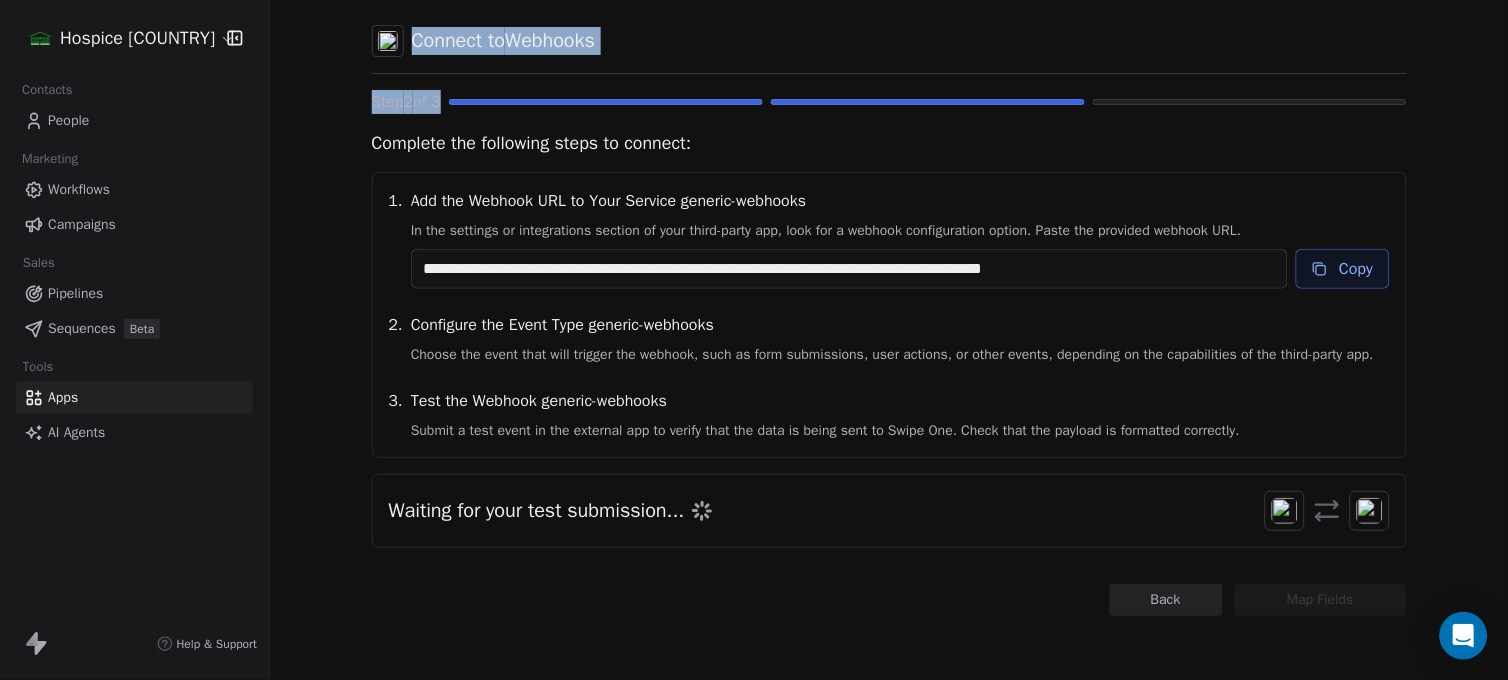 drag, startPoint x: 338, startPoint y: 1, endPoint x: 454, endPoint y: 93, distance: 148.05405 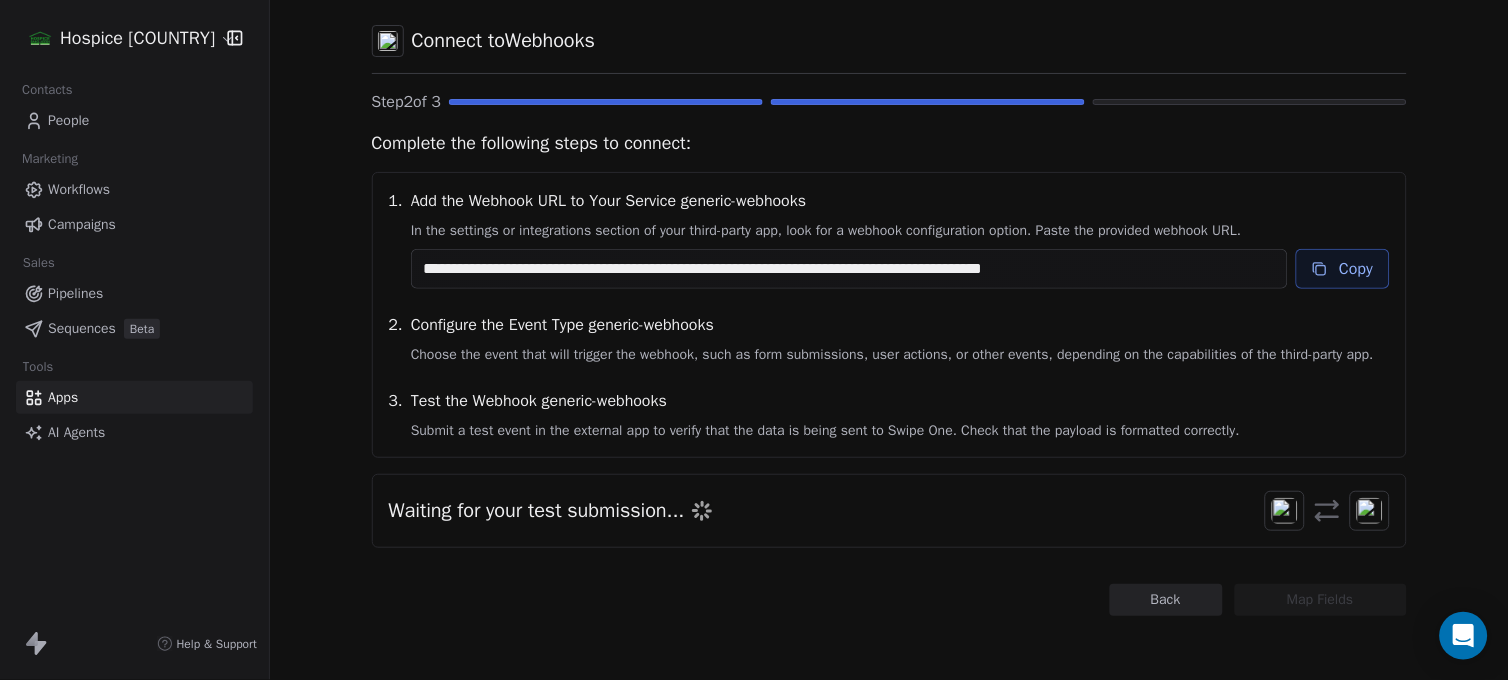 click on "Waiting for your test submission..." at bounding box center [551, 511] 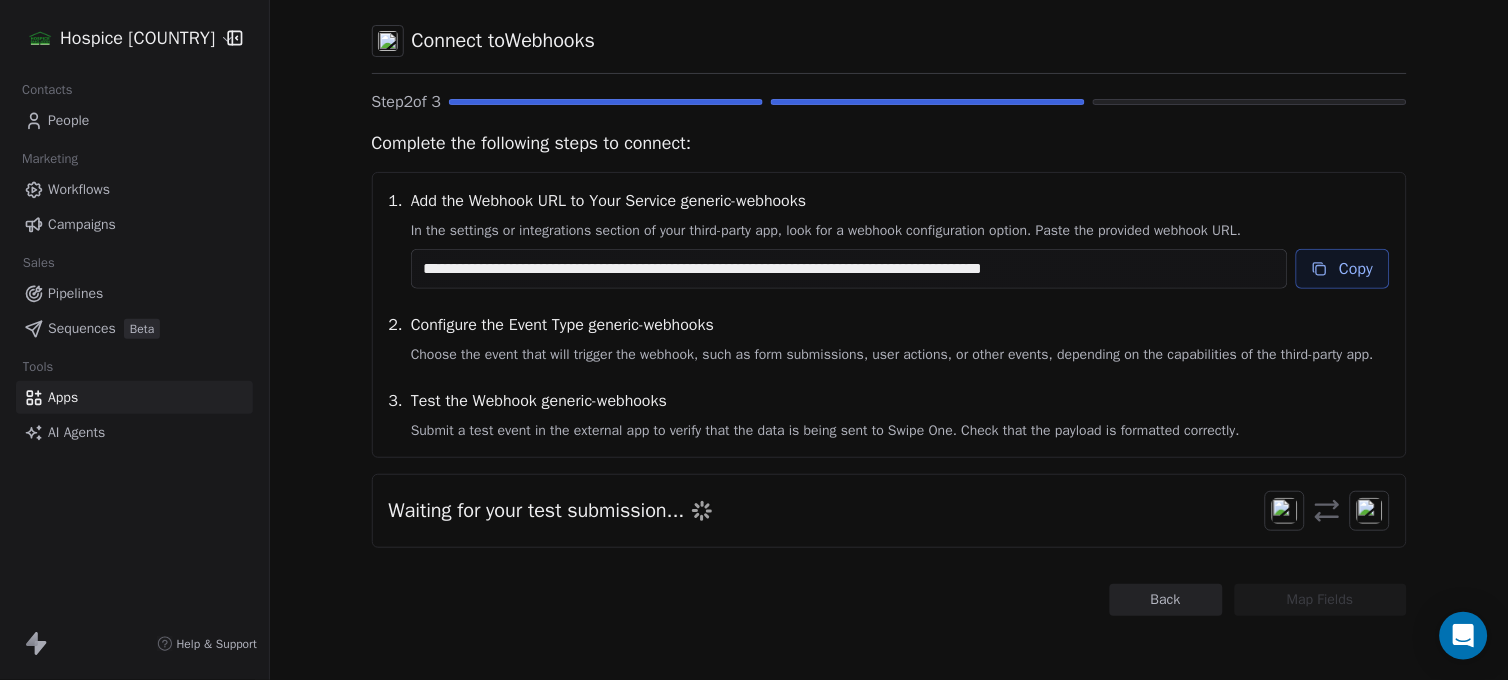 click on "Waiting for your test submission..." at bounding box center (551, 511) 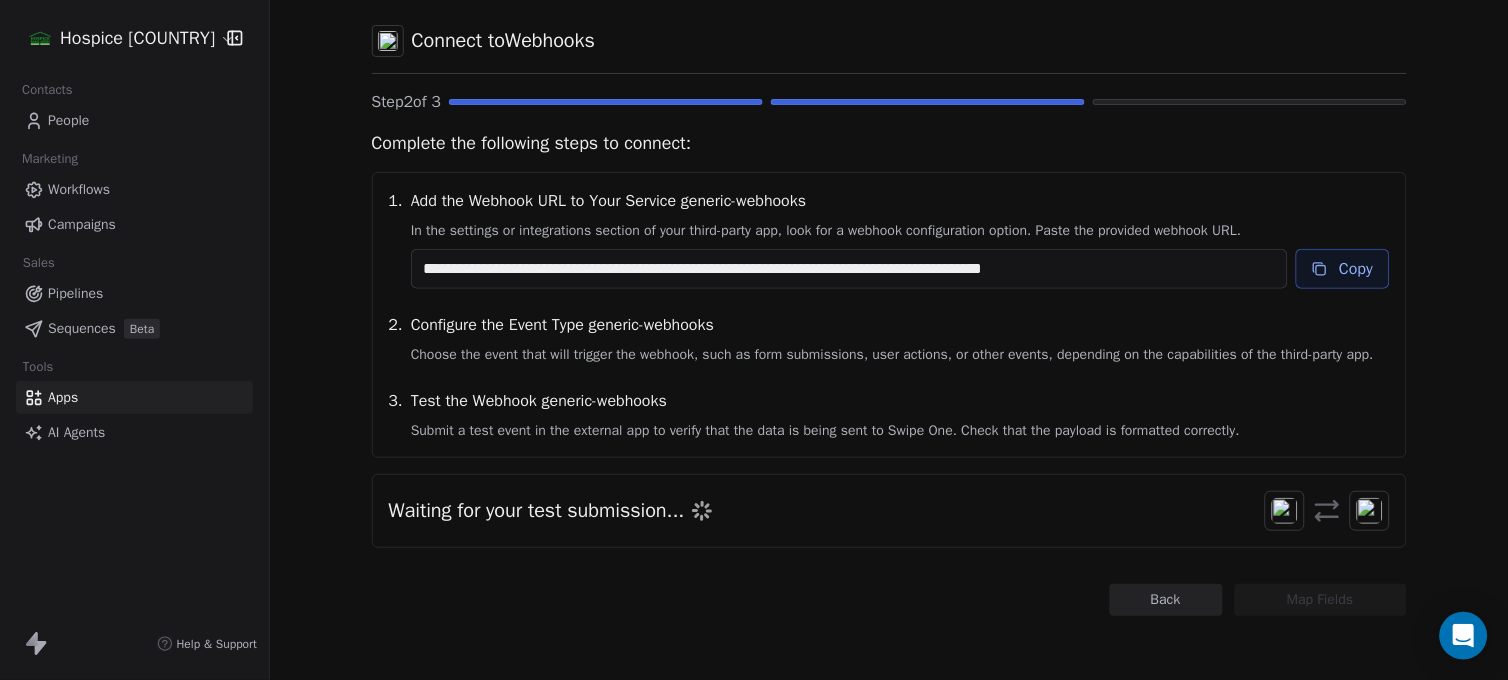 click at bounding box center [1285, 511] 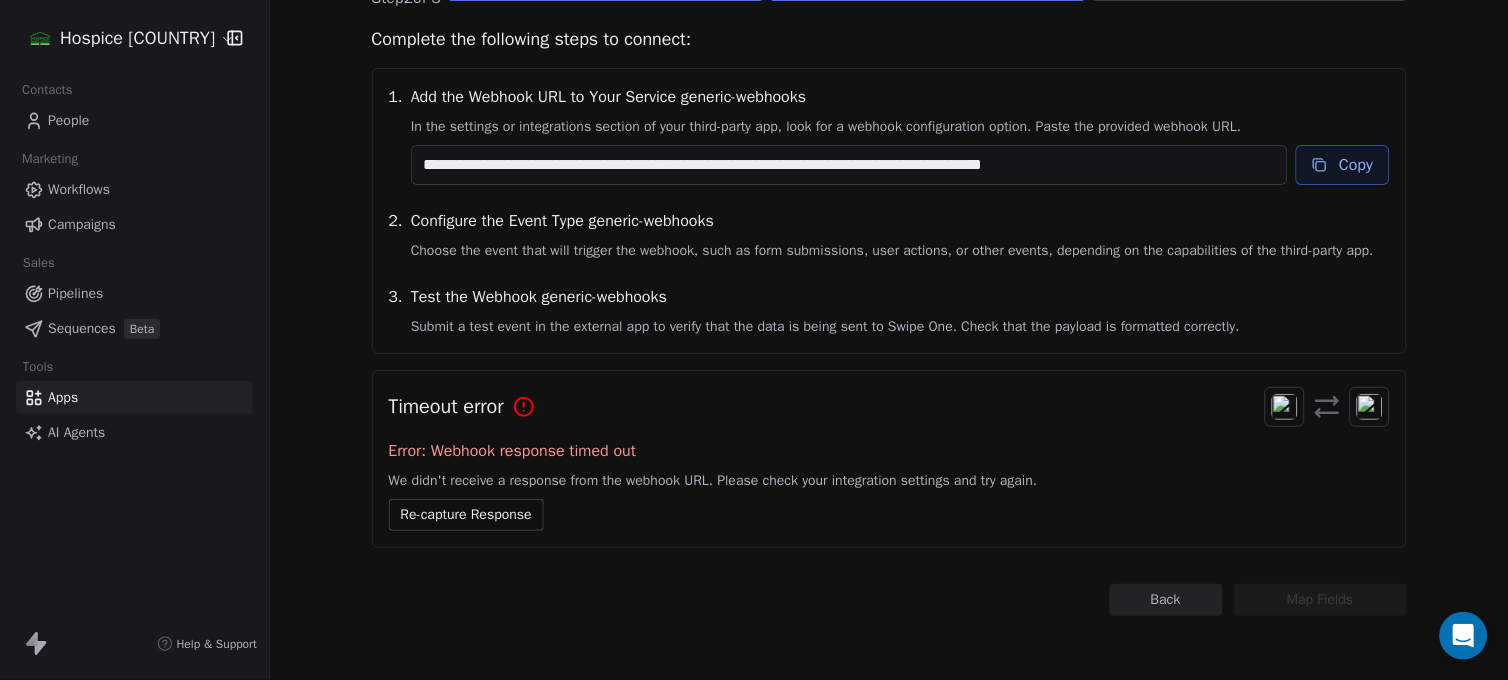 scroll, scrollTop: 206, scrollLeft: 0, axis: vertical 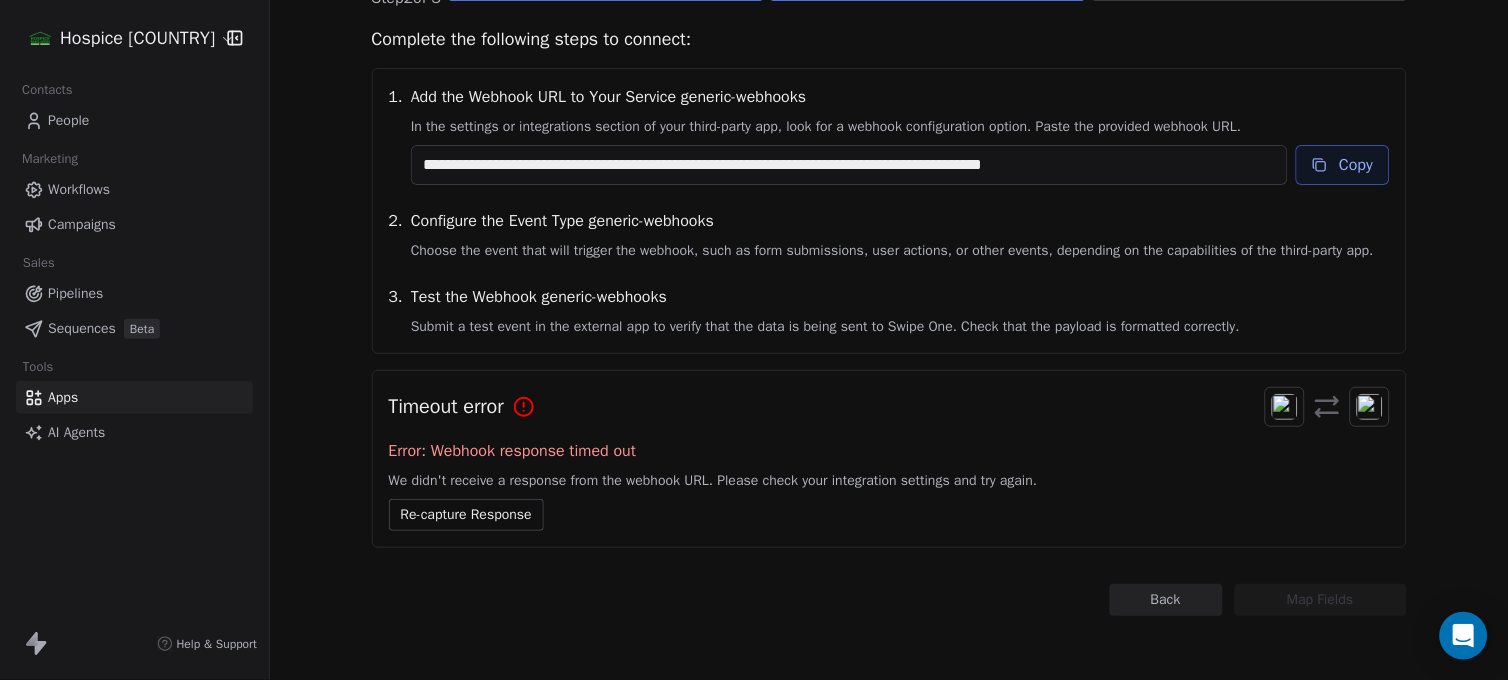 click on "Re-capture Response" at bounding box center (466, 515) 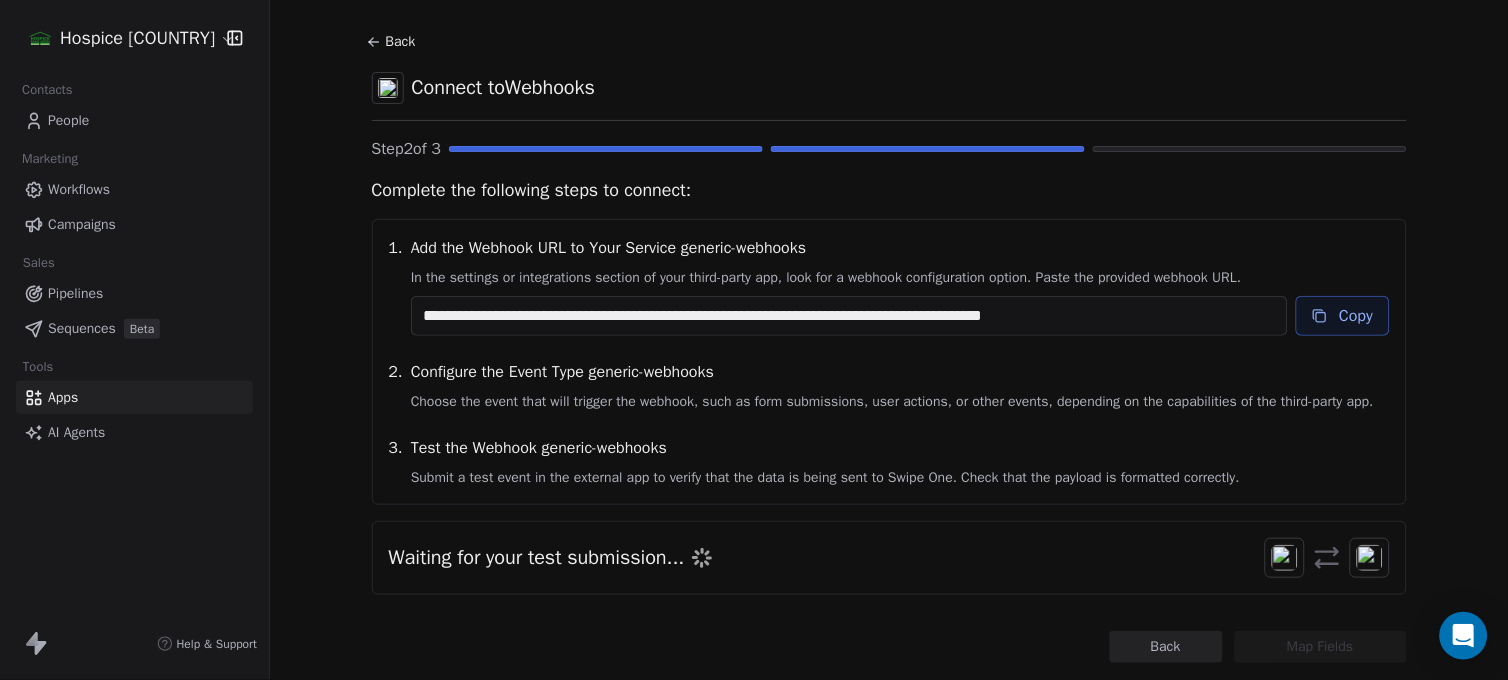 scroll, scrollTop: 0, scrollLeft: 0, axis: both 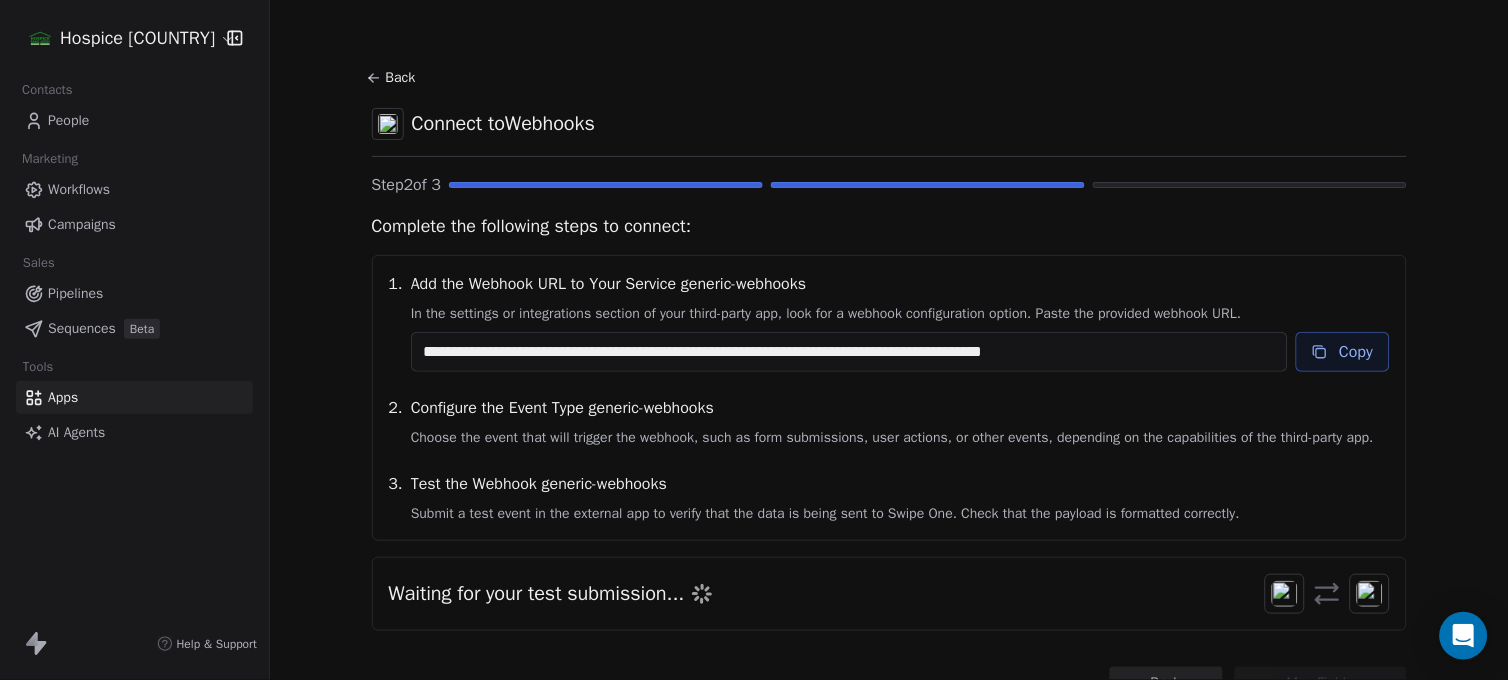 click on "Copy" at bounding box center [1343, 352] 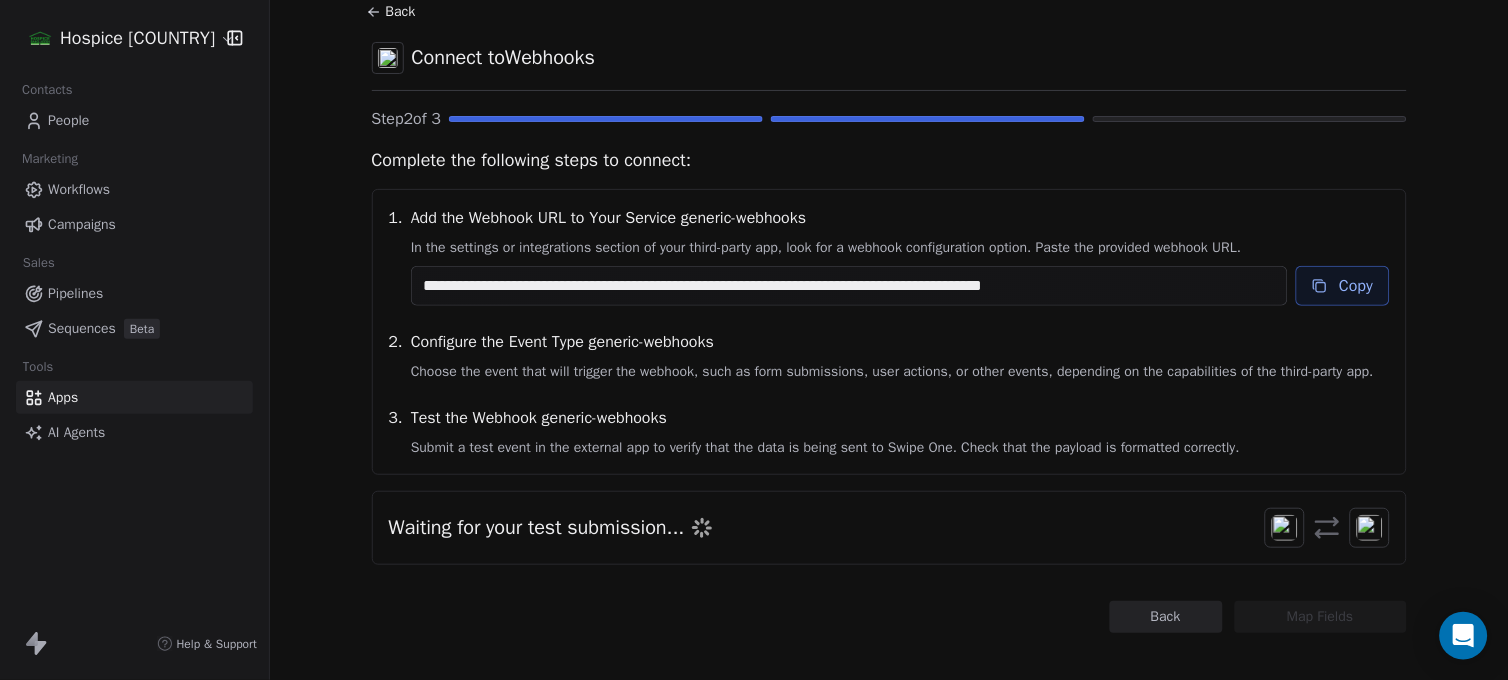 scroll, scrollTop: 103, scrollLeft: 0, axis: vertical 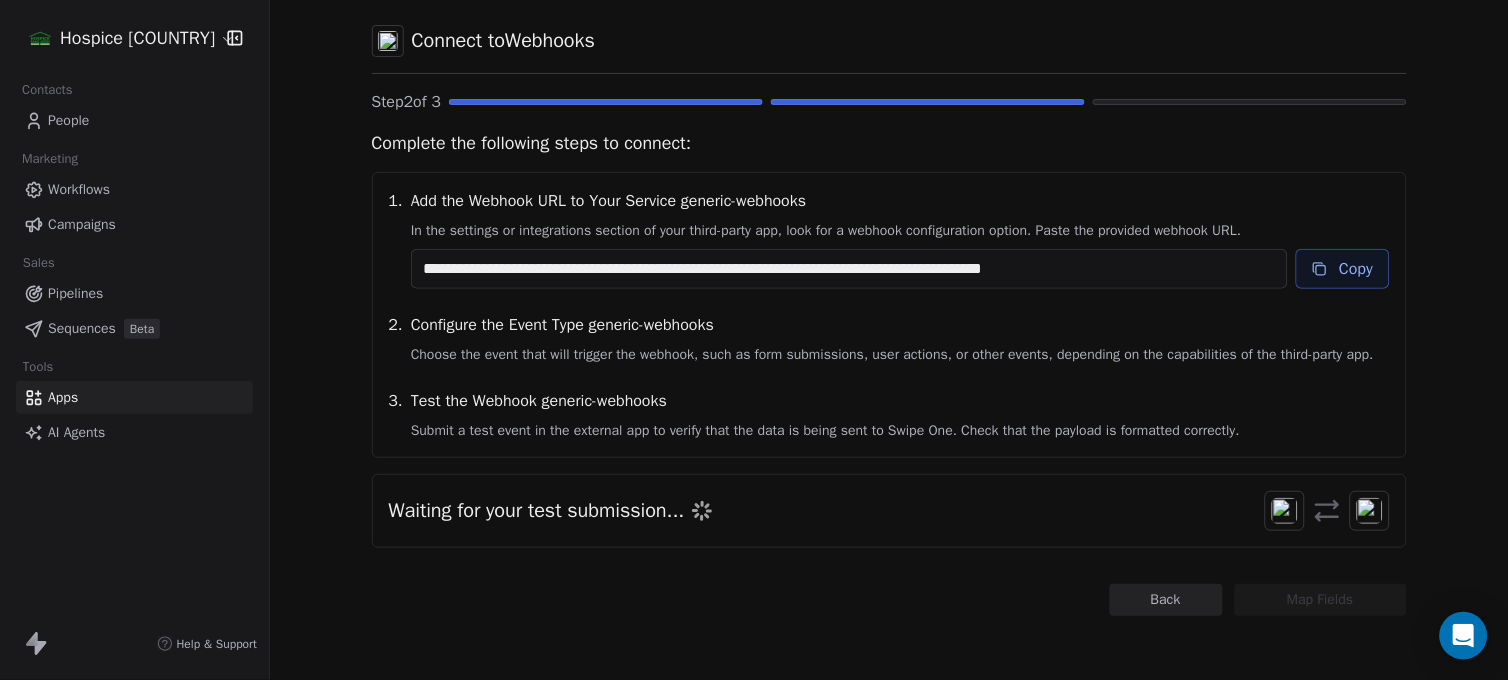 click on "Back" at bounding box center [1166, 600] 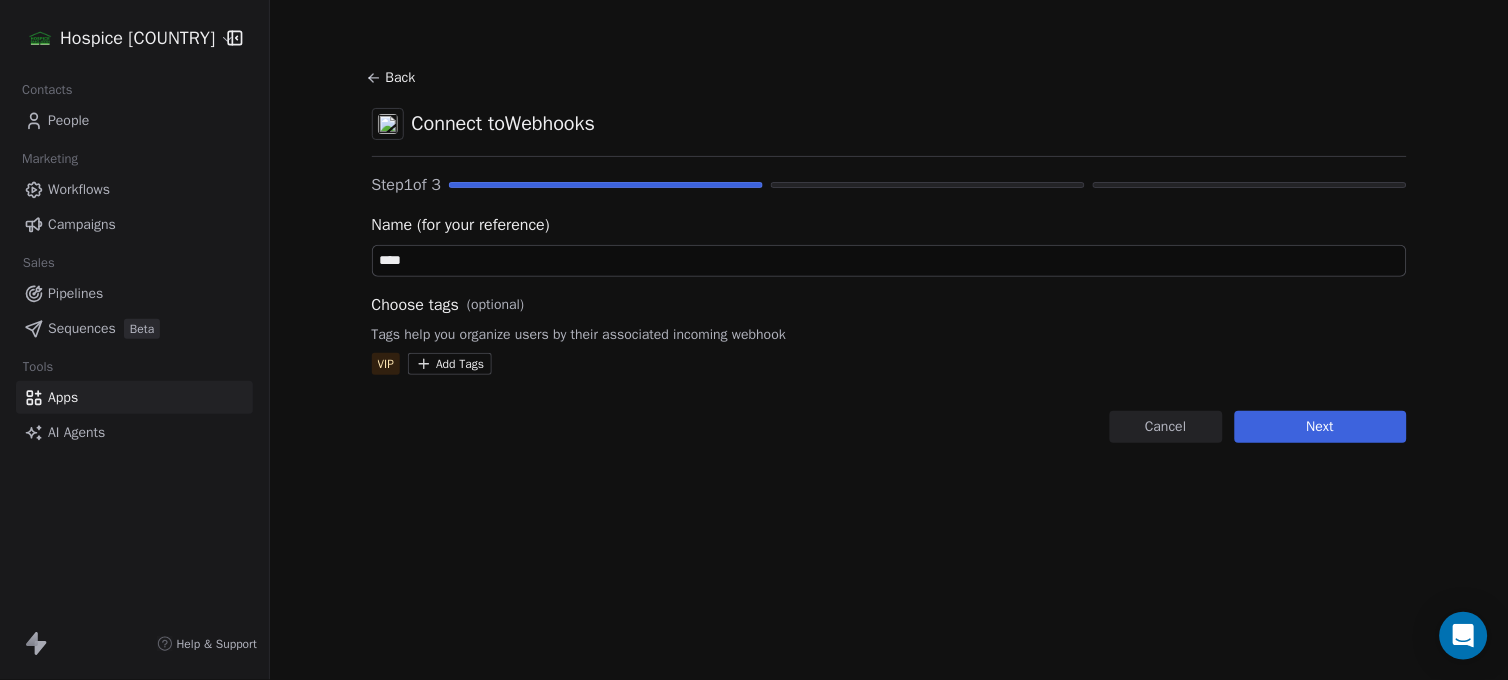 click on "Cancel" at bounding box center (1166, 427) 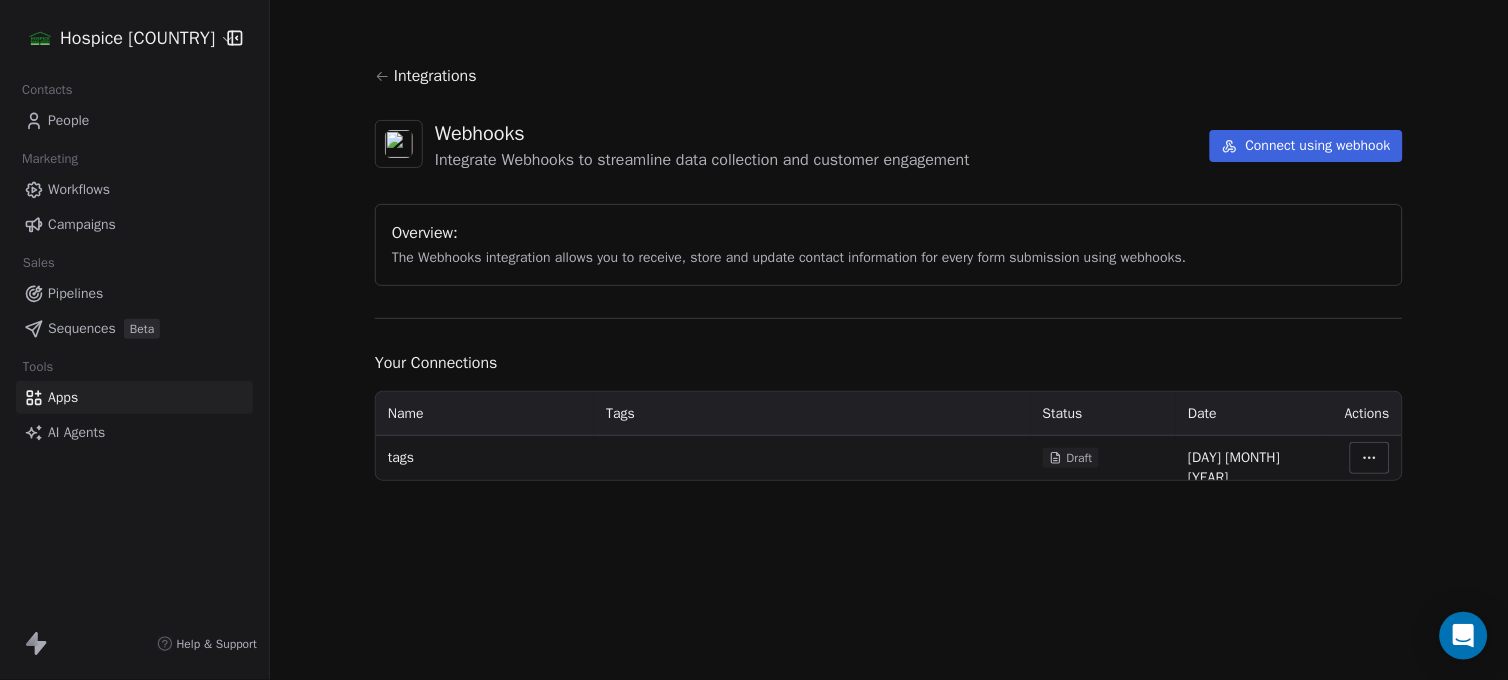 click on "Hospice Bangladesh Contacts People Marketing Workflows Campaigns Sales Pipelines Sequences Beta Tools Apps AI Agents Help & Support Integrations Webhooks Integrate Webhooks to streamline data collection and customer engagement Connect using webhook Overview: The Webhooks integration allows you to receive, store and update contact information for every form submission using webhooks. Your Connections Name Tags Status Date Actions tags Draft 22 Jul 2025" at bounding box center [754, 340] 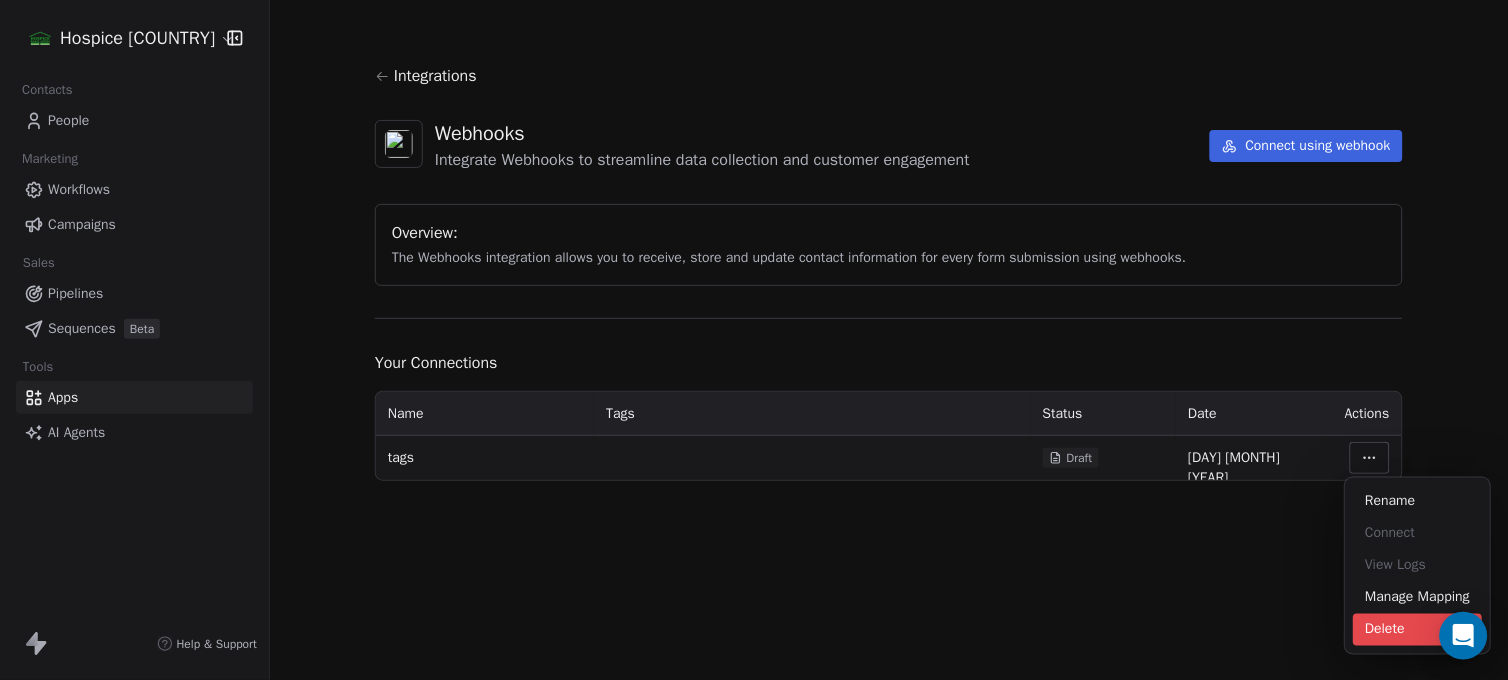 click on "Delete" at bounding box center (1418, 630) 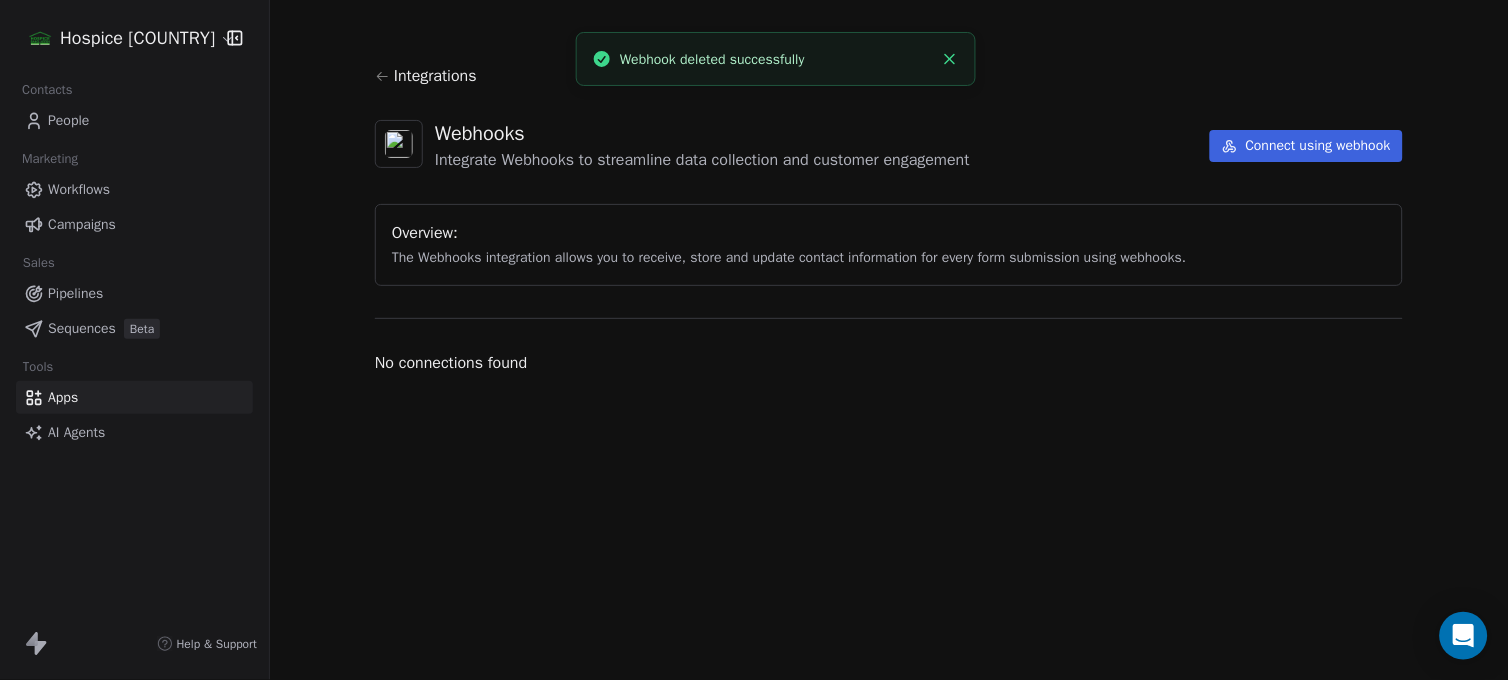 click on "Connect using webhook" at bounding box center [1306, 146] 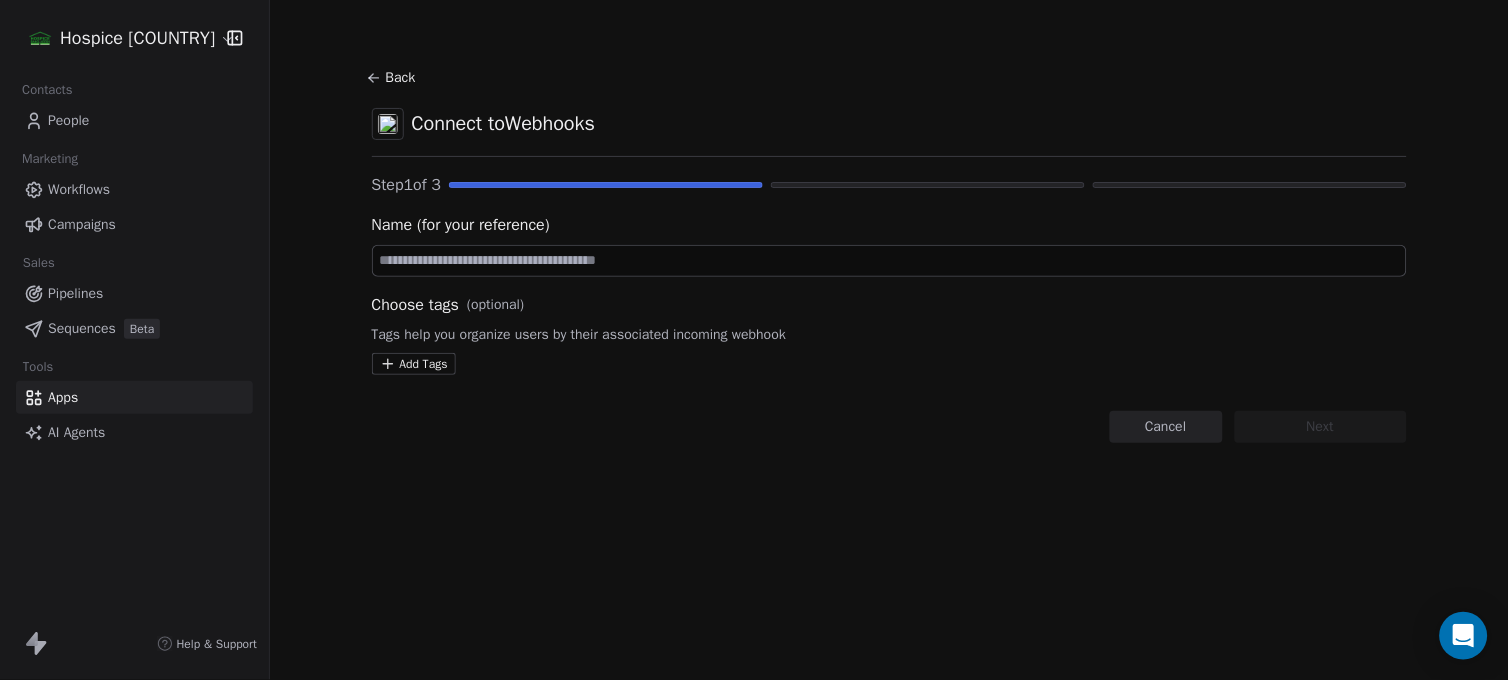 click at bounding box center (889, 261) 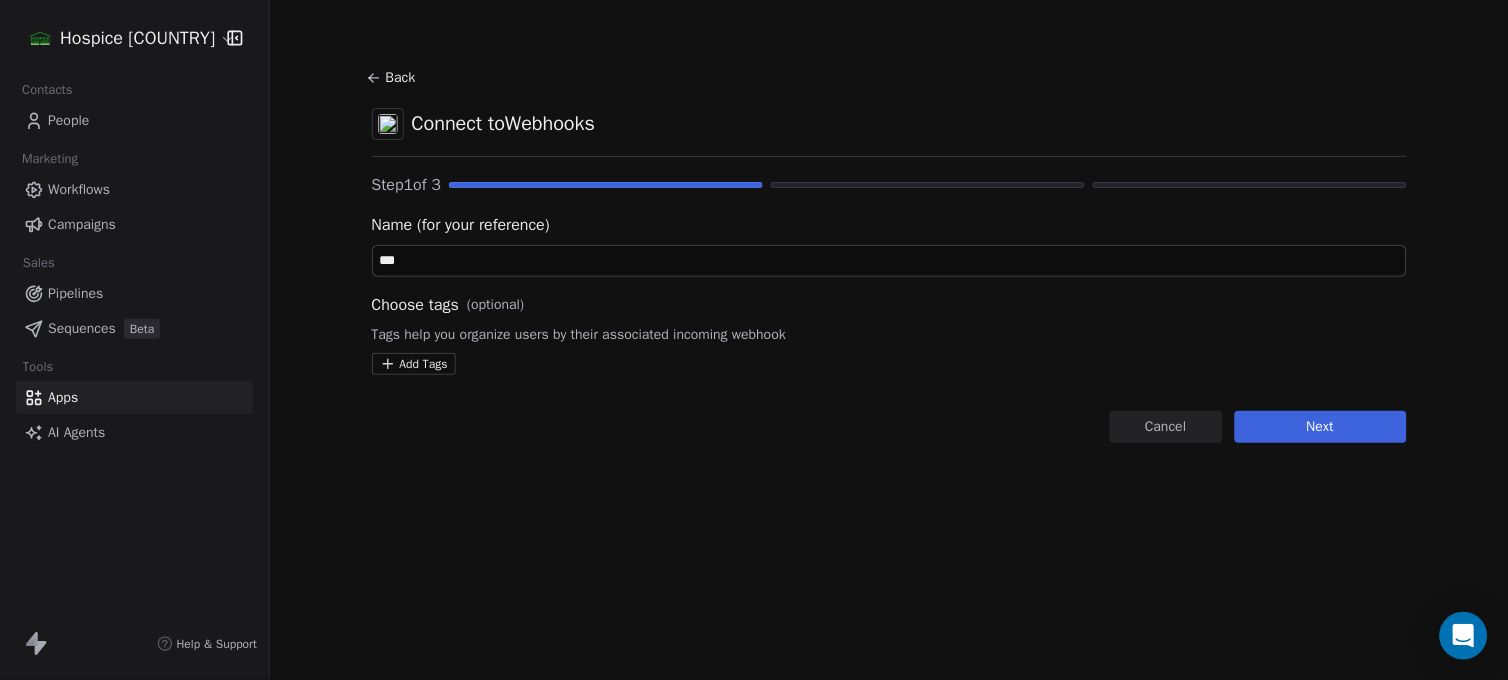 type on "***" 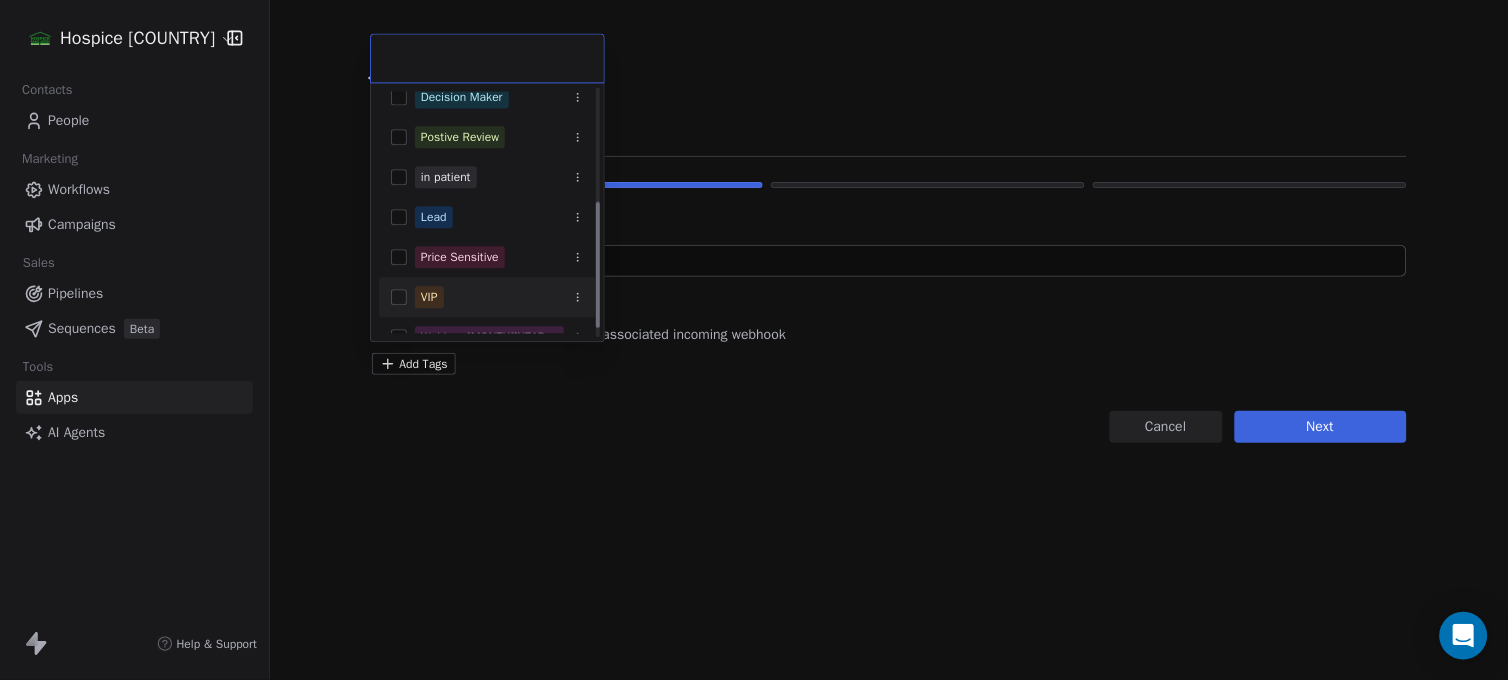 scroll, scrollTop: 236, scrollLeft: 0, axis: vertical 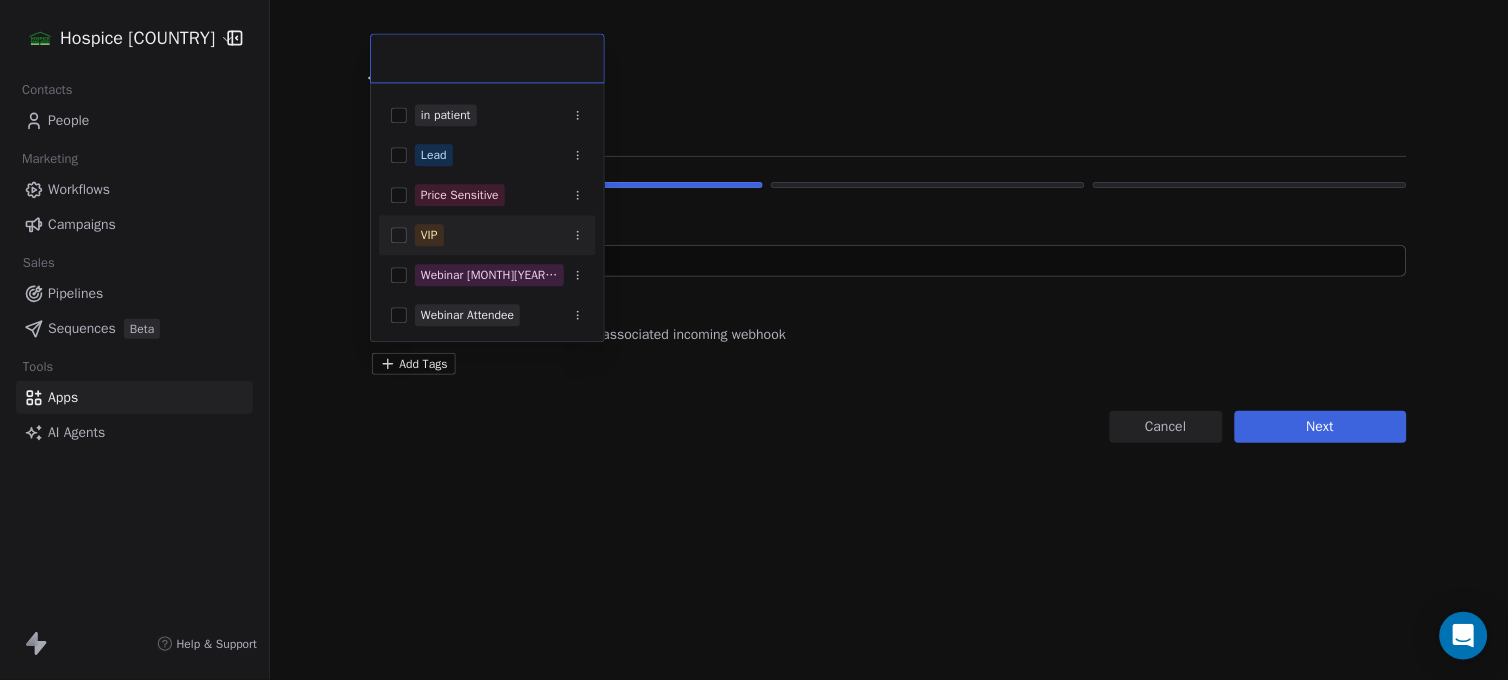 click on "VIP" at bounding box center (487, 235) 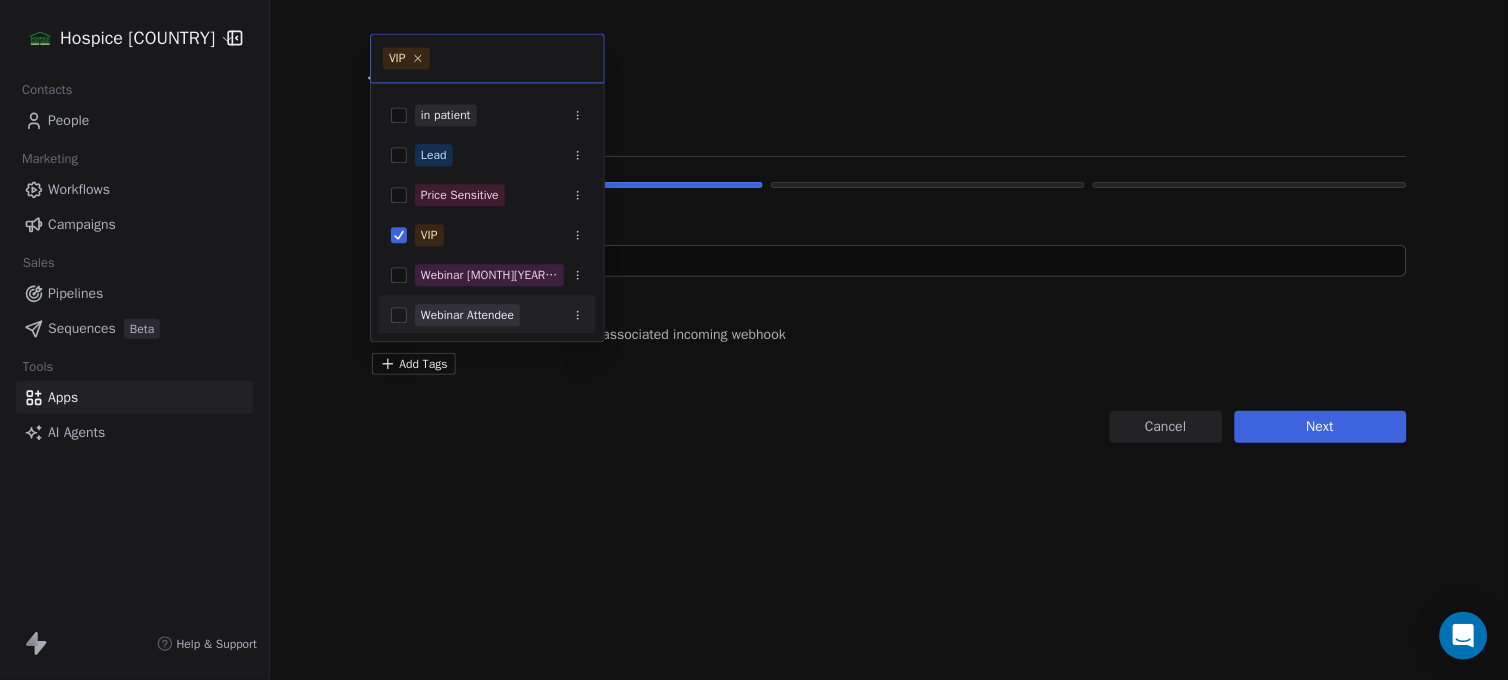 click on "Hospice Bangladesh Contacts People Marketing Workflows Campaigns Sales Pipelines Sequences Beta Tools Apps AI Agents Help & Support  Back Connect to  Webhooks Step  1  of 3 Name (for your reference) *** Choose tags (optional) Tags help you organize users by their associated incoming webhook  Add Tags Cancel Next
VIP Churn Risk Competitor Switch Consultation Attended Customer Decision Maker Postive Review in patient Lead Price Sensitive VIP Webinar April2024 Registered Webinar Attendee" at bounding box center (754, 340) 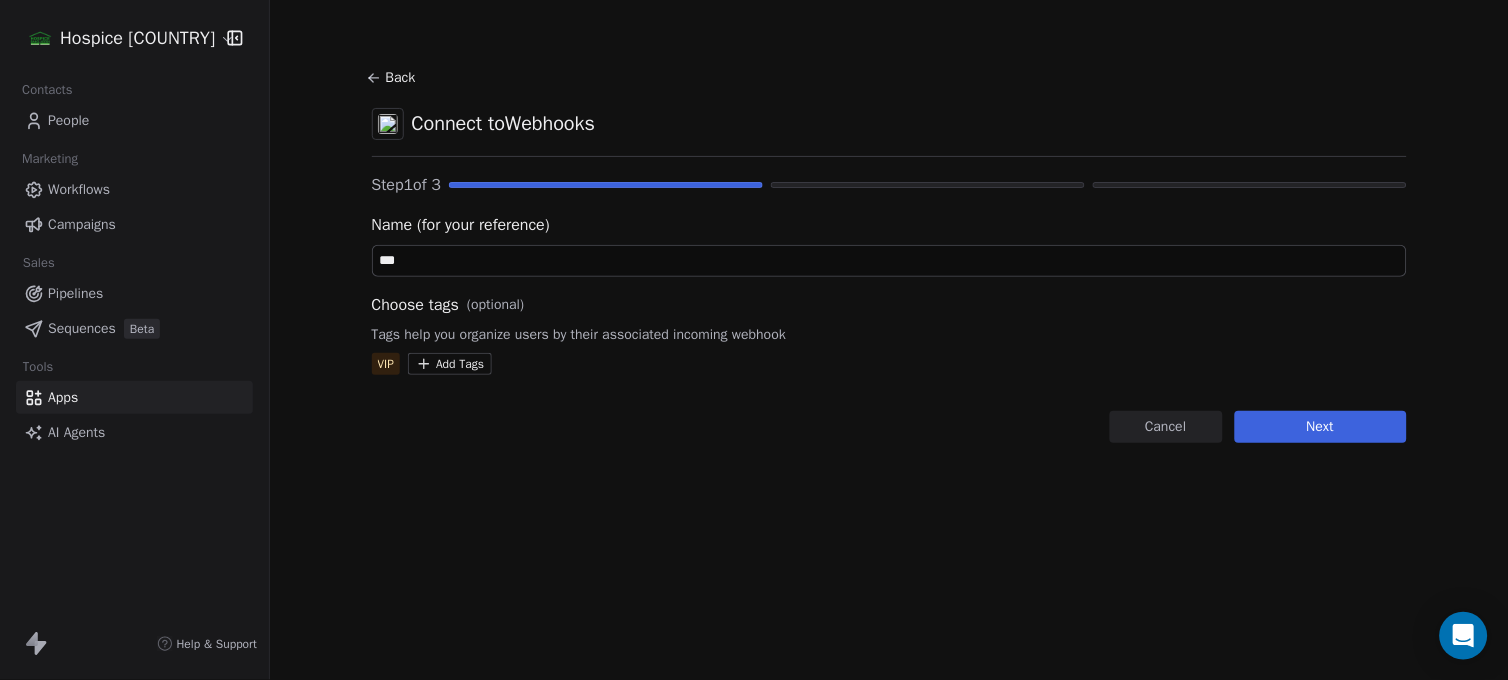 click on "Next" at bounding box center (1321, 427) 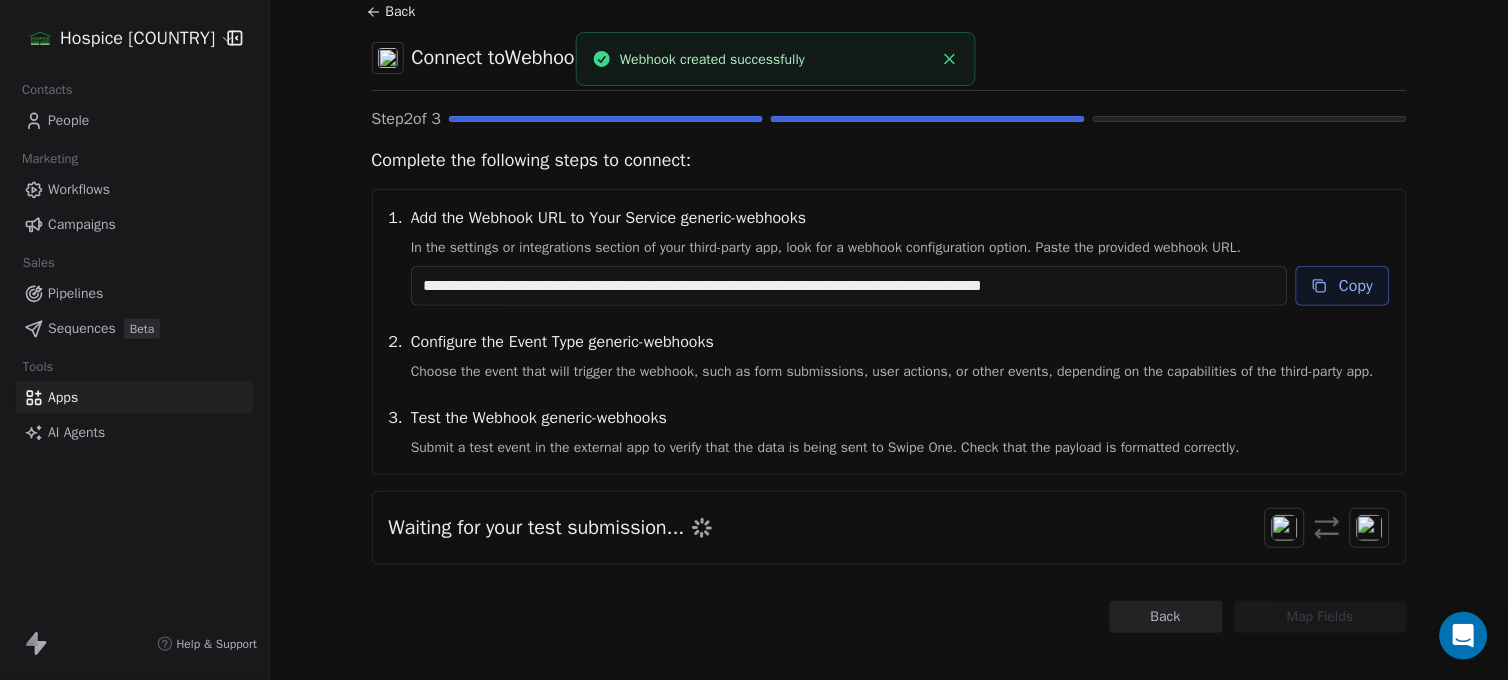 scroll, scrollTop: 103, scrollLeft: 0, axis: vertical 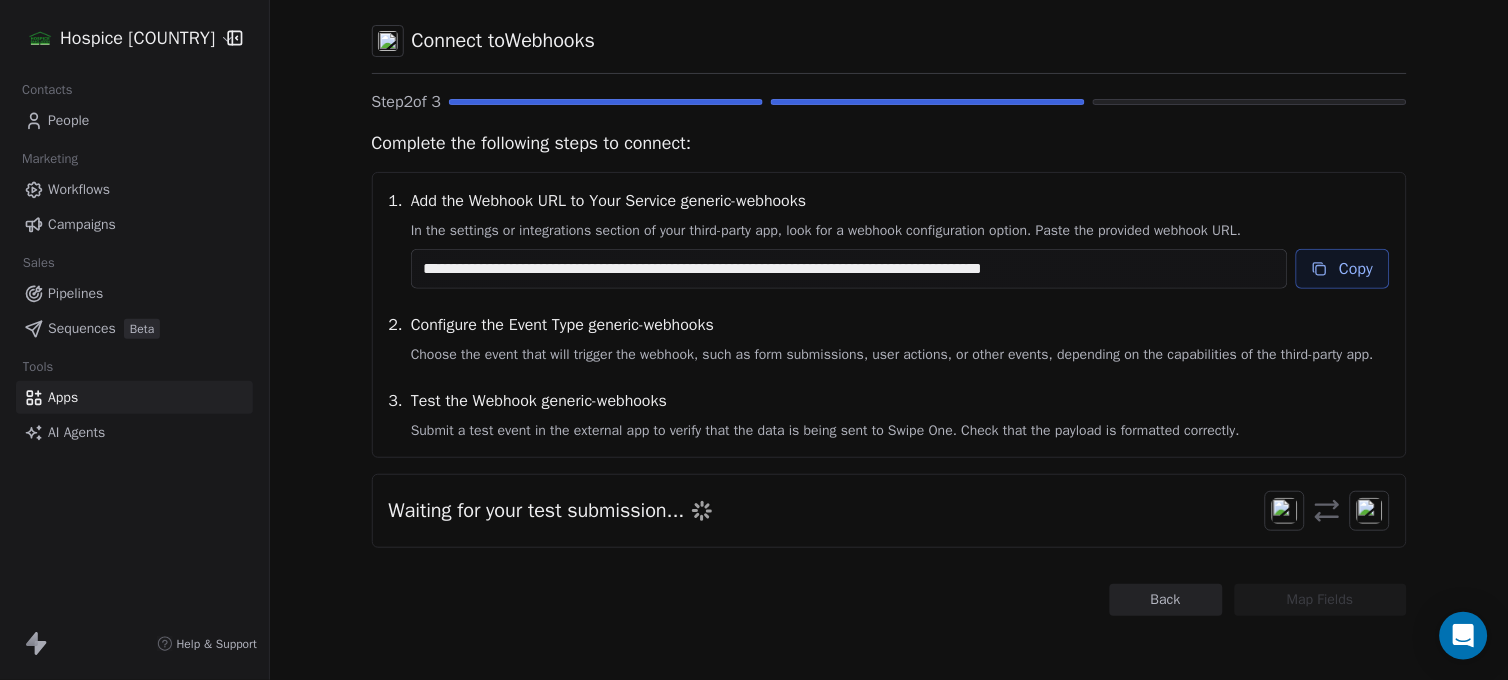 click on "Copy" at bounding box center [1343, 269] 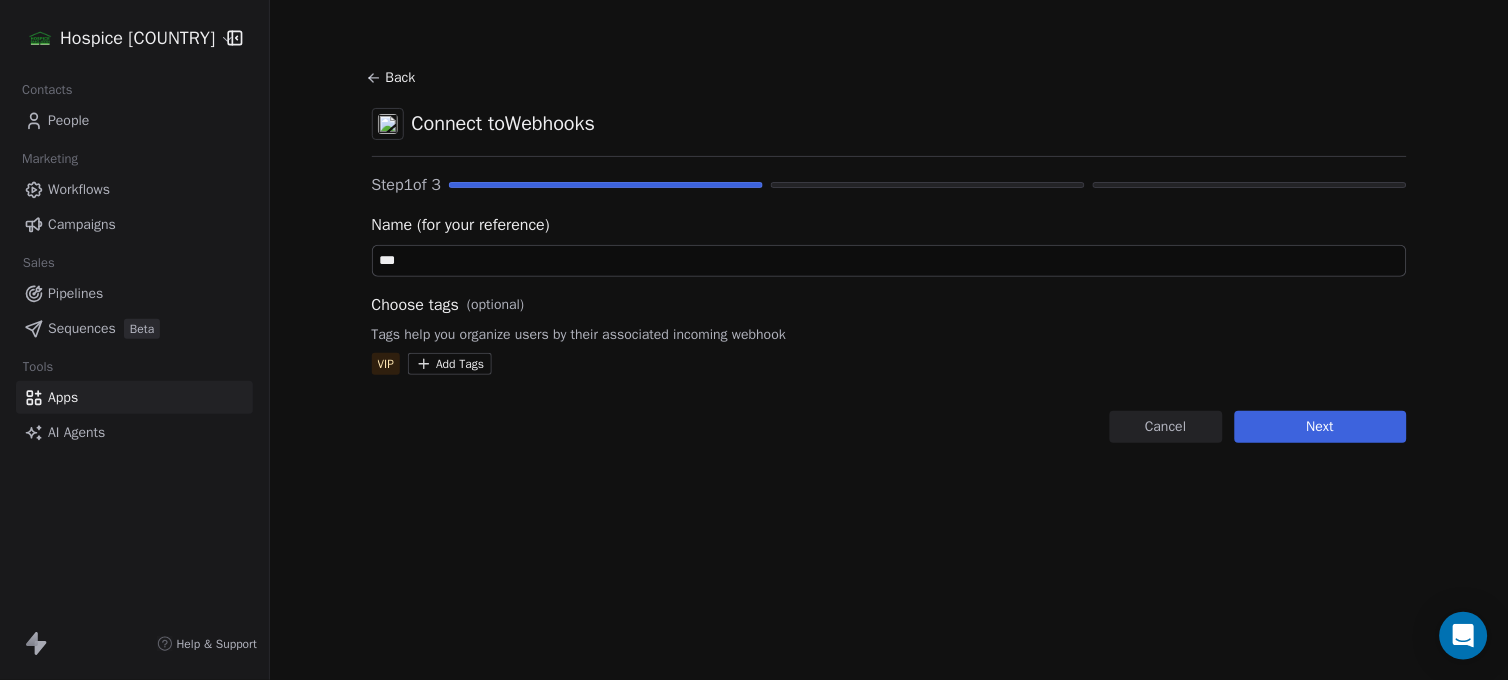 scroll, scrollTop: 0, scrollLeft: 0, axis: both 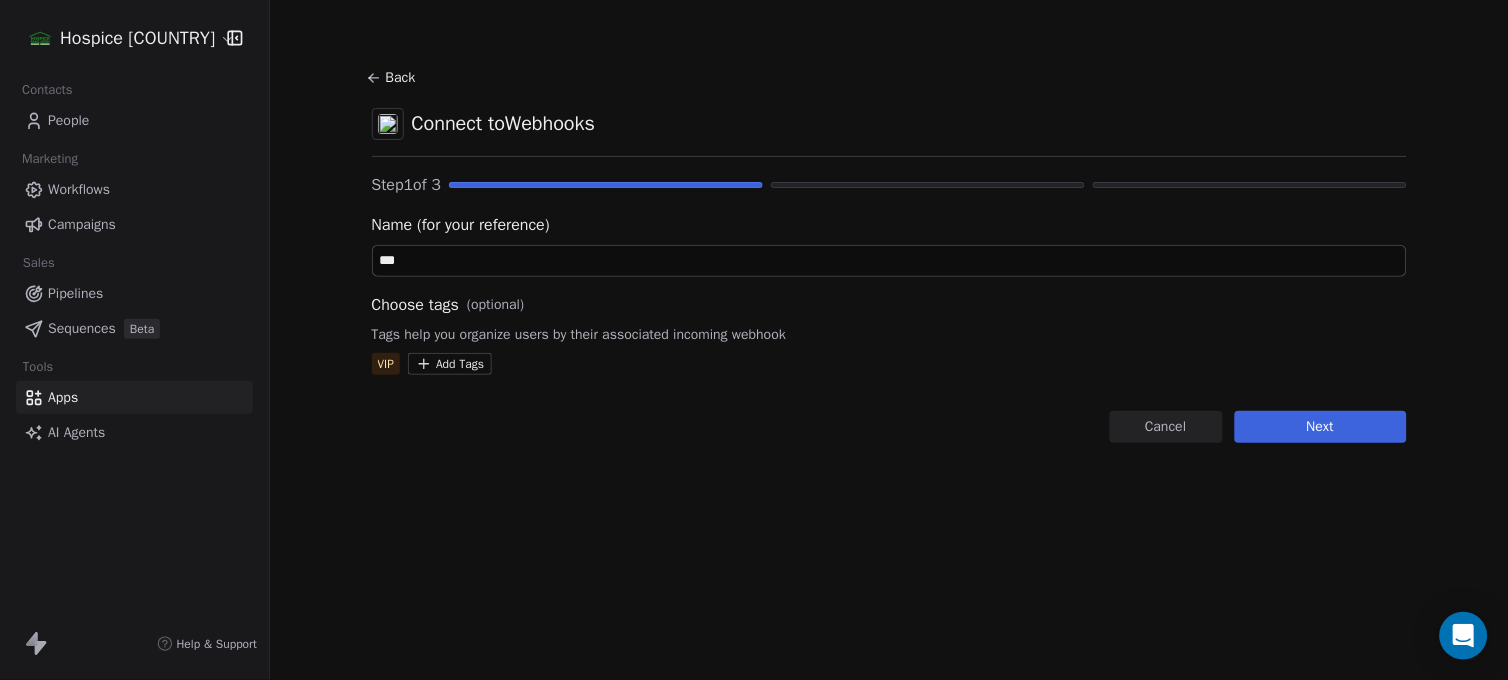 click on "Cancel" at bounding box center (1166, 427) 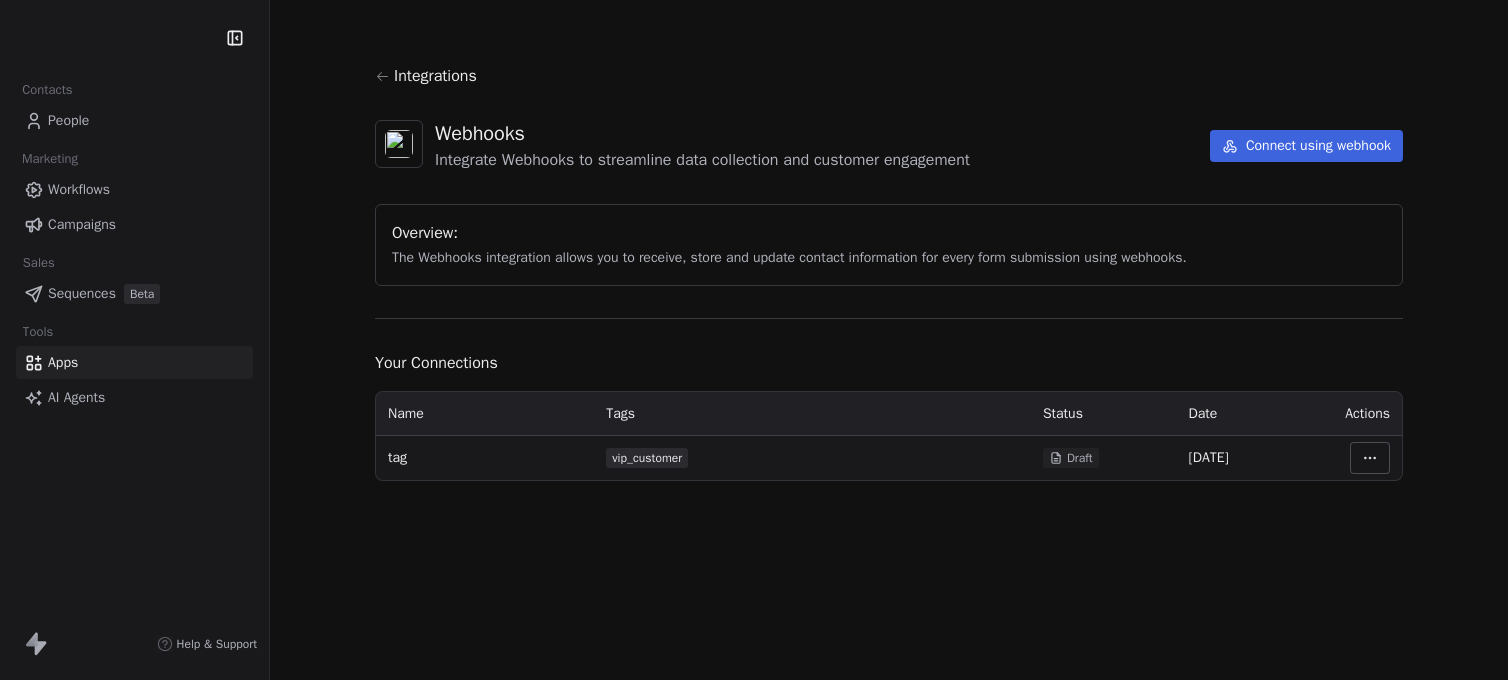 scroll, scrollTop: 0, scrollLeft: 0, axis: both 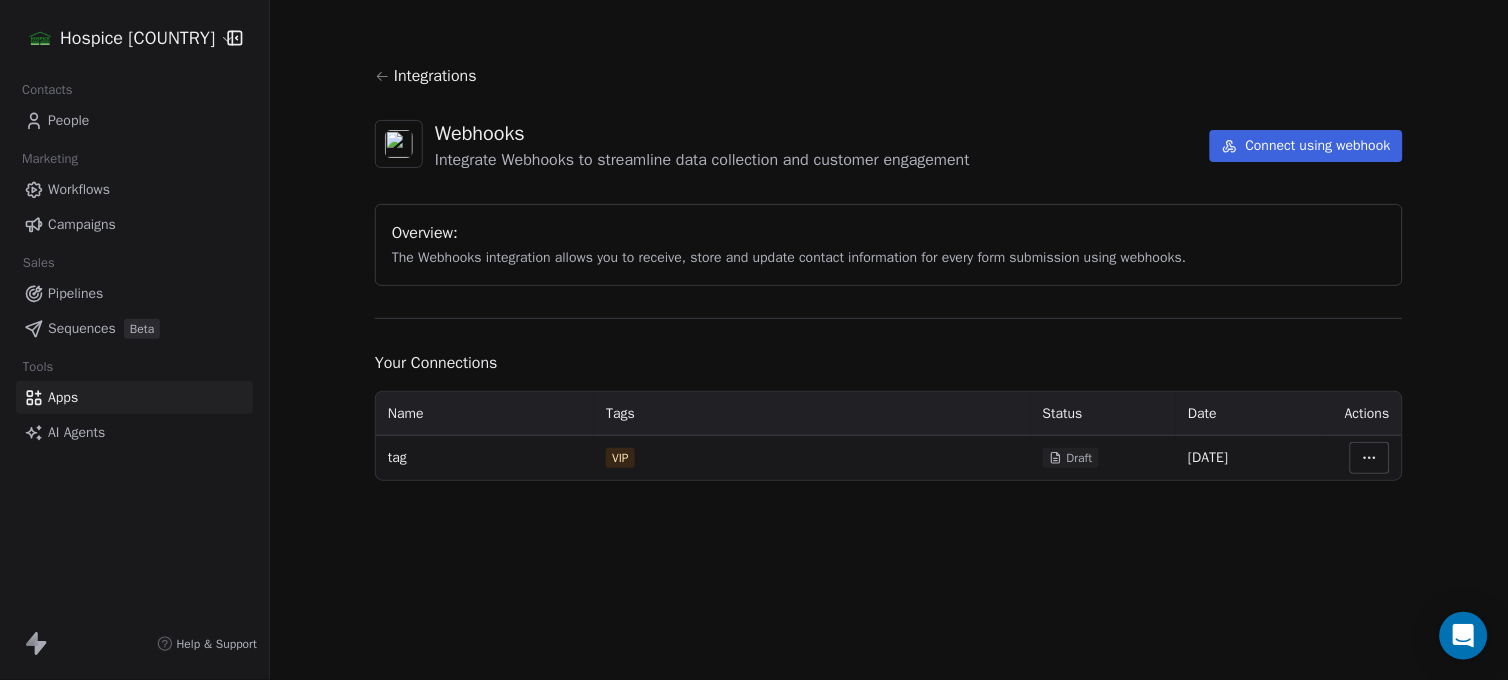 click on "Hospice [COUNTRY] Contacts People Marketing Workflows Campaigns Sales Pipelines Sequences Beta Tools Apps AI Agents Help & Support Integrations Webhooks Integrate Webhooks to streamline data collection and customer engagement Connect using webhook Overview: The Webhooks integration allows you to receive, store and update contact information for every form submission using webhooks. Your Connections Name Tags Status Date Actions tag VIP Draft [DATE]" at bounding box center [754, 340] 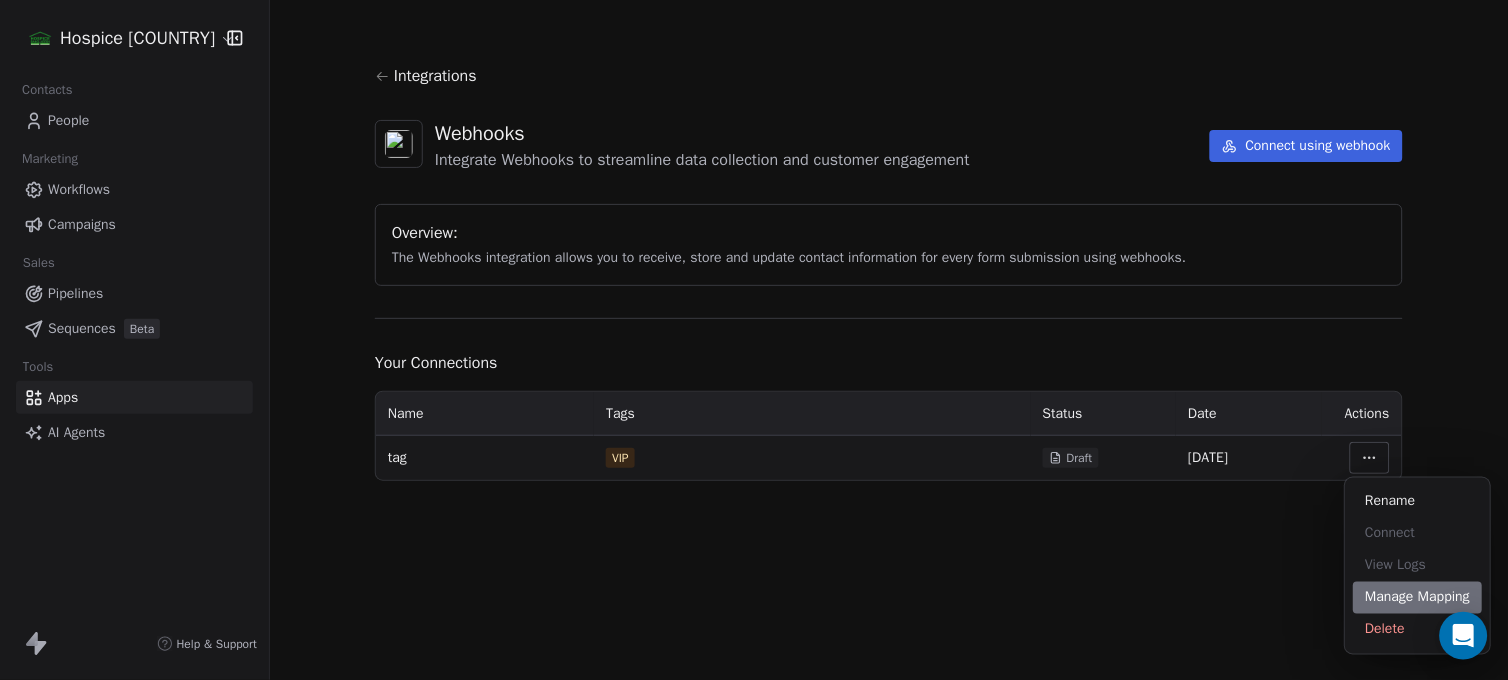 click on "Manage Mapping" at bounding box center (1418, 598) 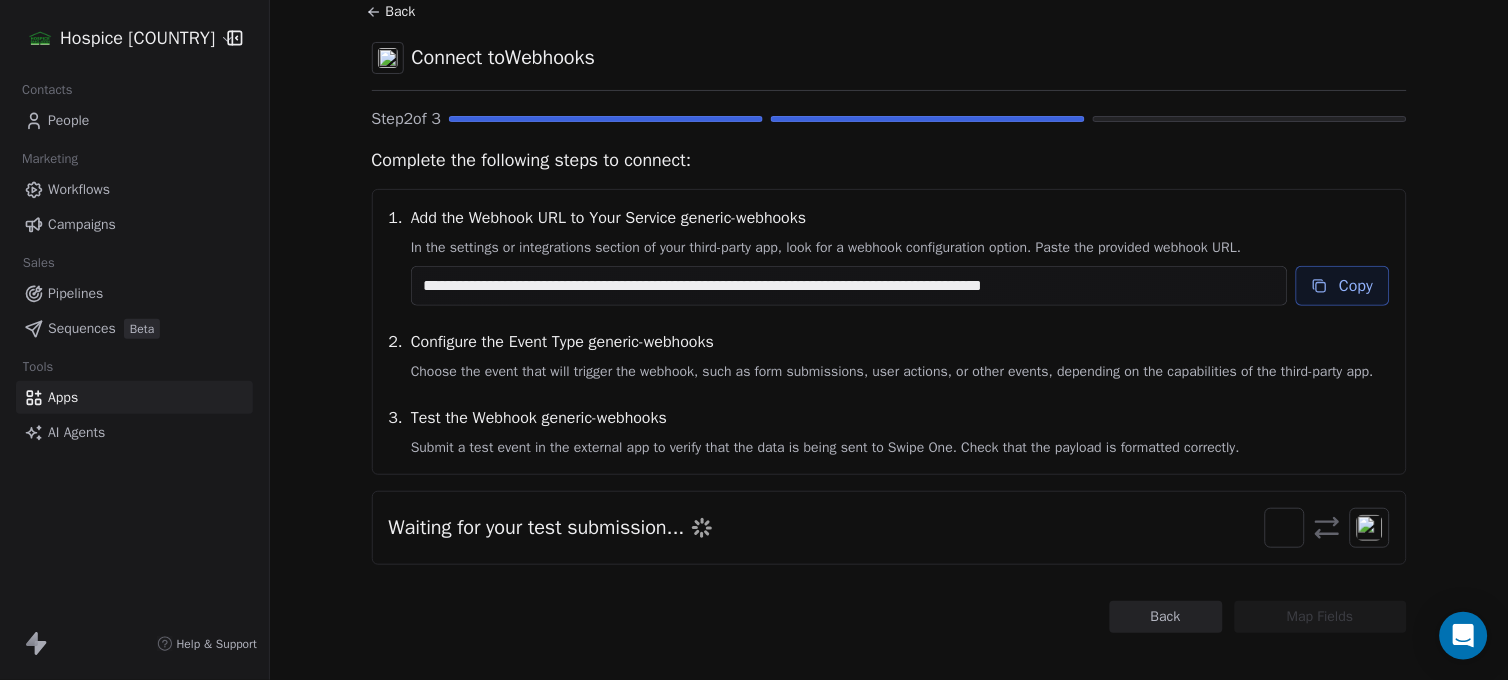 scroll, scrollTop: 103, scrollLeft: 0, axis: vertical 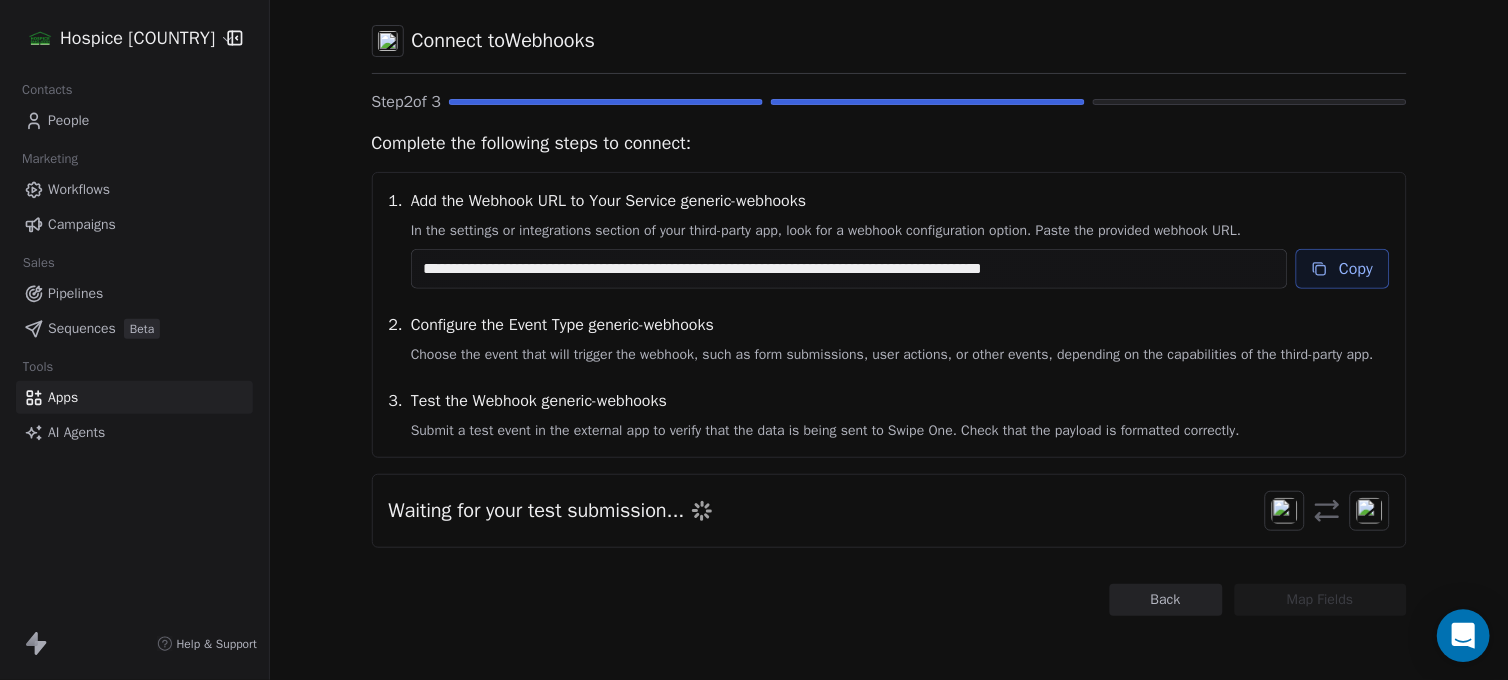 click at bounding box center (1464, 636) 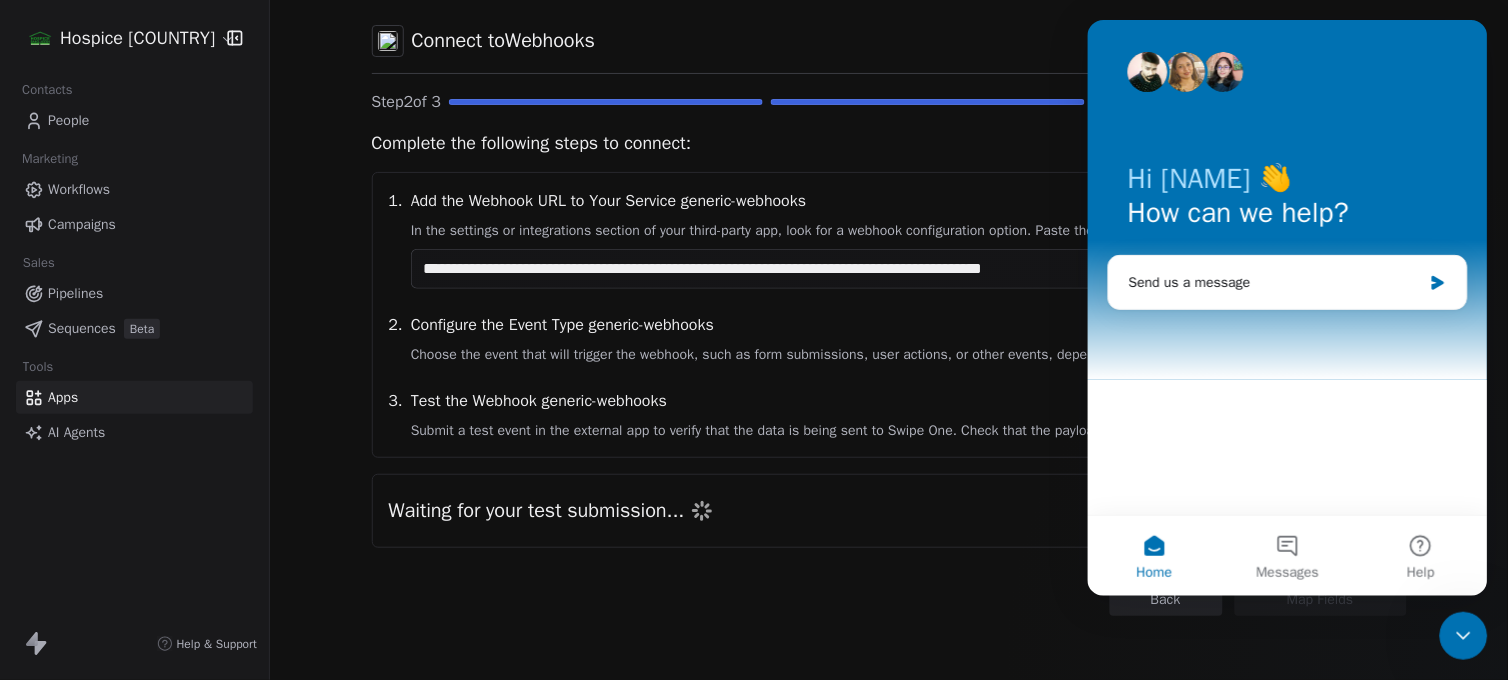 scroll, scrollTop: 0, scrollLeft: 0, axis: both 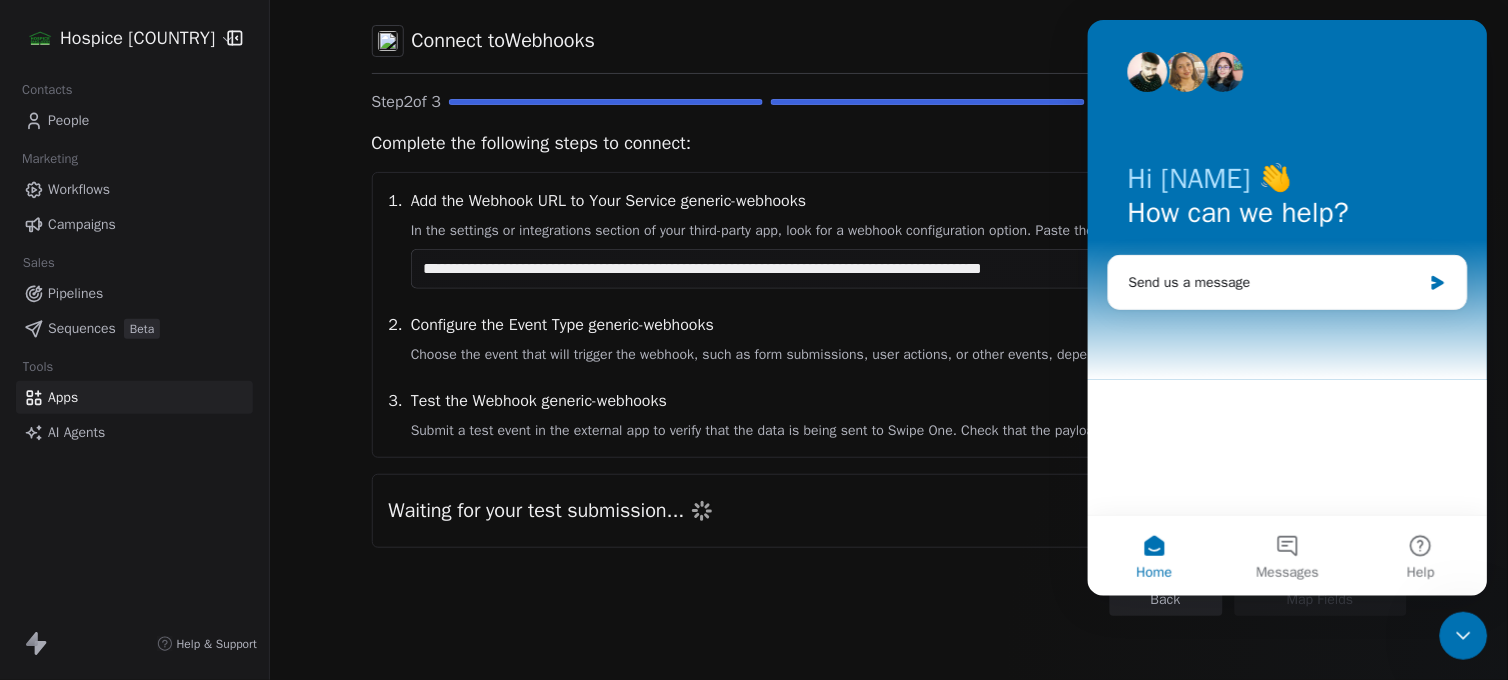 click on "**********" at bounding box center [889, 298] 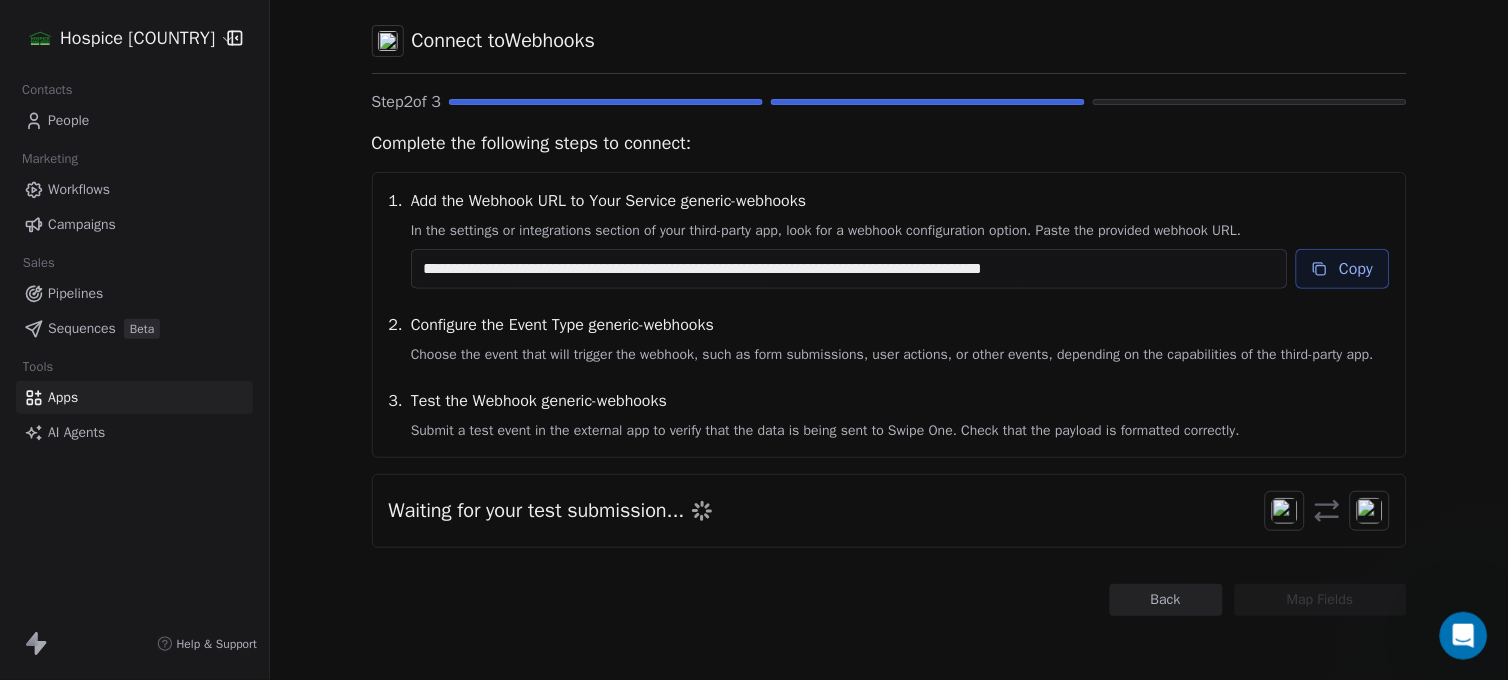 scroll, scrollTop: 0, scrollLeft: 0, axis: both 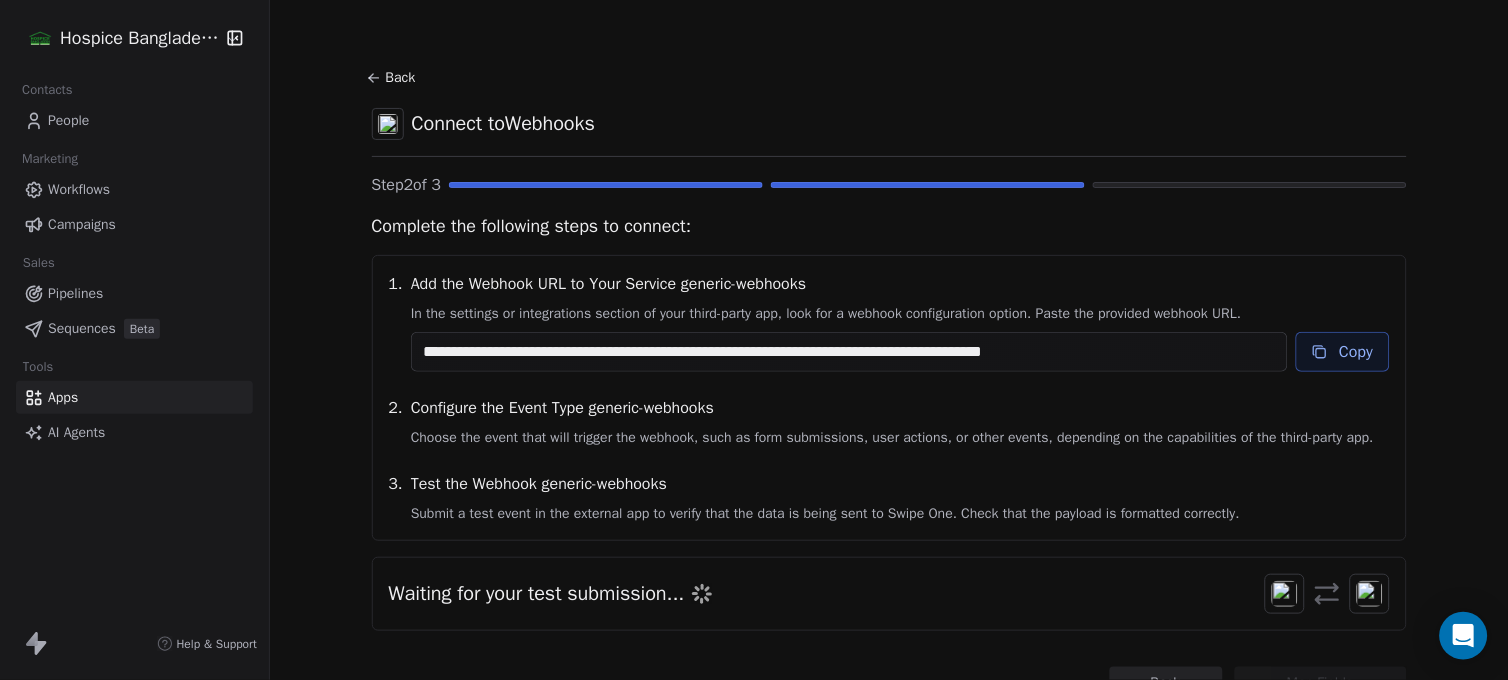 click on "Help & Support" at bounding box center (217, 644) 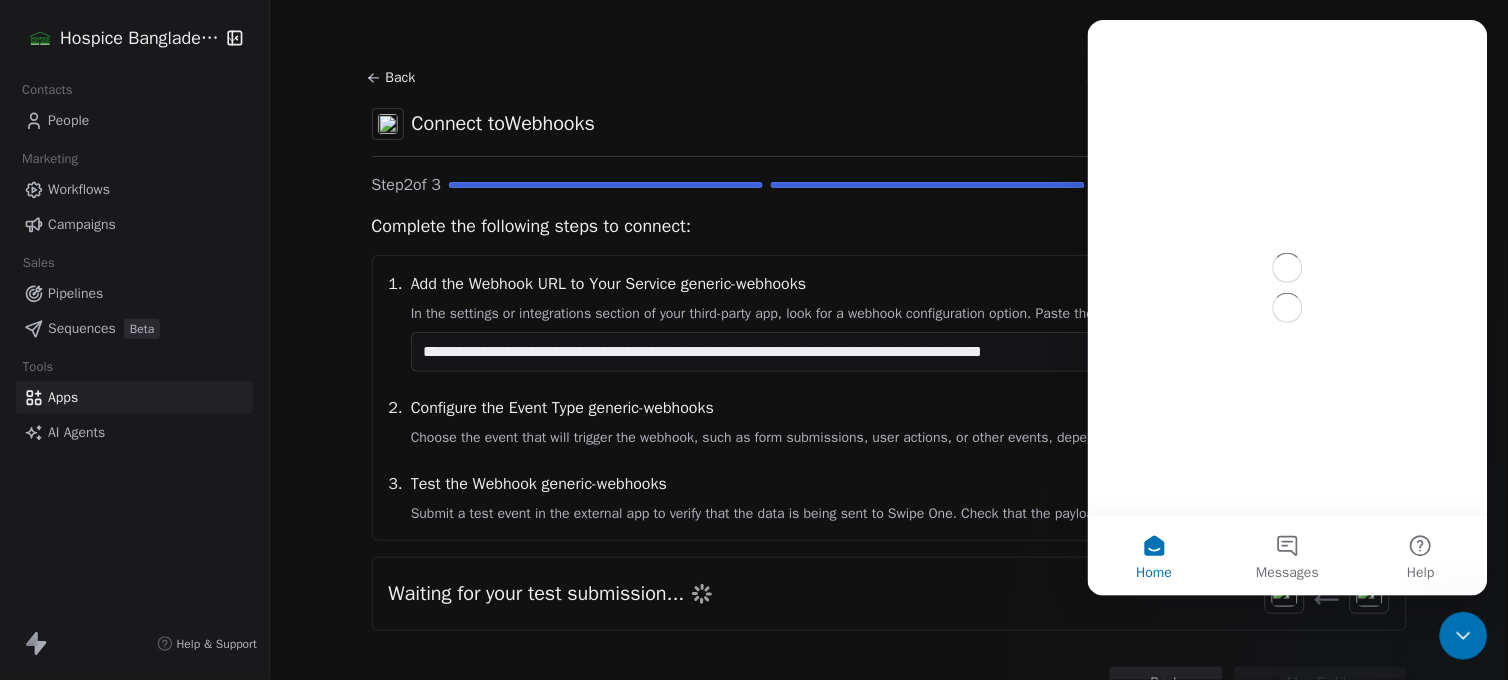scroll, scrollTop: 0, scrollLeft: 0, axis: both 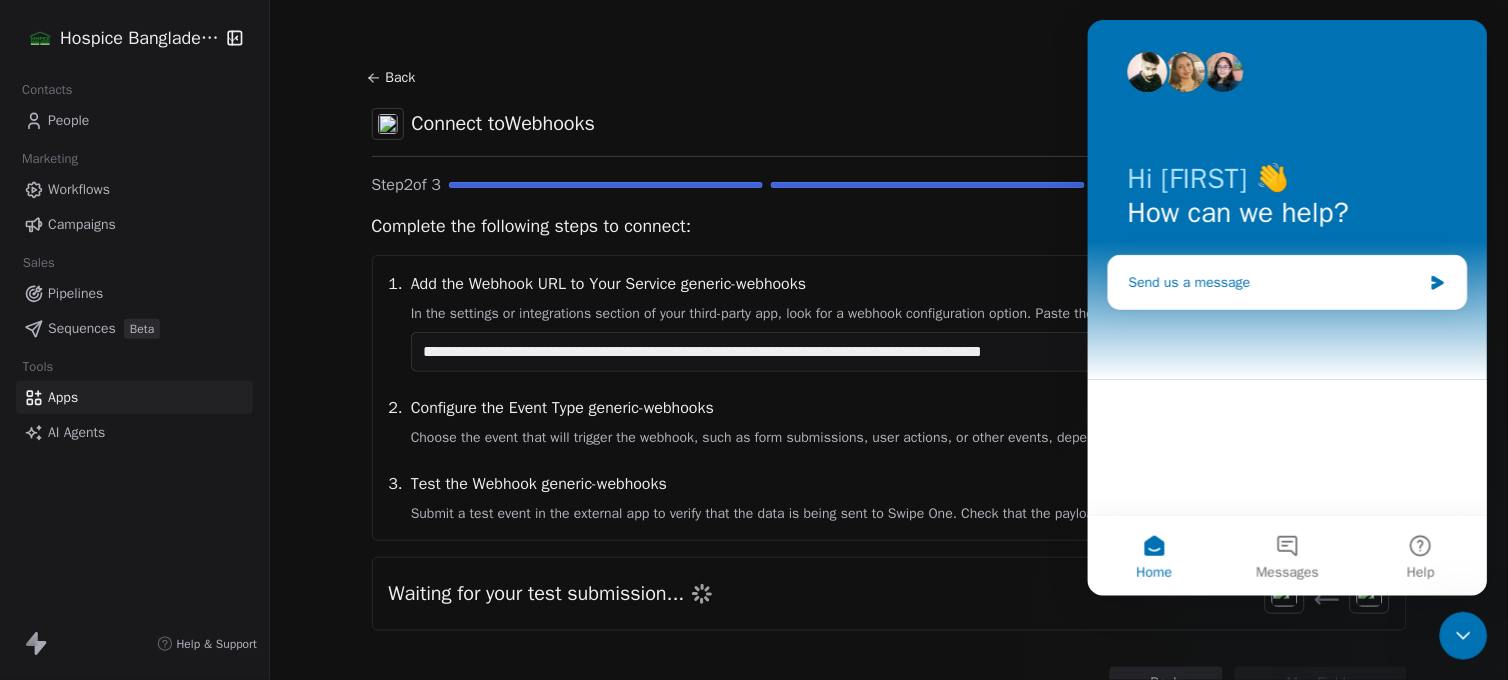 click on "Send us a message" at bounding box center (1287, 281) 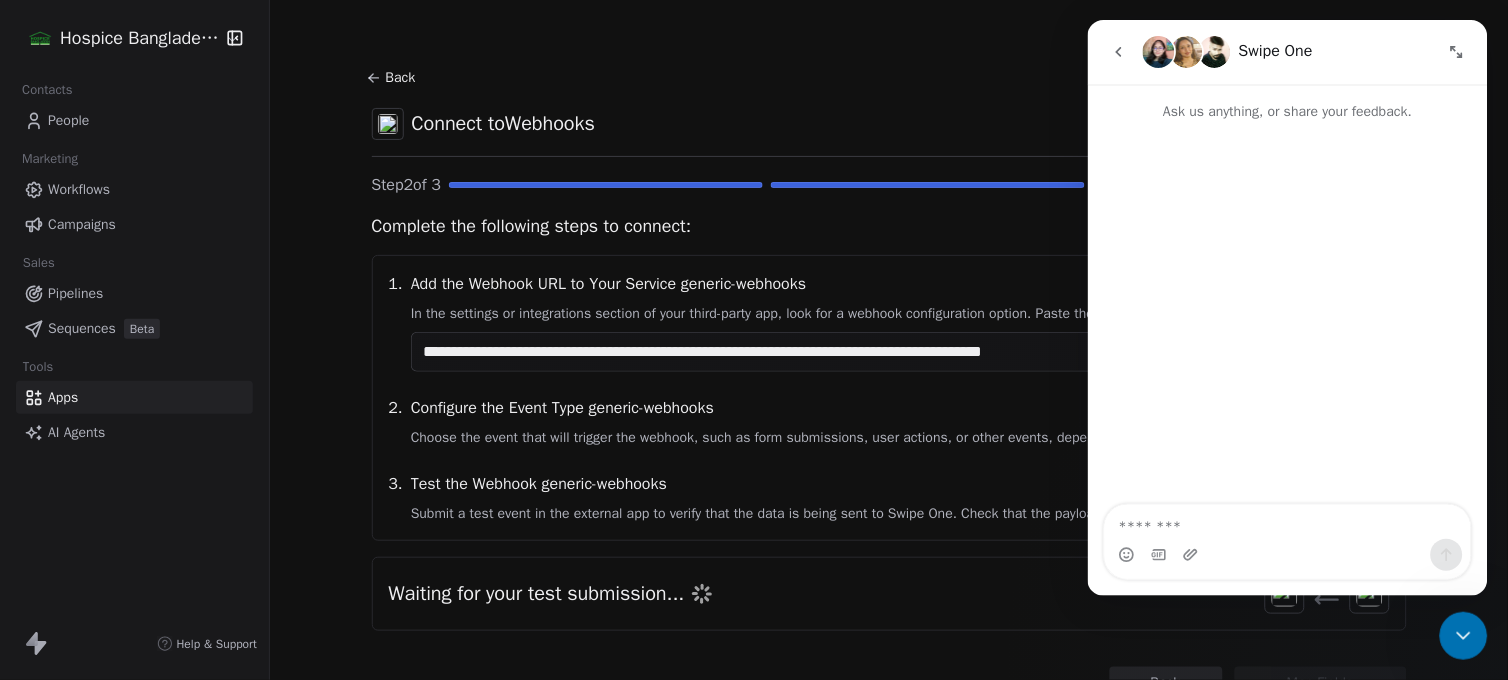 click 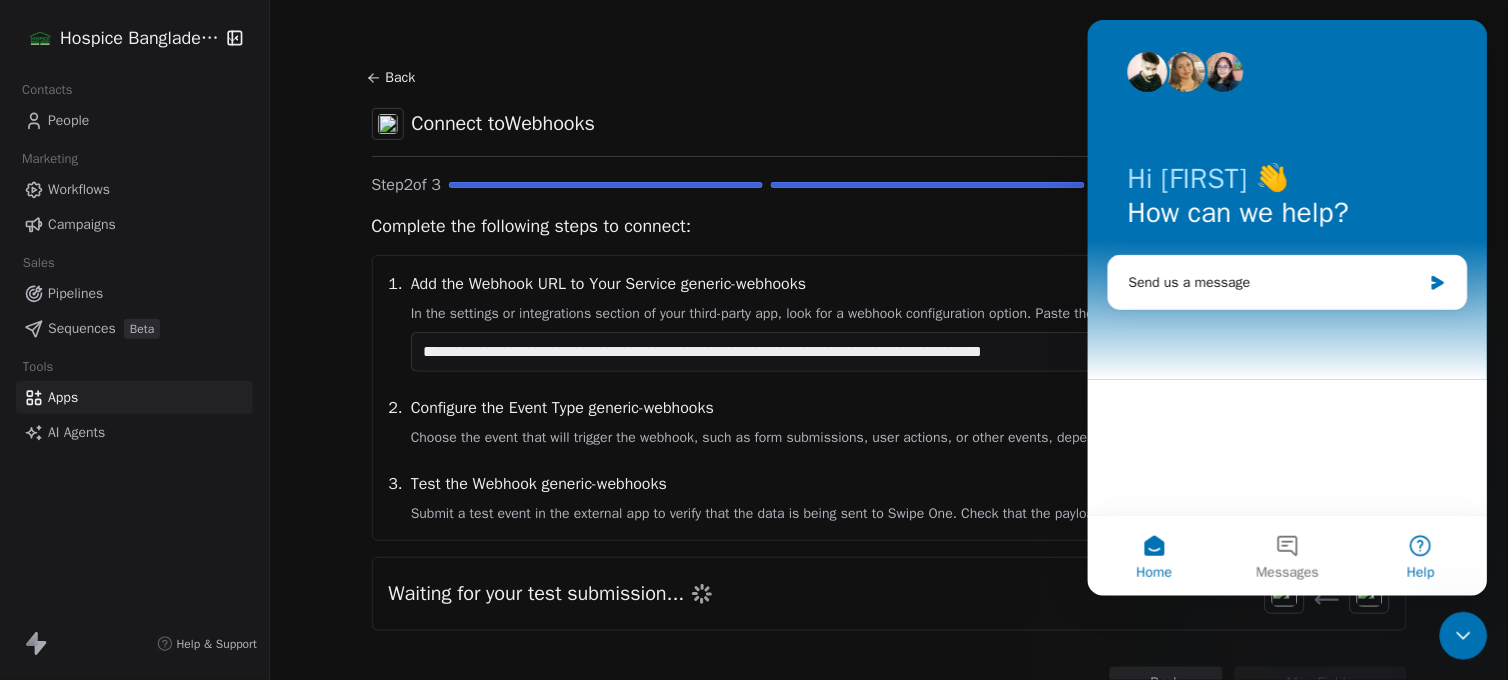 click on "Help" at bounding box center [1420, 555] 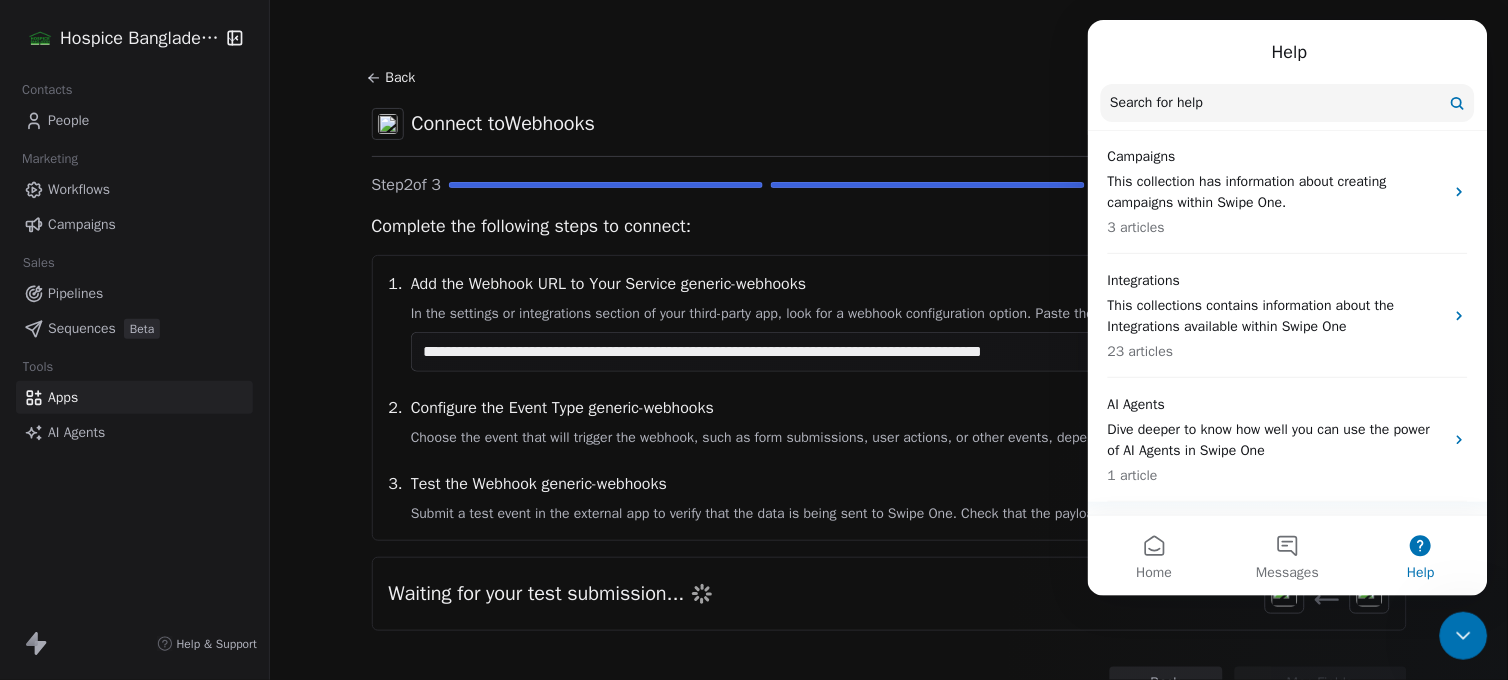 scroll, scrollTop: 447, scrollLeft: 0, axis: vertical 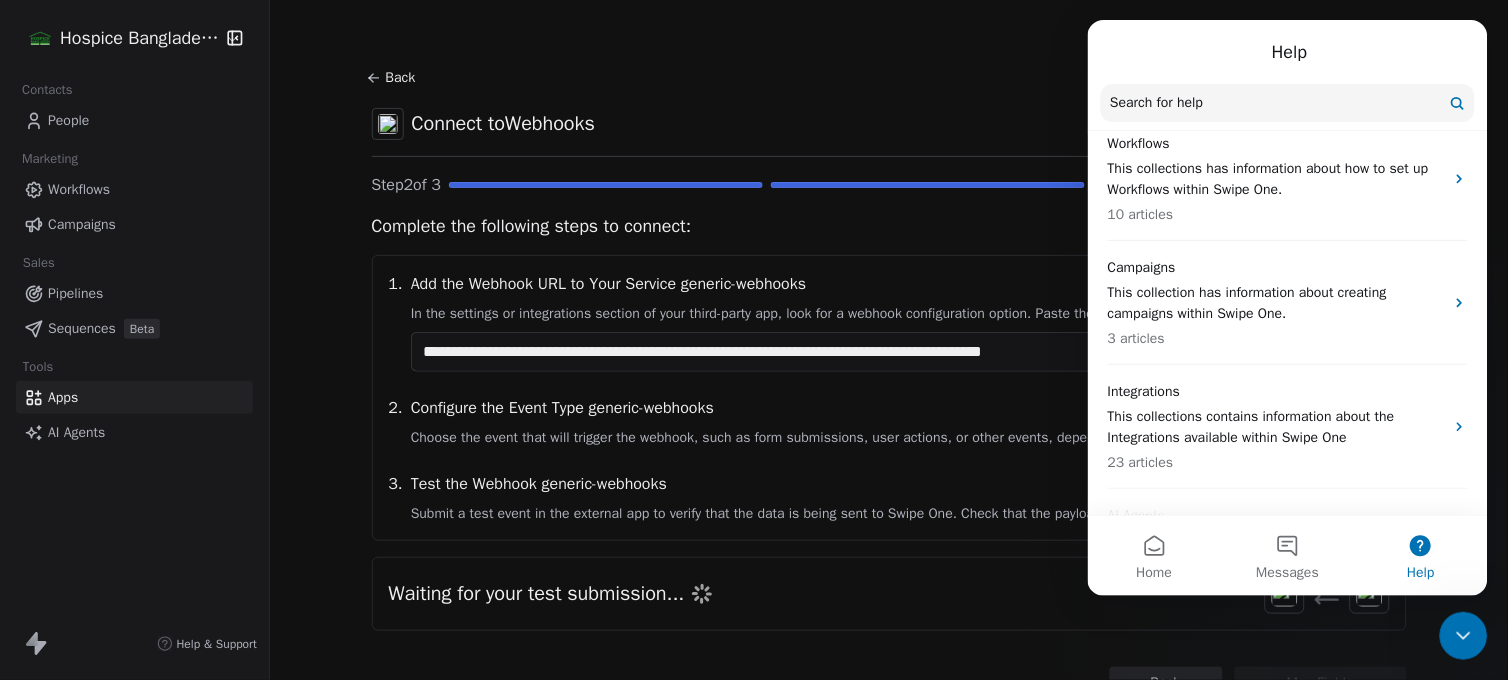 click on "This collections contains information about the Integrations available within Swipe One" at bounding box center (1275, 426) 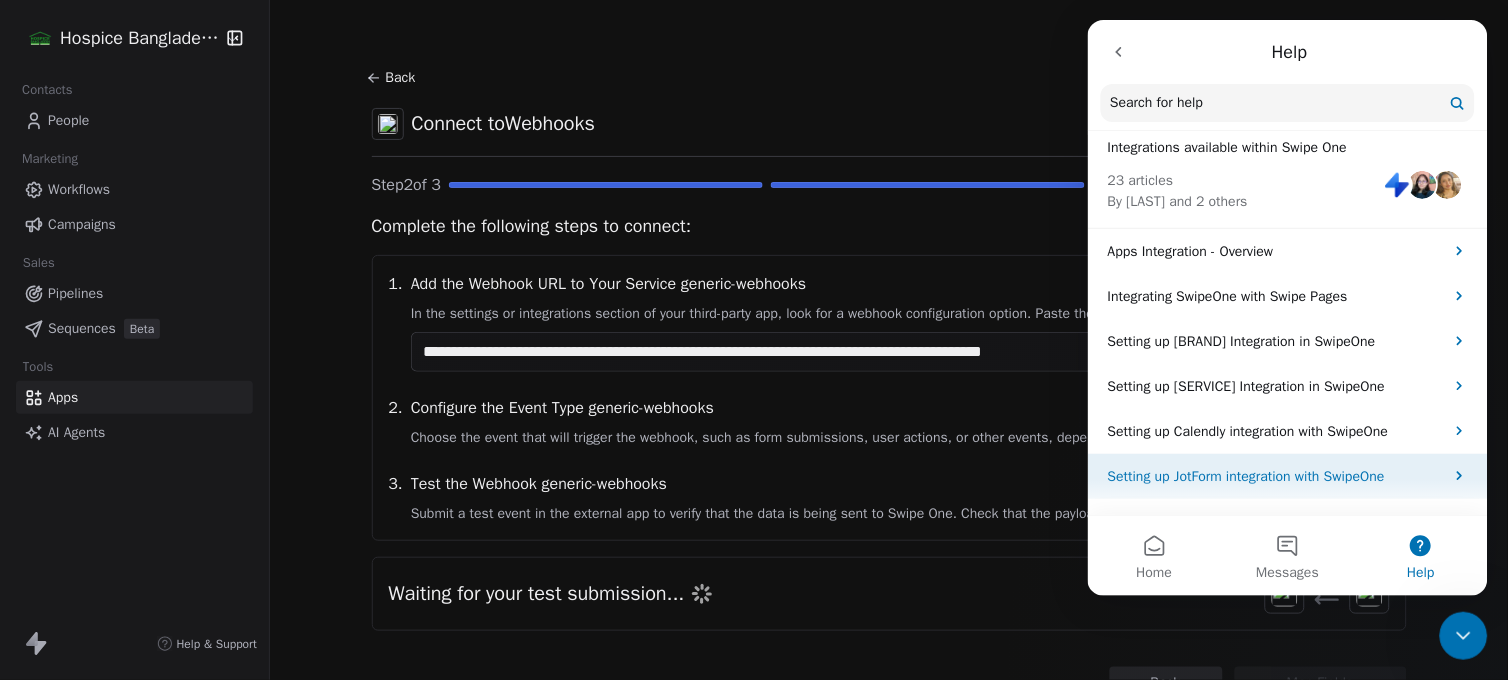 scroll, scrollTop: 0, scrollLeft: 0, axis: both 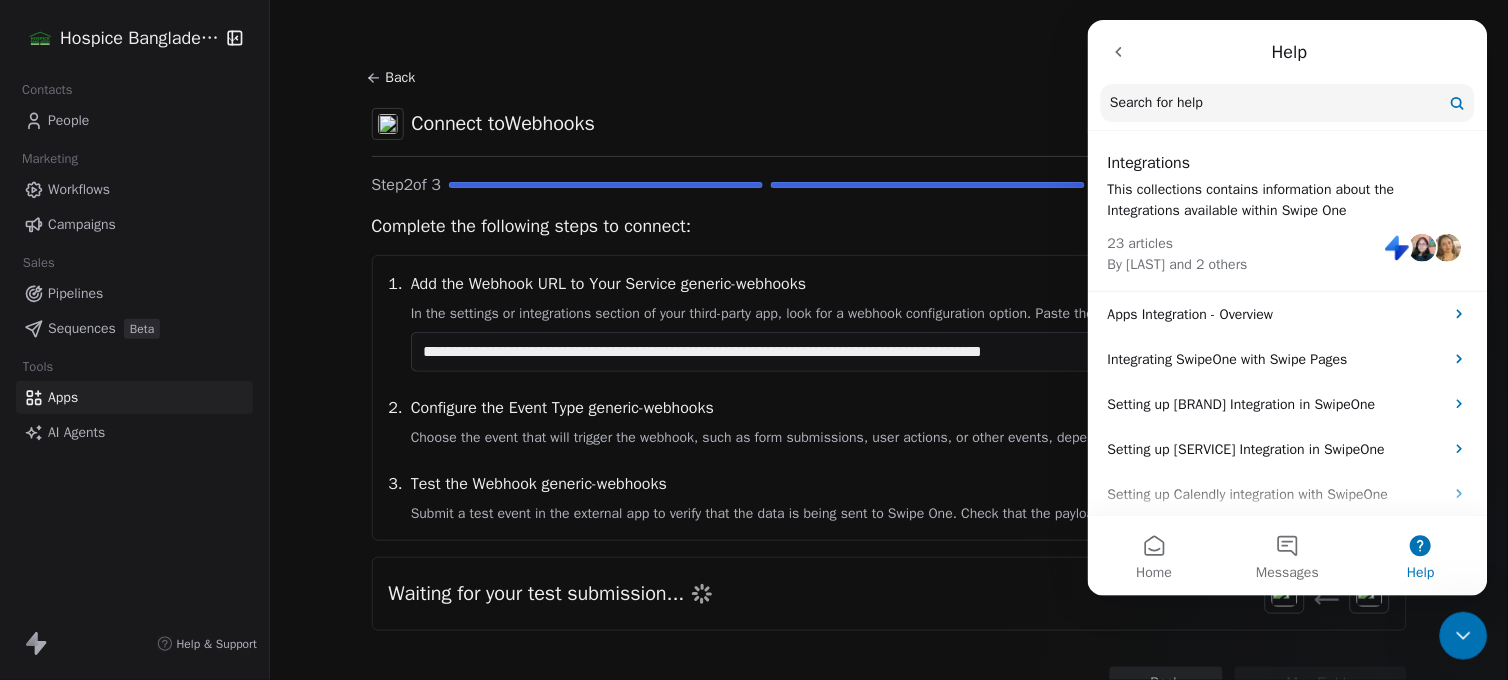 click on "Search for help" at bounding box center (1156, 102) 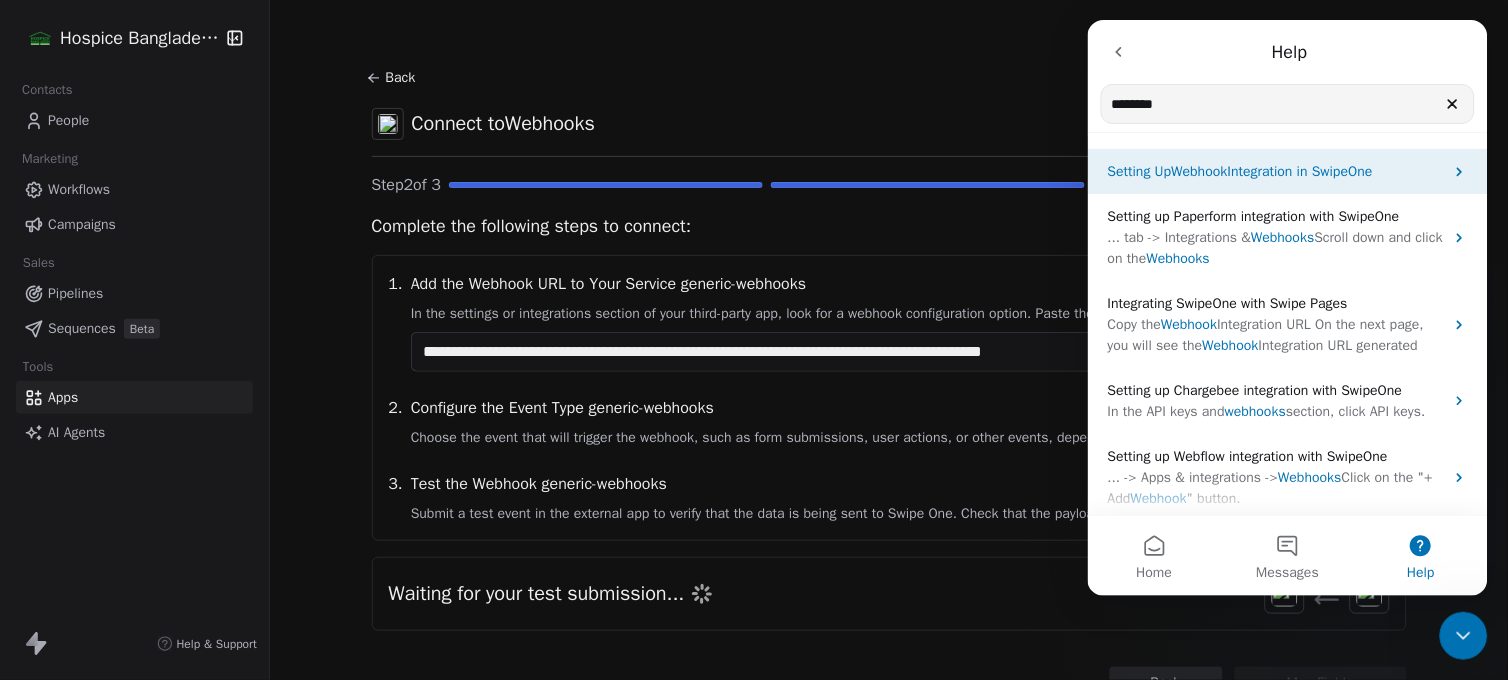 type on "********" 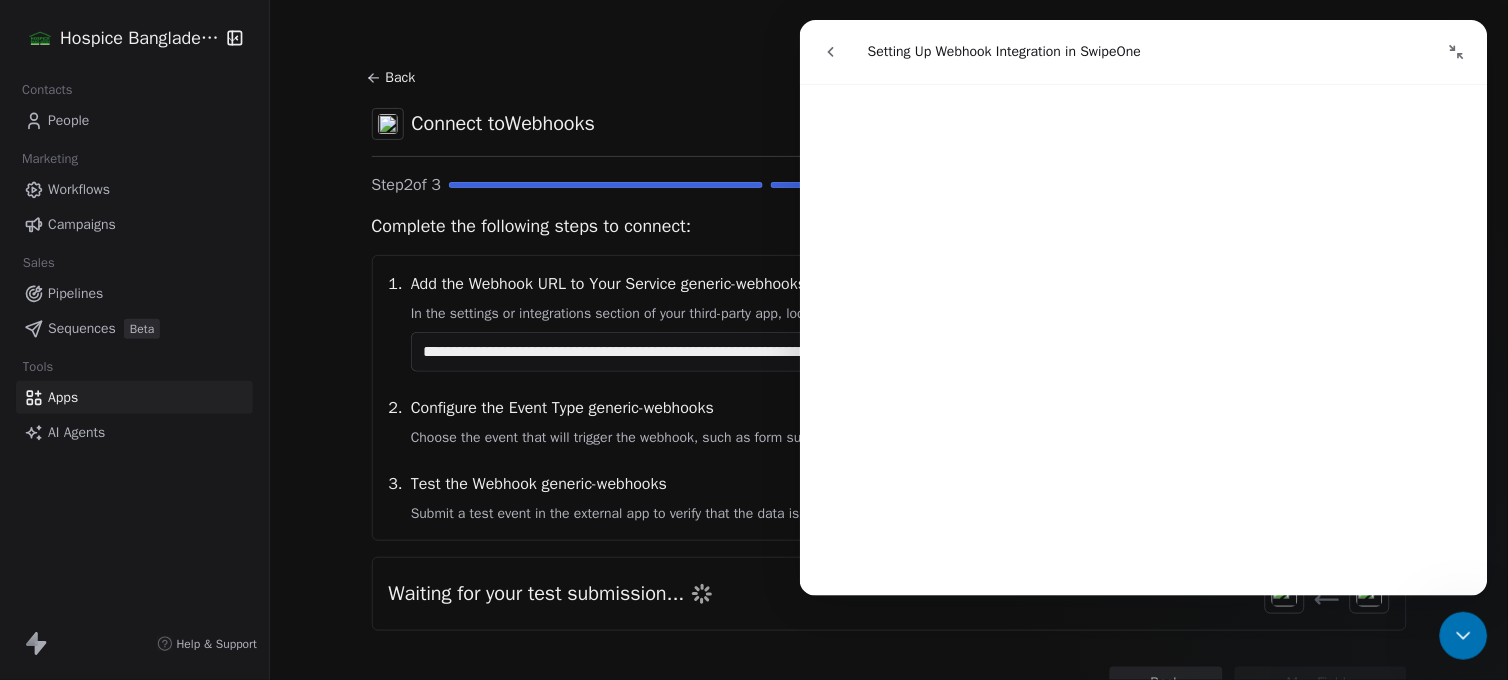 scroll, scrollTop: 3111, scrollLeft: 0, axis: vertical 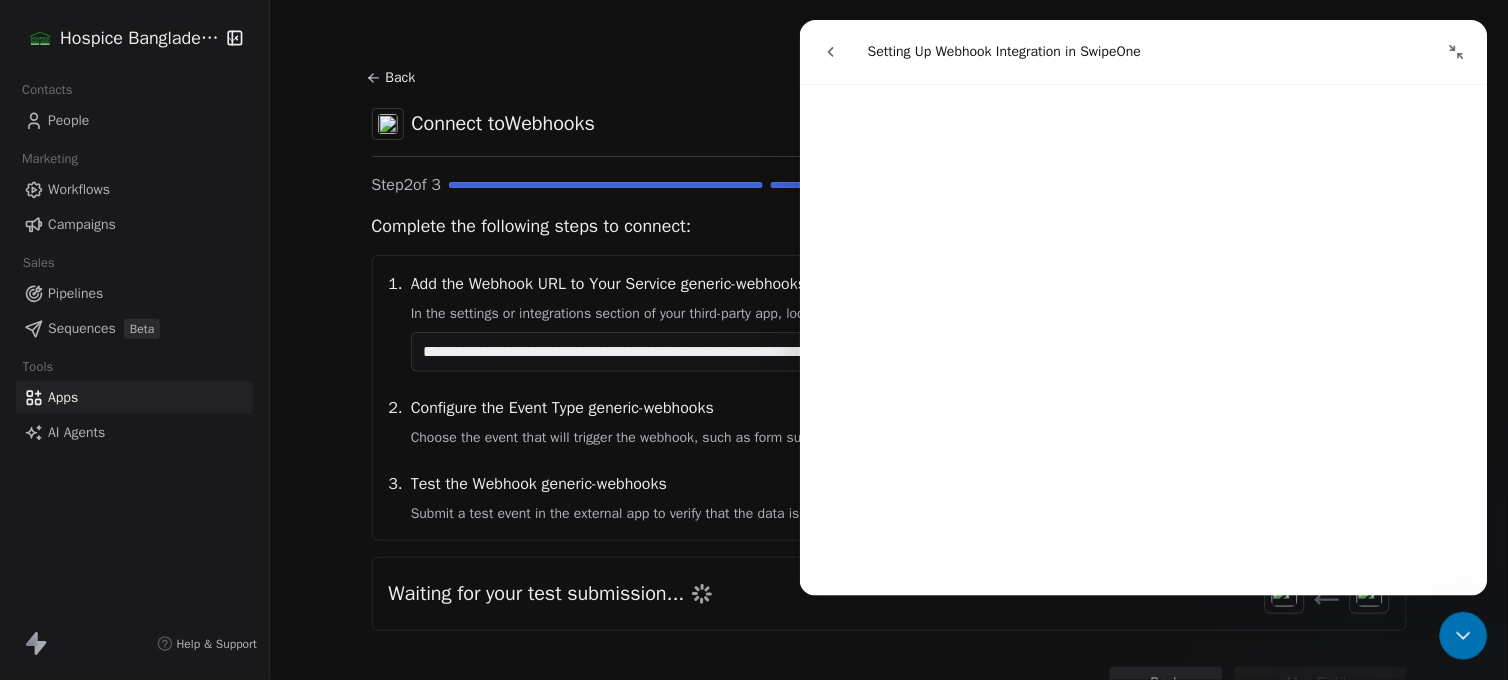 click on "Complete the following steps to connect:" at bounding box center (889, 226) 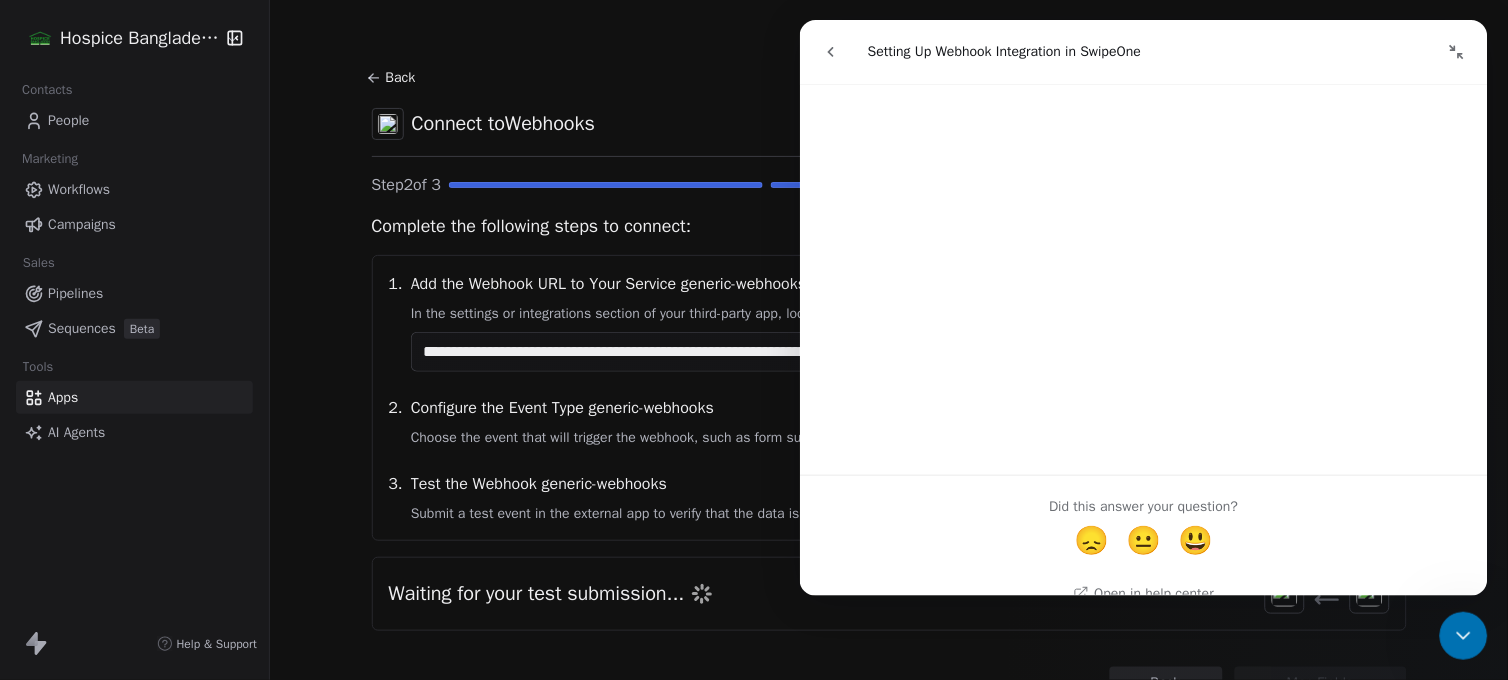 scroll, scrollTop: 3842, scrollLeft: 0, axis: vertical 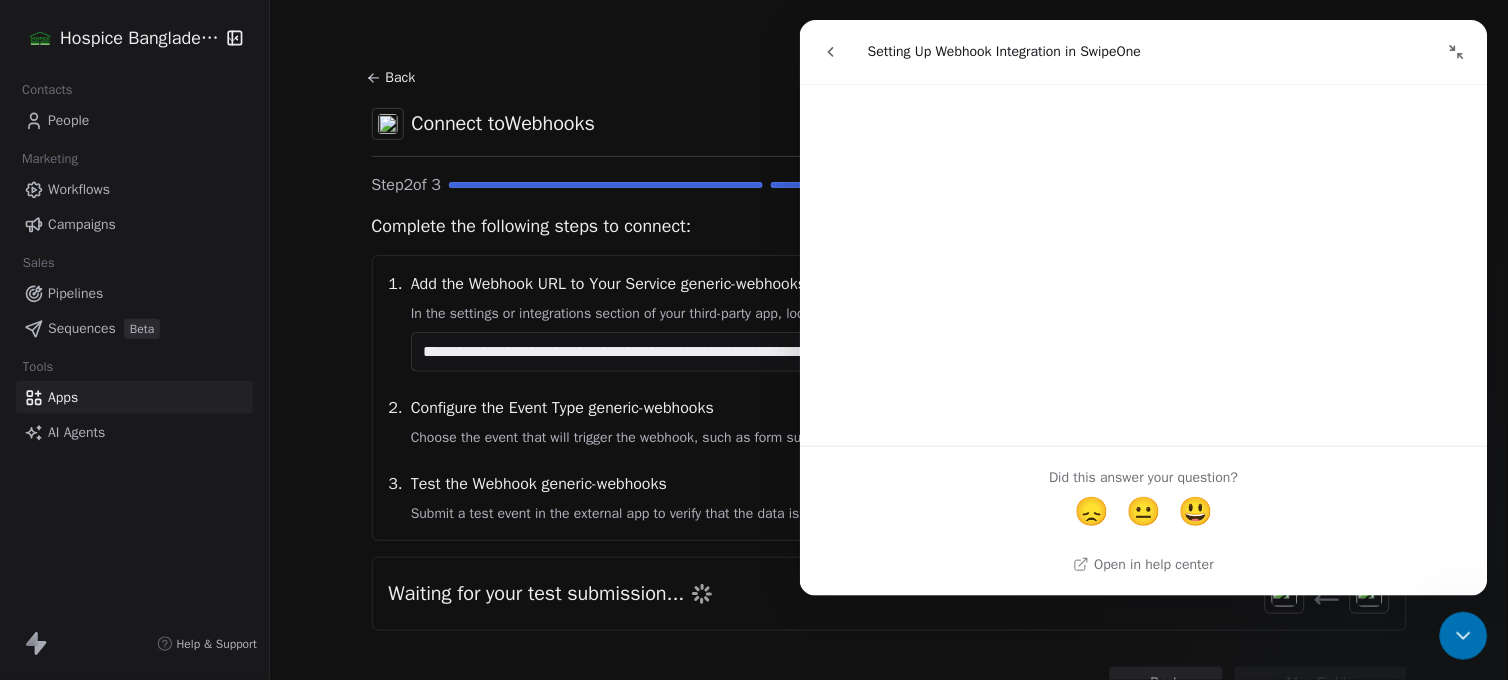 click on "**********" at bounding box center (889, 398) 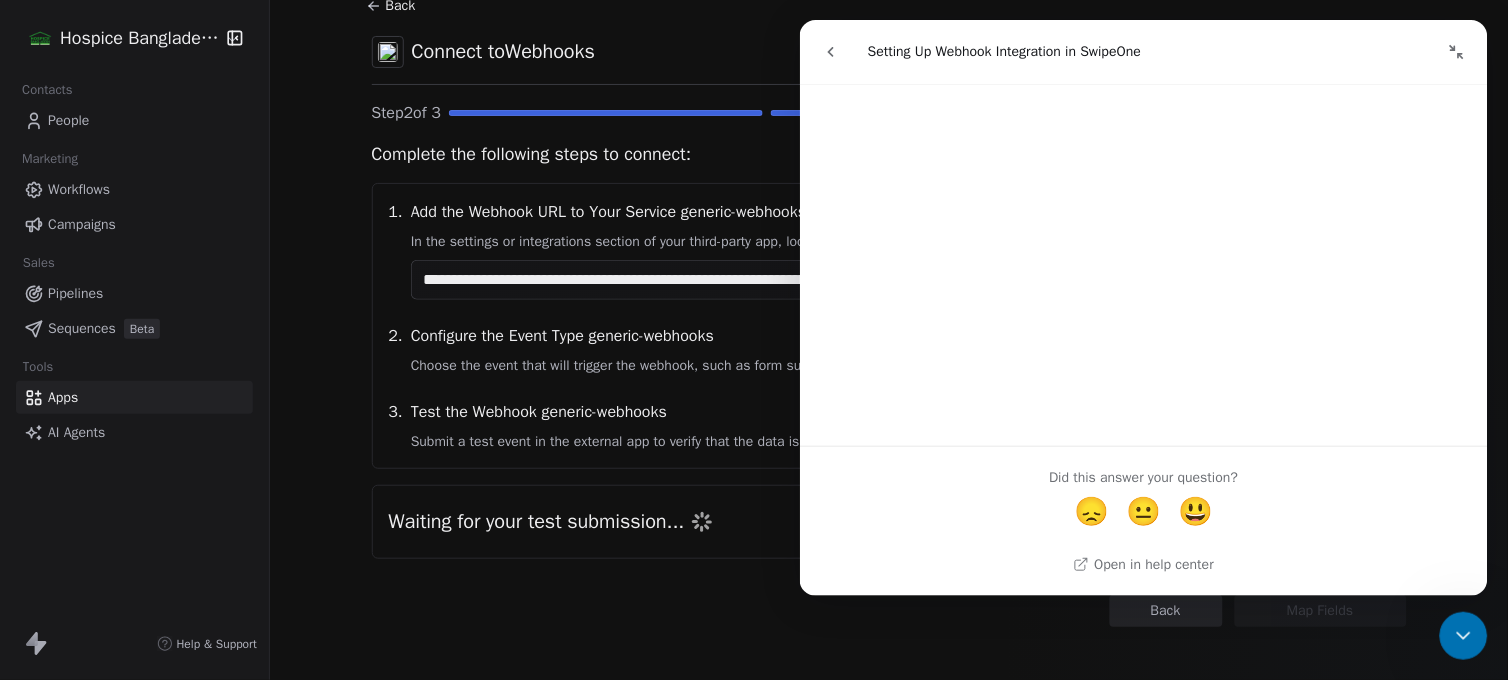 scroll, scrollTop: 103, scrollLeft: 0, axis: vertical 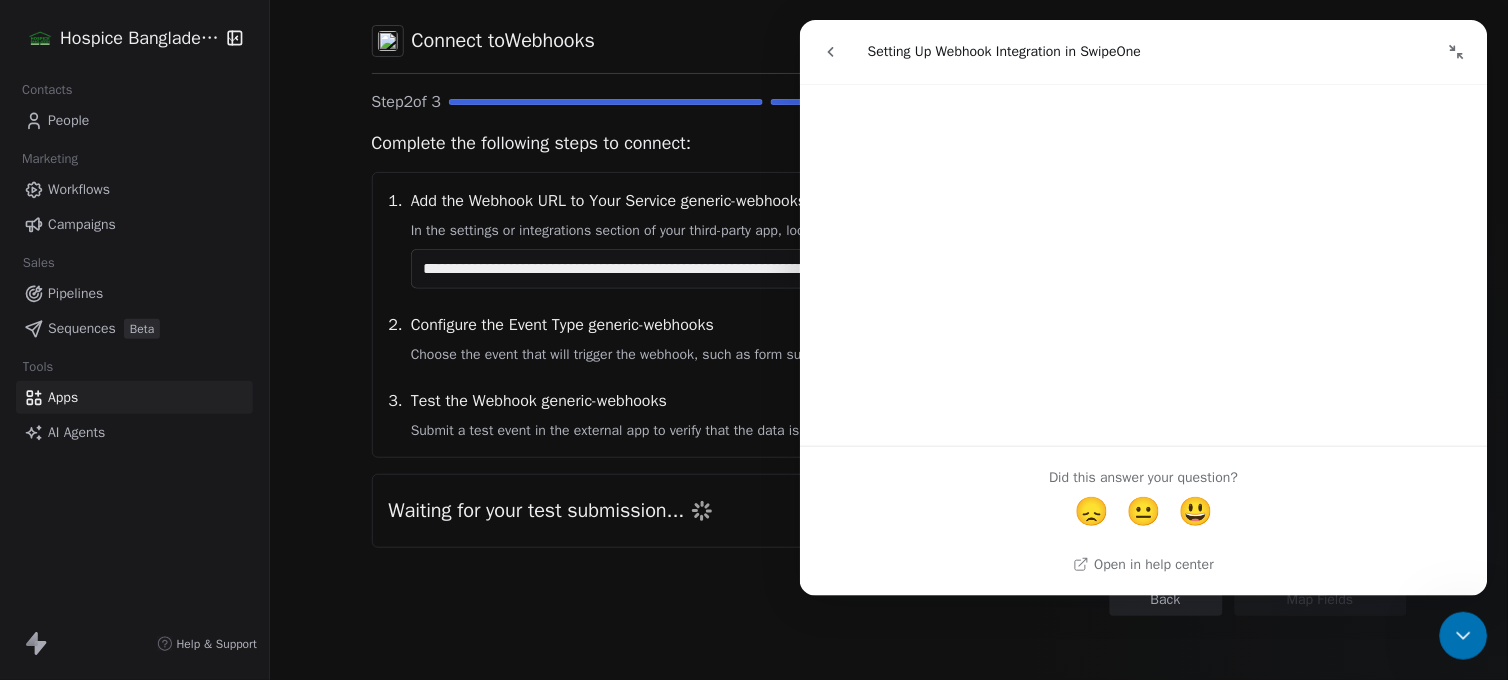 click at bounding box center (1463, 635) 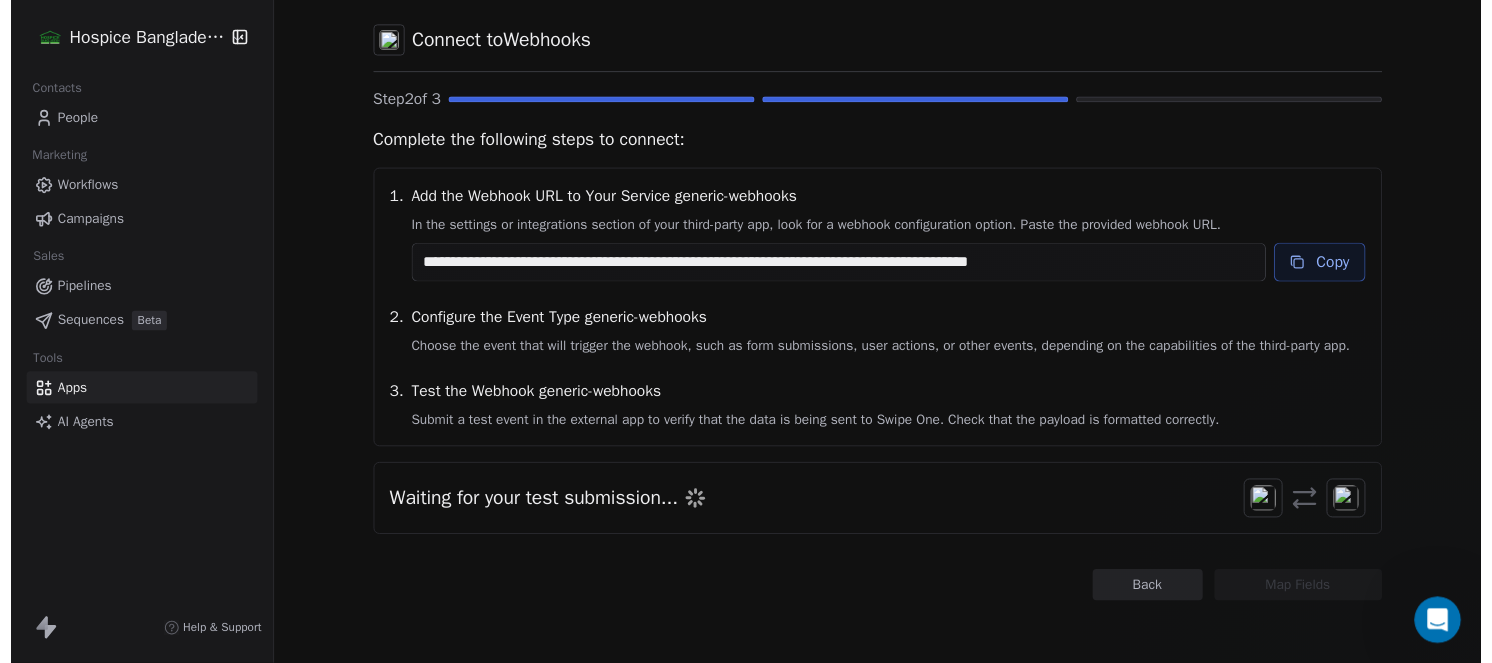 scroll, scrollTop: 0, scrollLeft: 0, axis: both 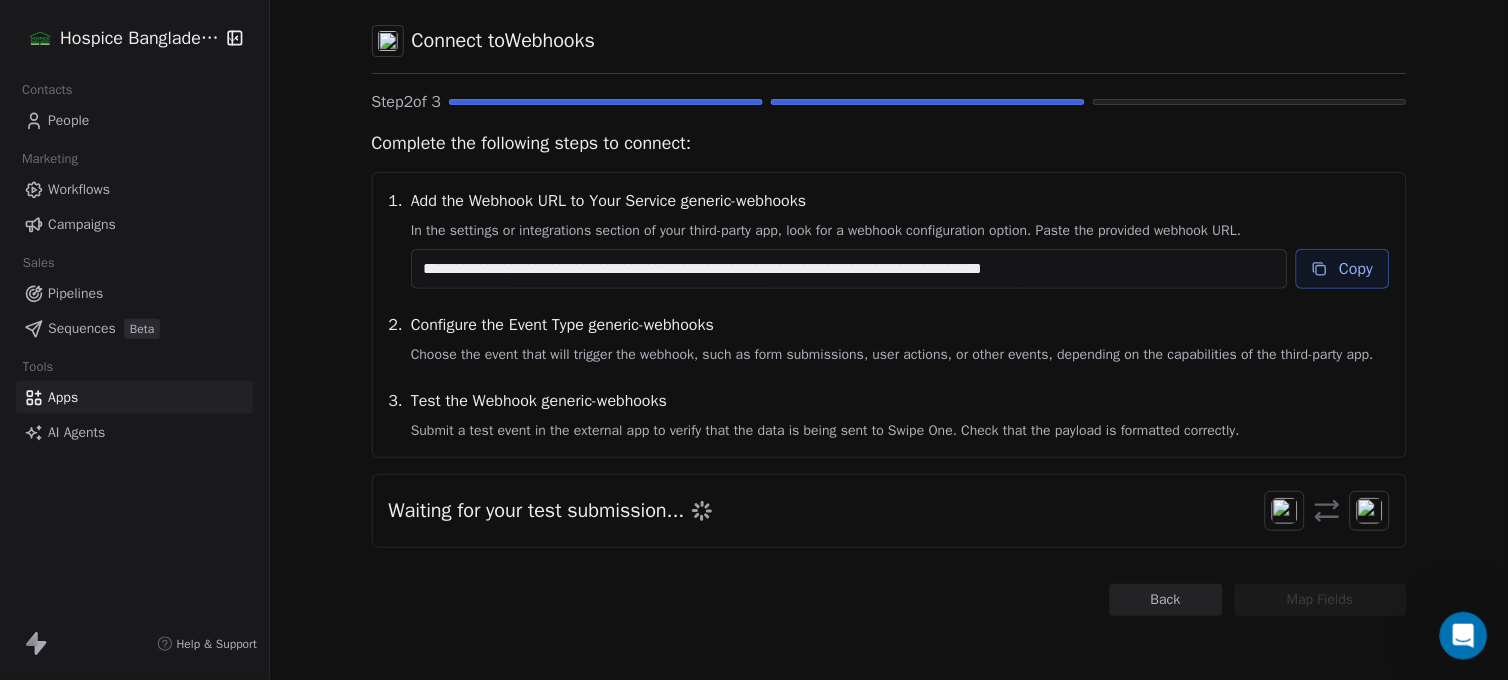 click at bounding box center (1285, 511) 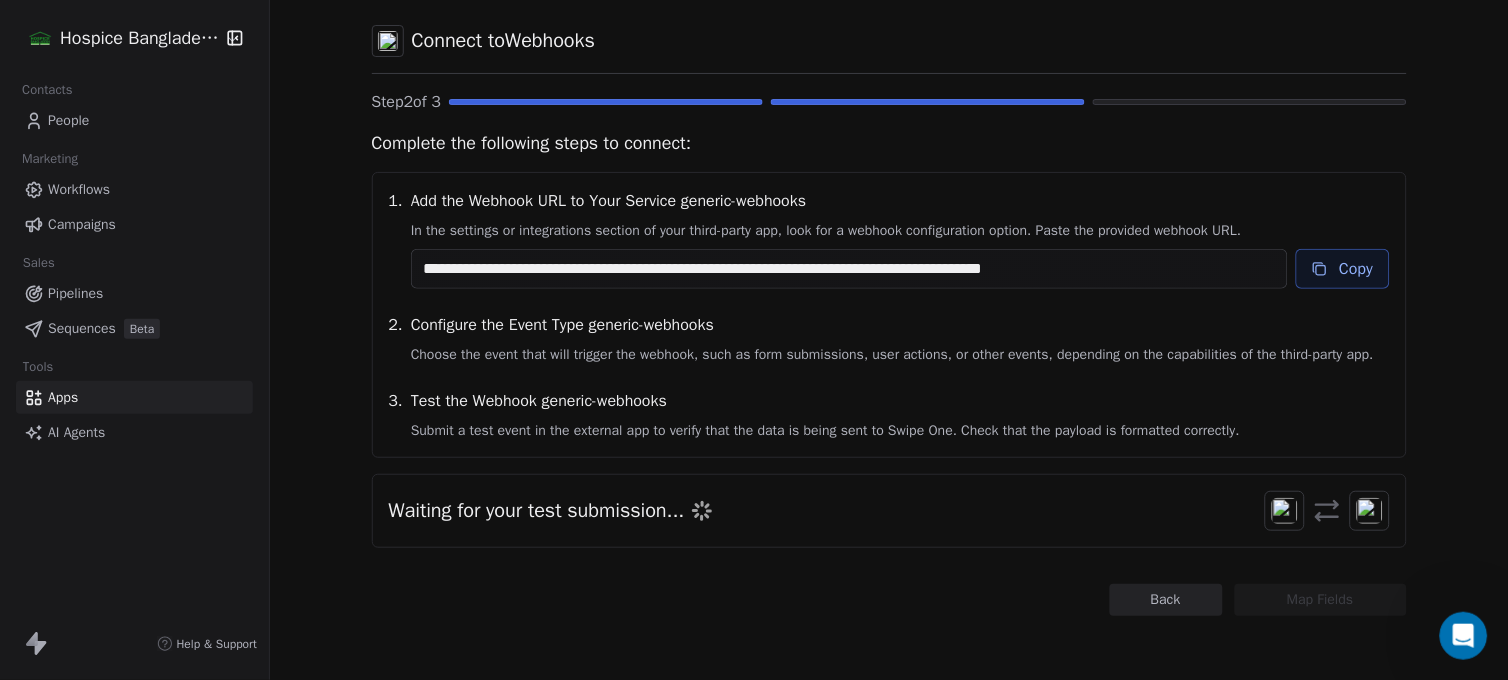 click on "**********" at bounding box center [754, 340] 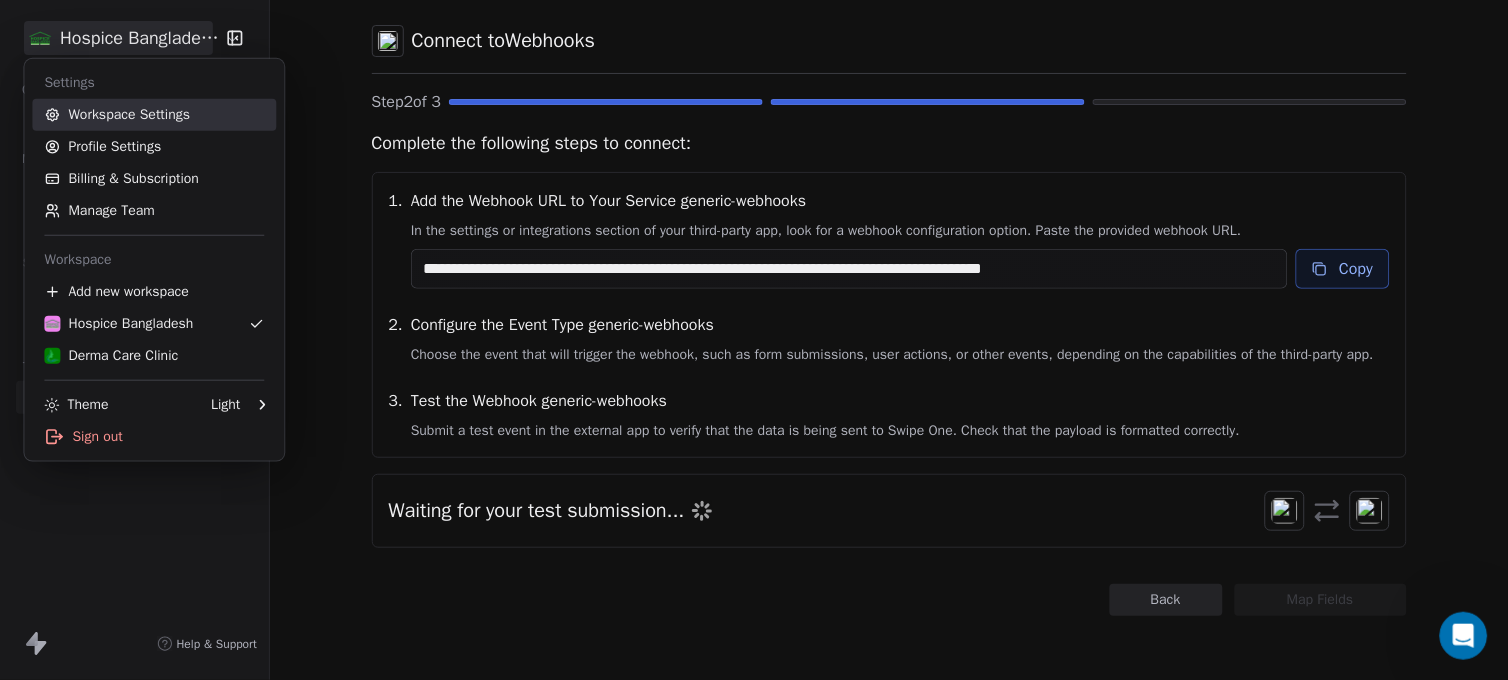 click on "Workspace Settings" at bounding box center (154, 115) 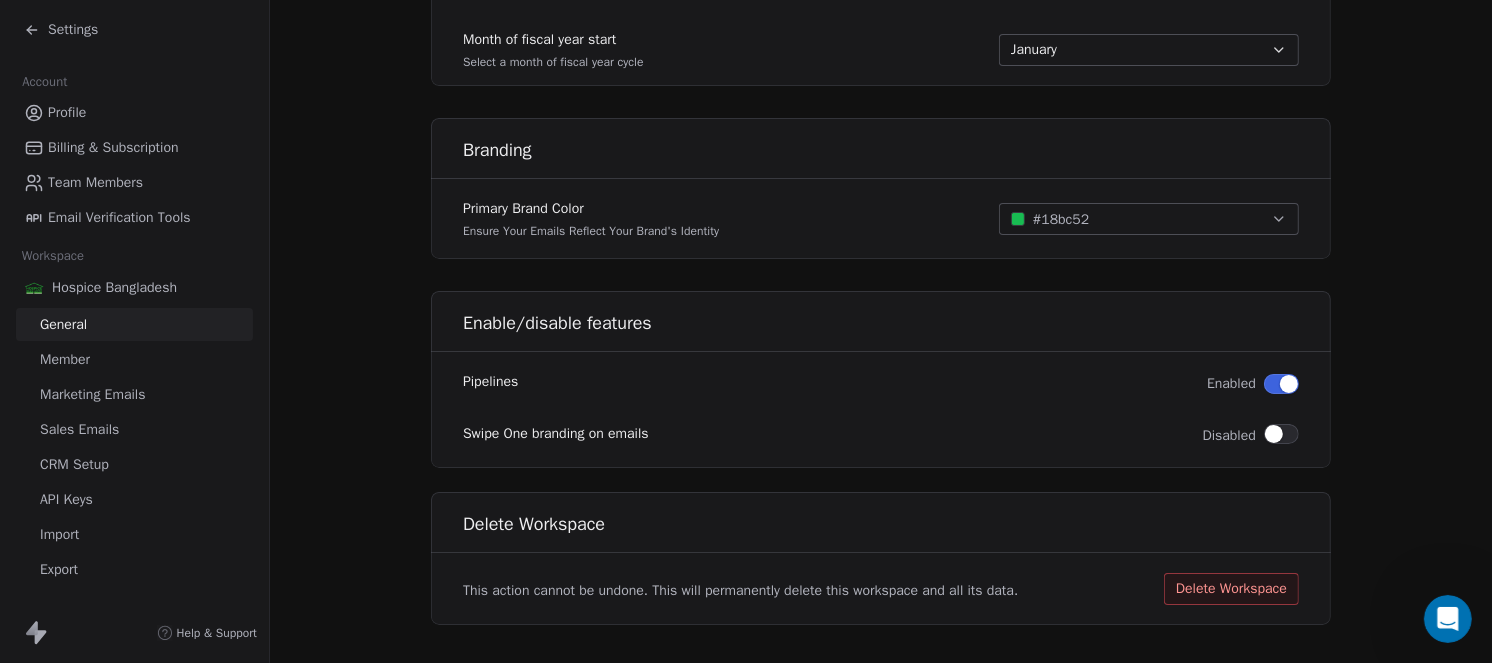 scroll, scrollTop: 1193, scrollLeft: 0, axis: vertical 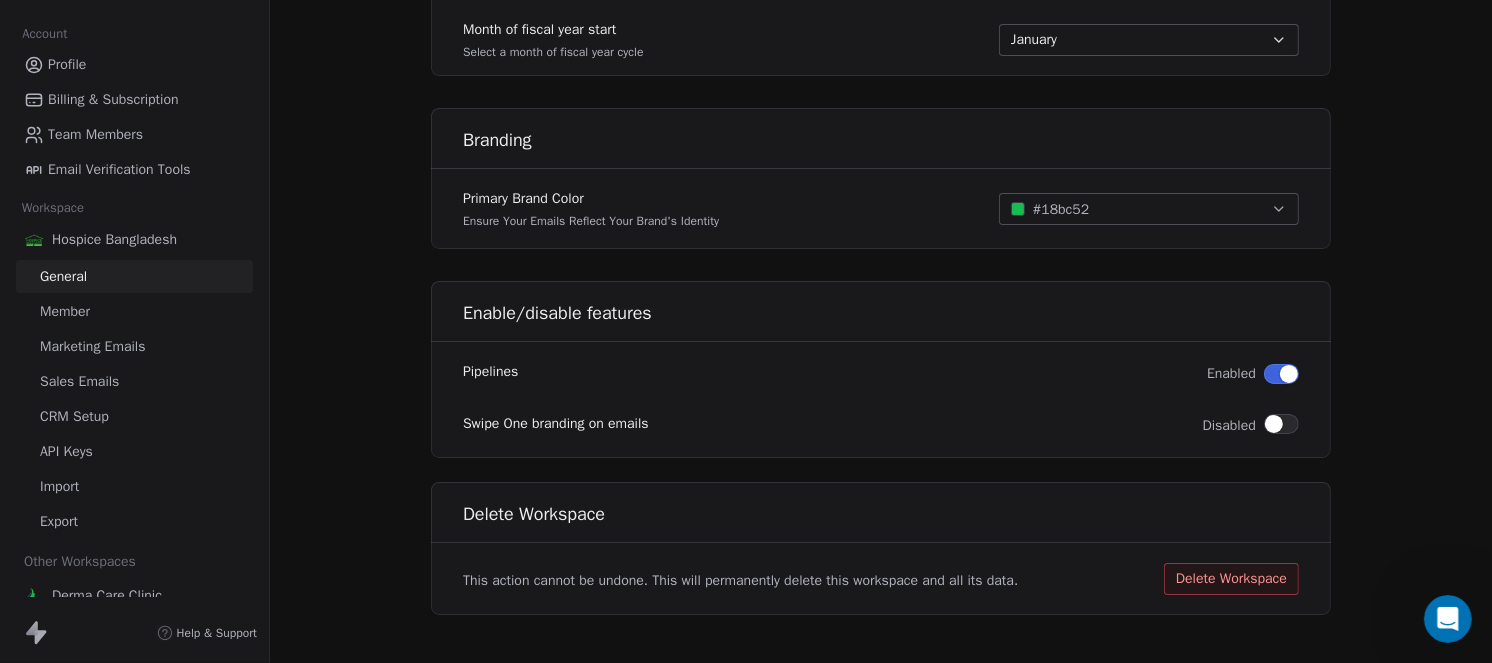 click on "CRM Setup" at bounding box center (74, 416) 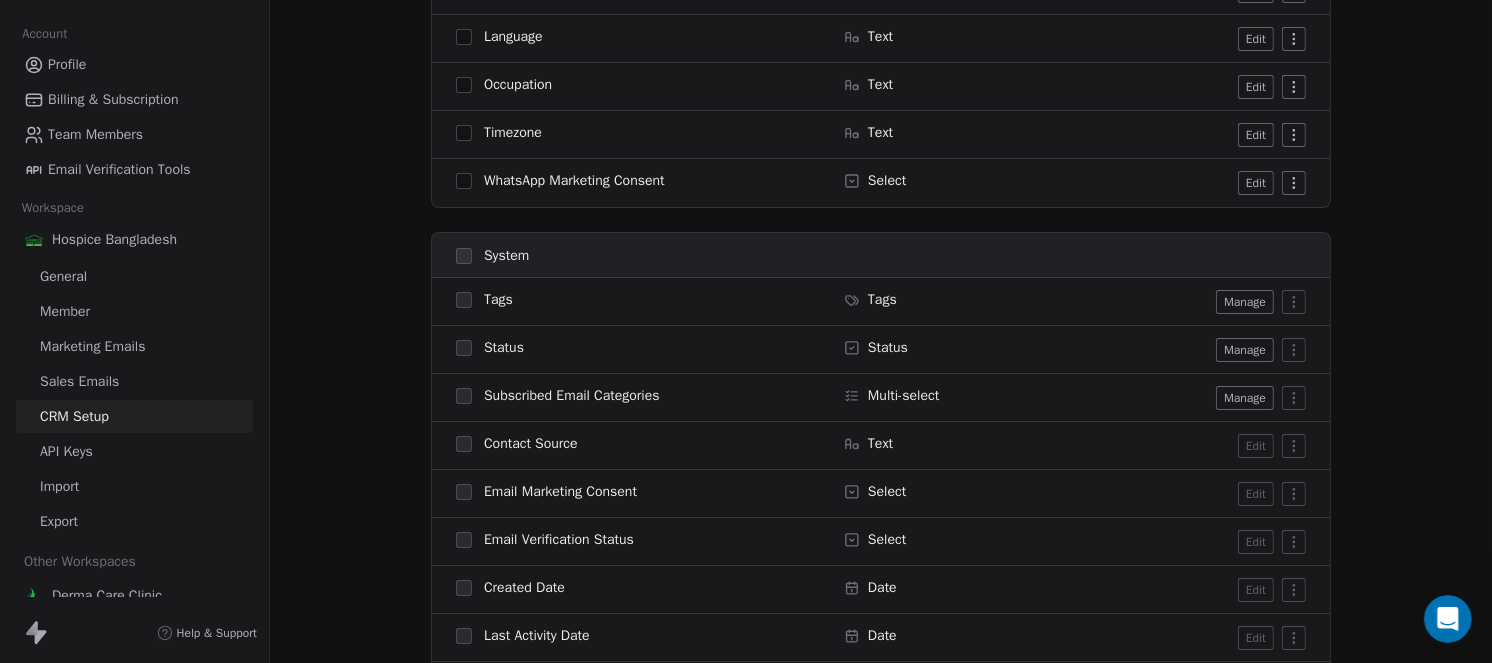 scroll, scrollTop: 0, scrollLeft: 0, axis: both 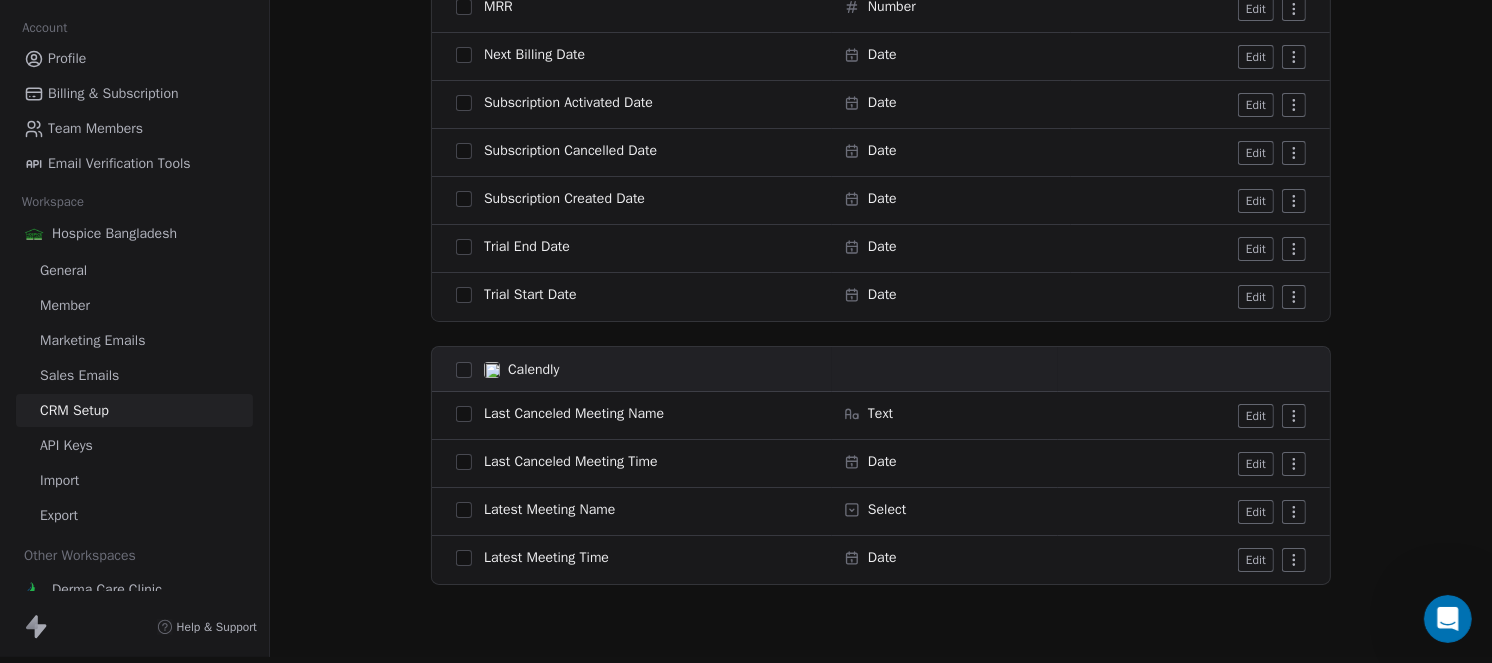click on "API Keys" at bounding box center (66, 445) 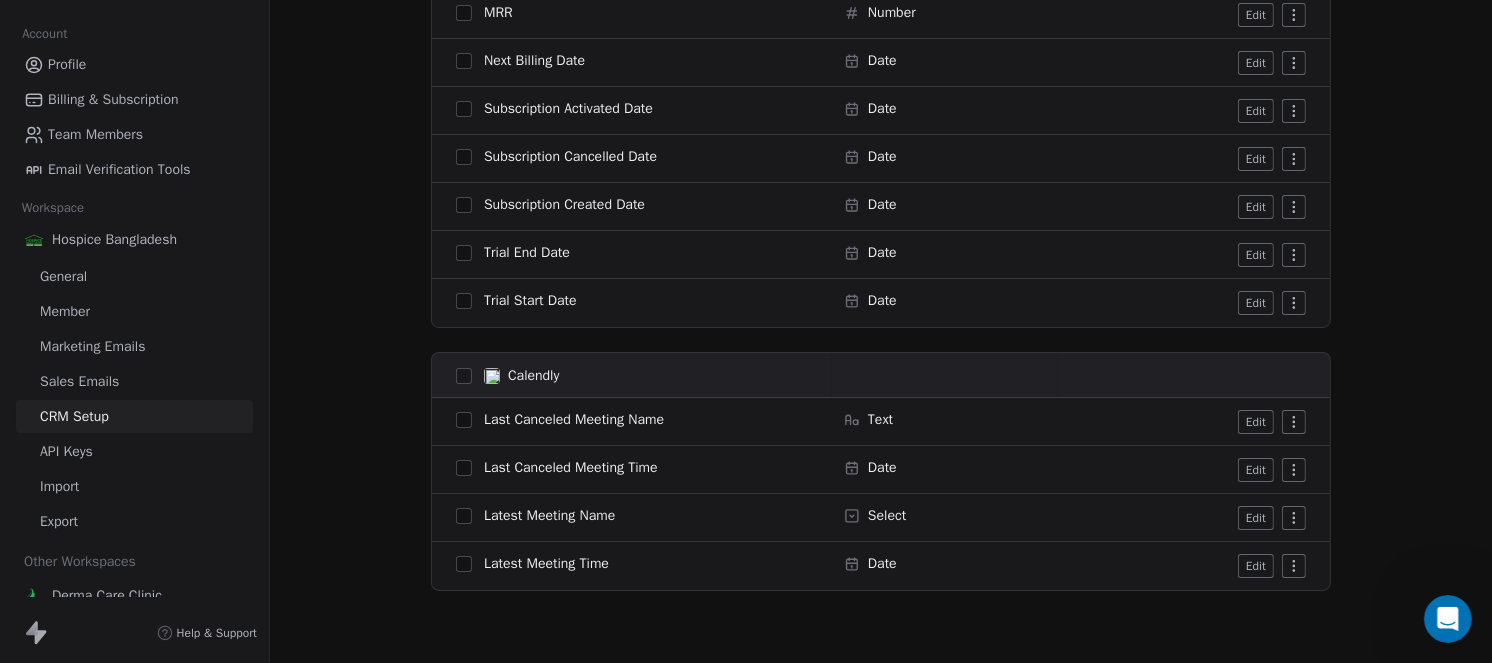 scroll, scrollTop: 0, scrollLeft: 0, axis: both 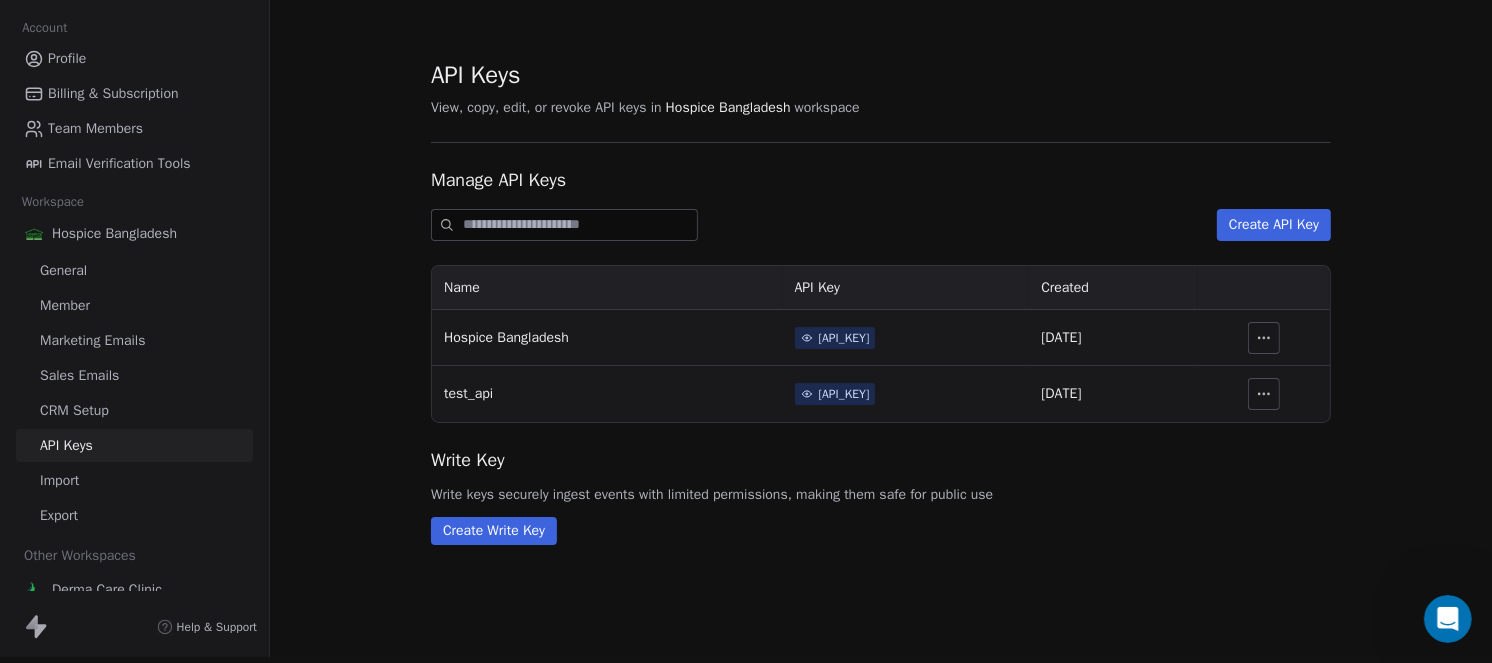 click on "Import" at bounding box center (134, 480) 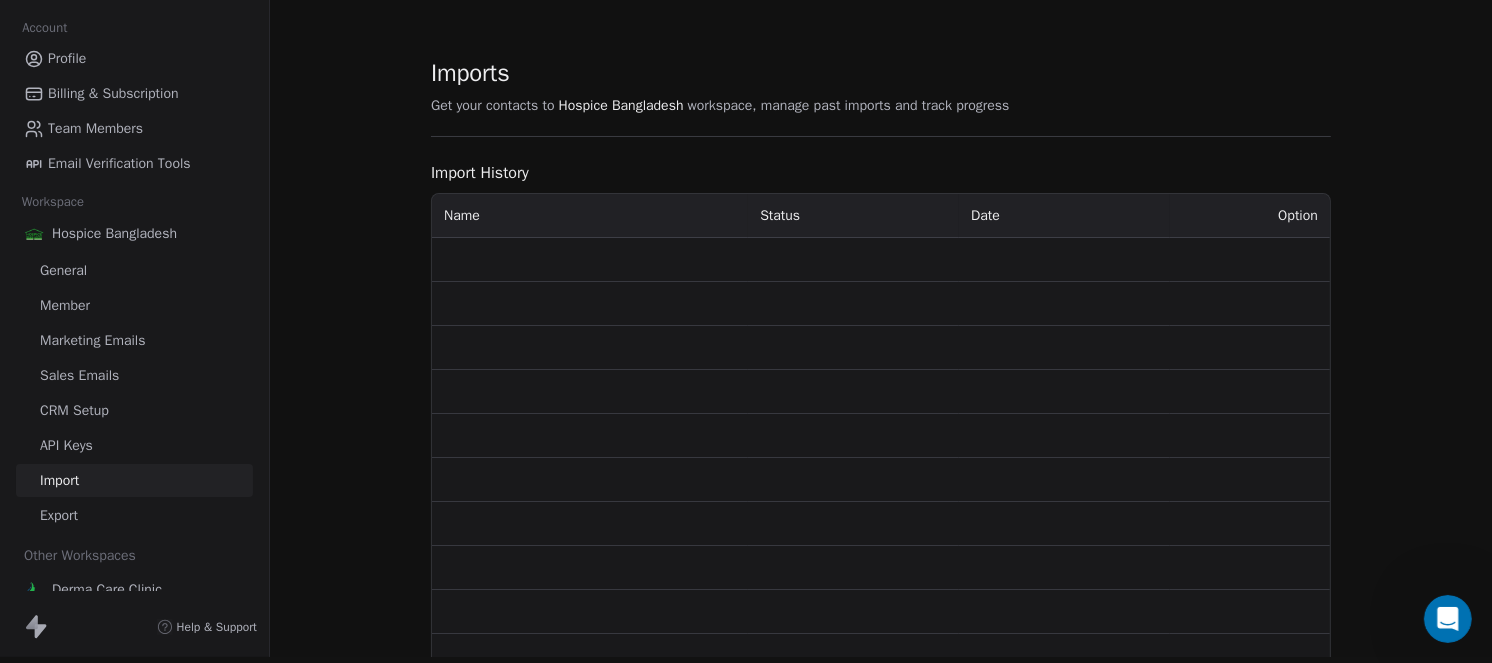 scroll, scrollTop: 0, scrollLeft: 0, axis: both 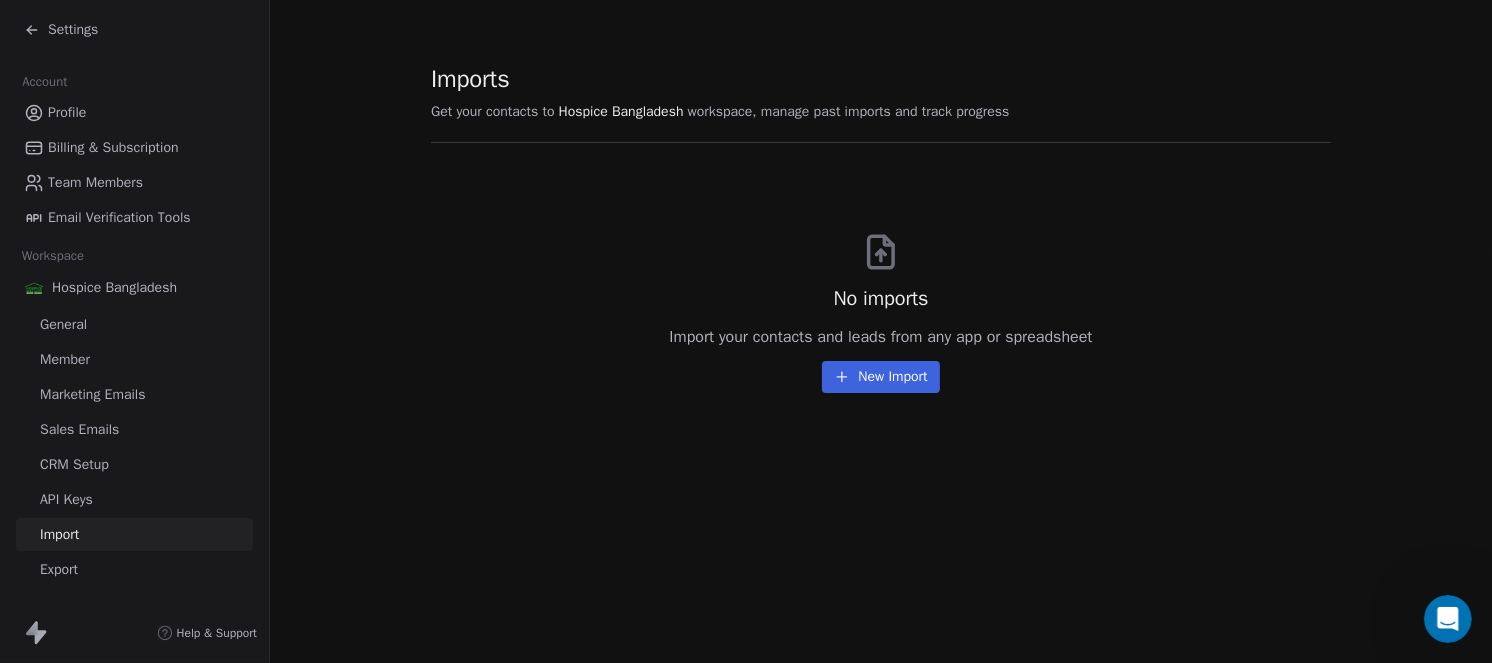 click on "General" at bounding box center (134, 324) 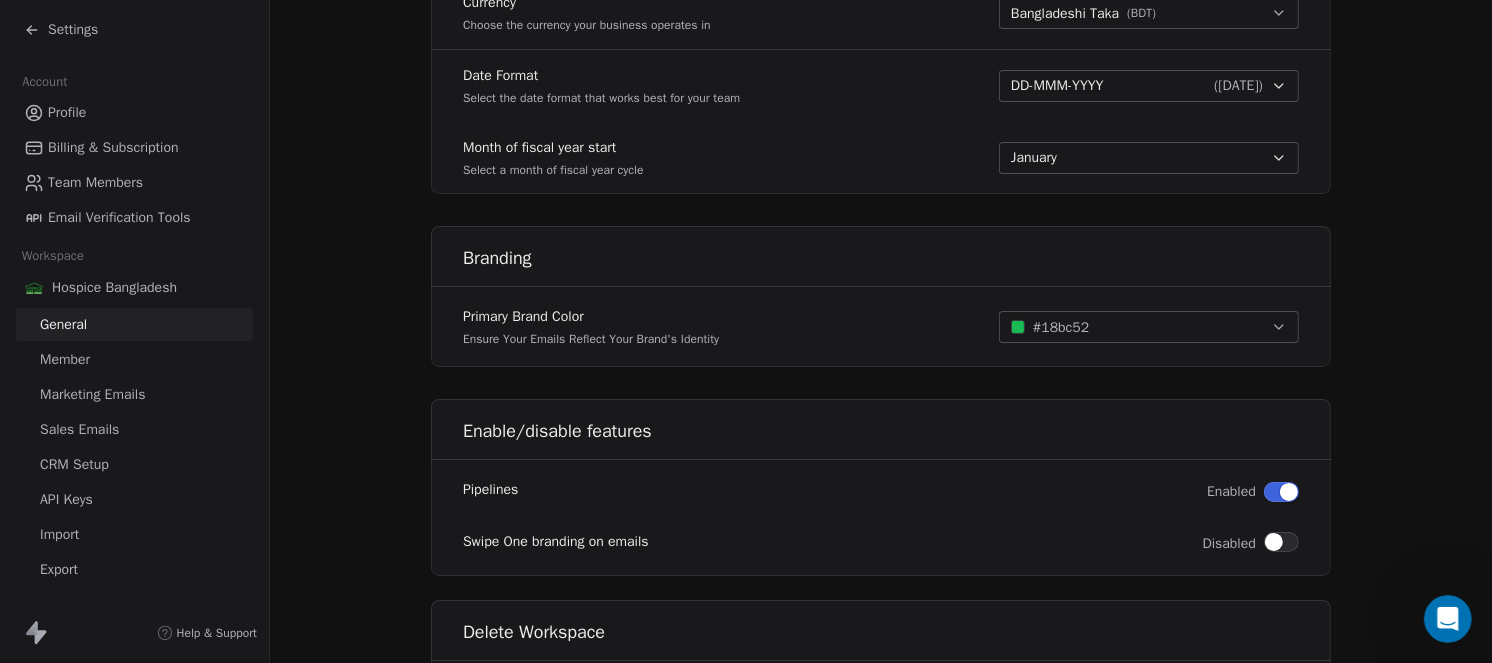 scroll, scrollTop: 1193, scrollLeft: 0, axis: vertical 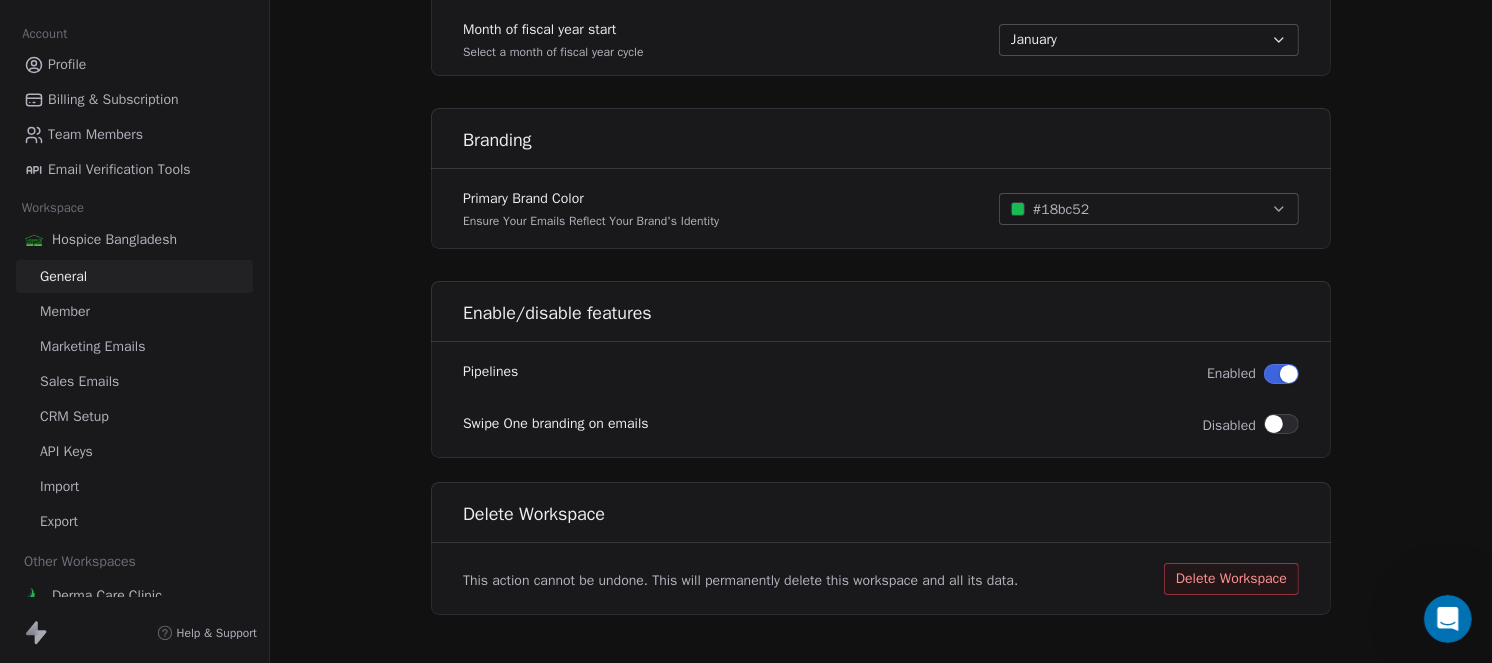 click on "Profile" at bounding box center (134, 64) 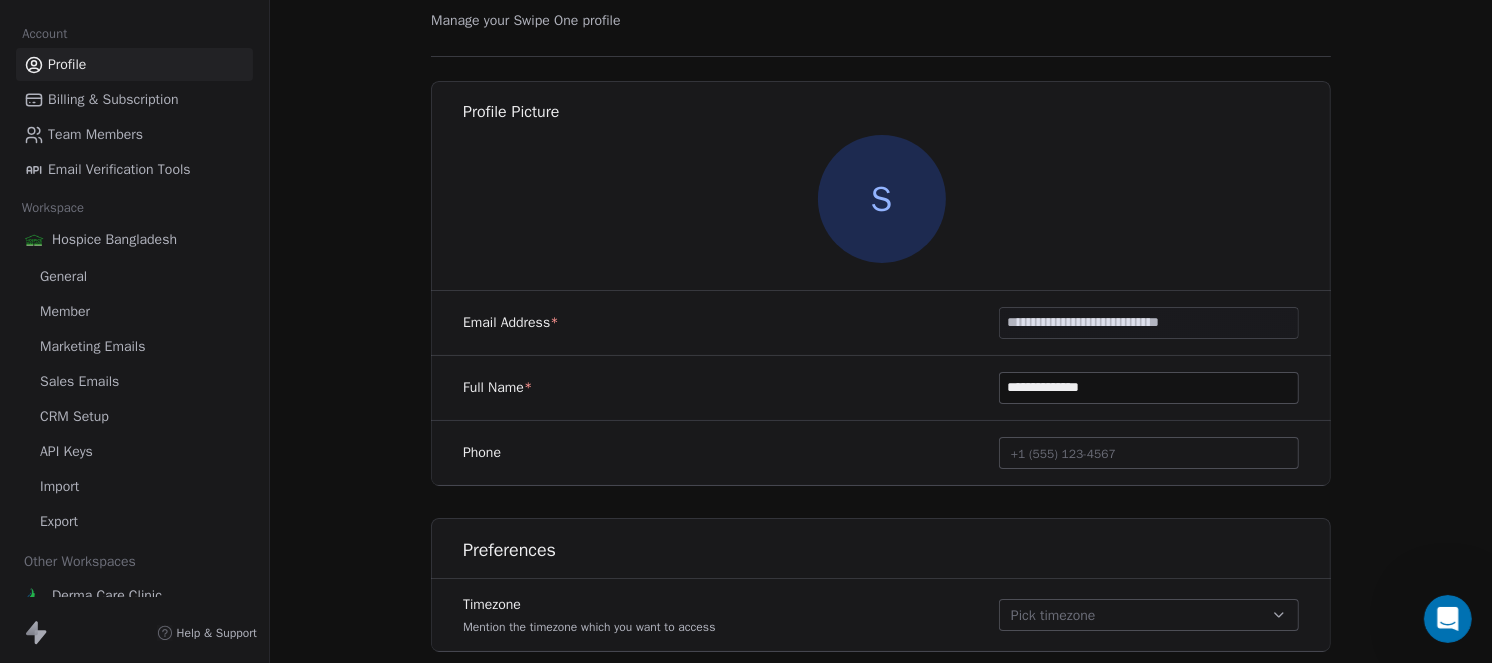 scroll, scrollTop: 162, scrollLeft: 0, axis: vertical 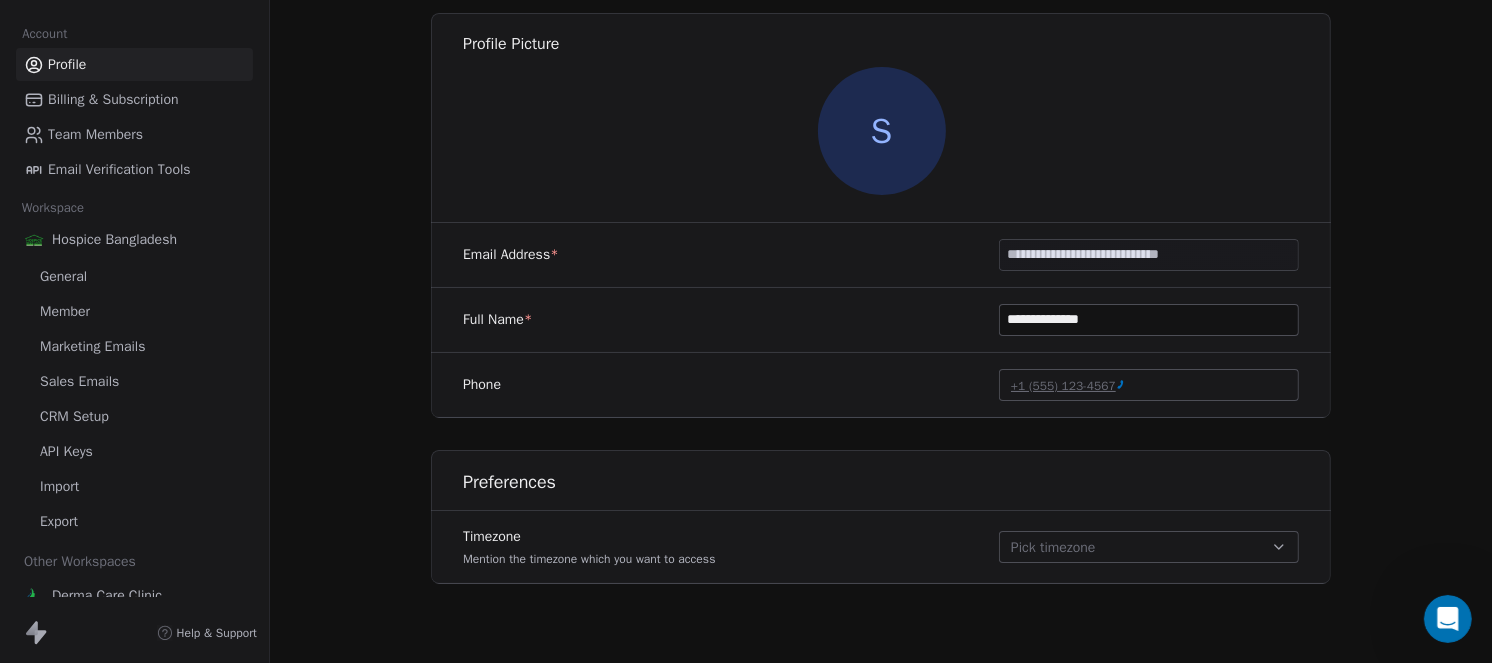 click on "Billing & Subscription" at bounding box center [113, 99] 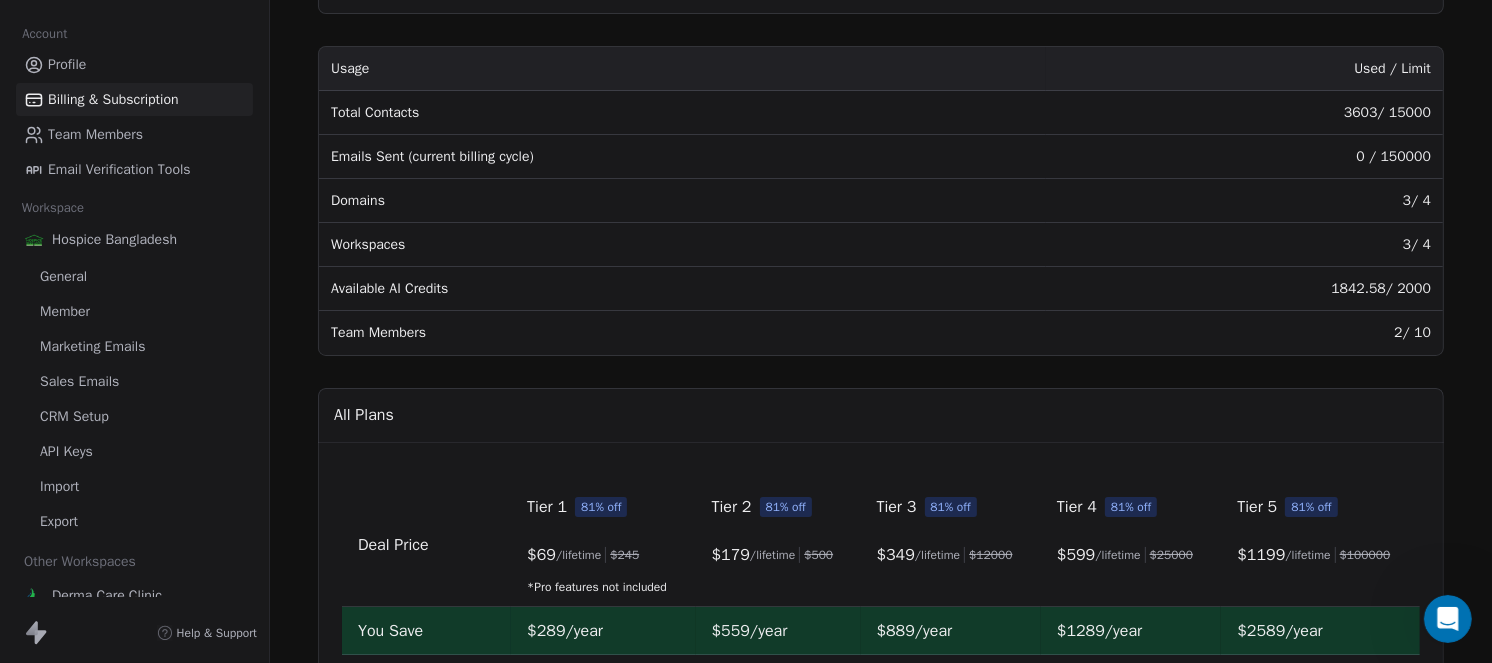 scroll, scrollTop: 333, scrollLeft: 0, axis: vertical 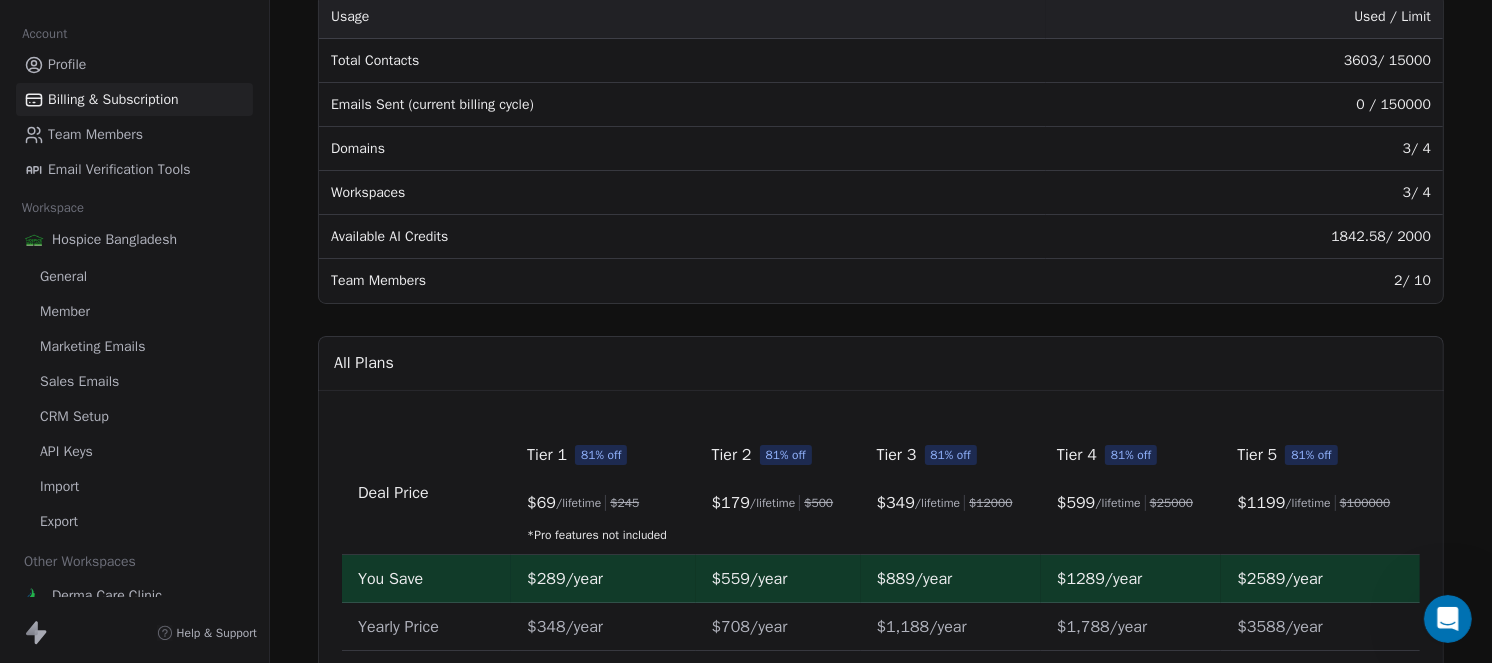 click on "Team Members" at bounding box center (95, 134) 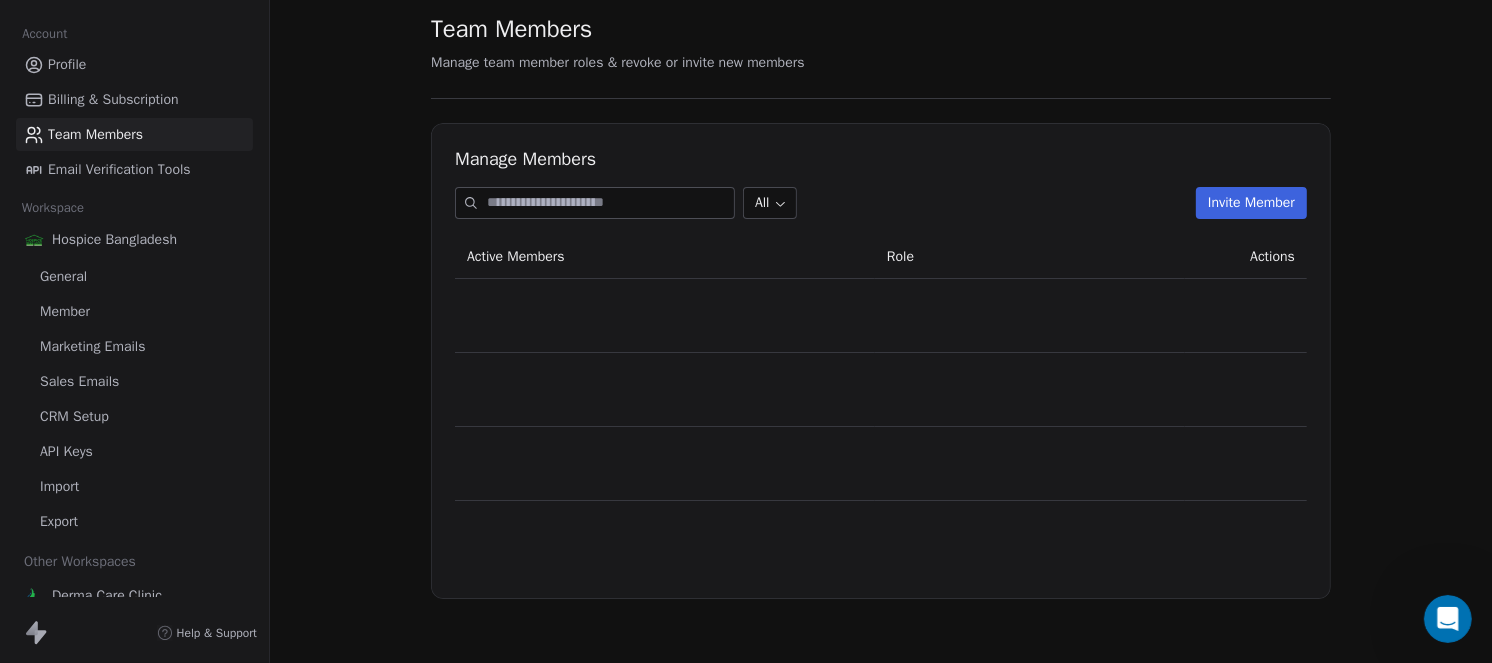 scroll, scrollTop: 0, scrollLeft: 0, axis: both 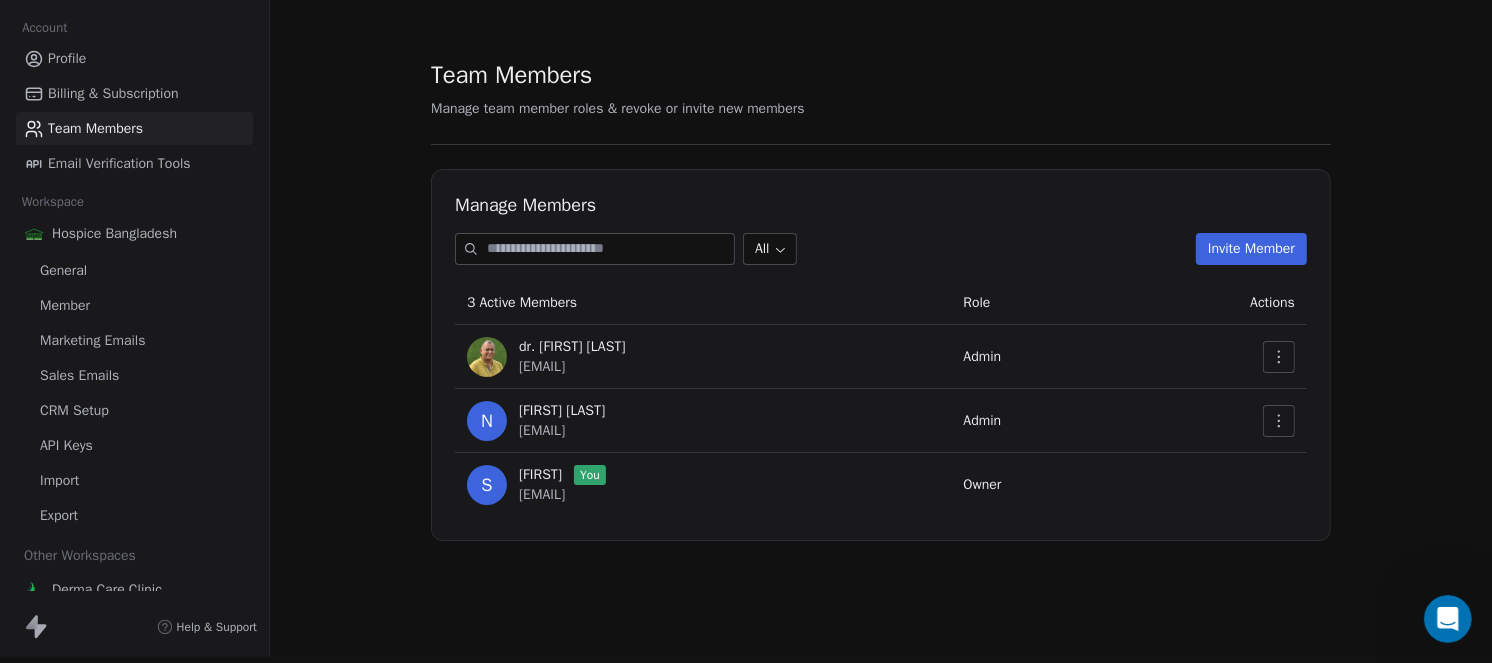 click on "CRM Setup" at bounding box center (74, 410) 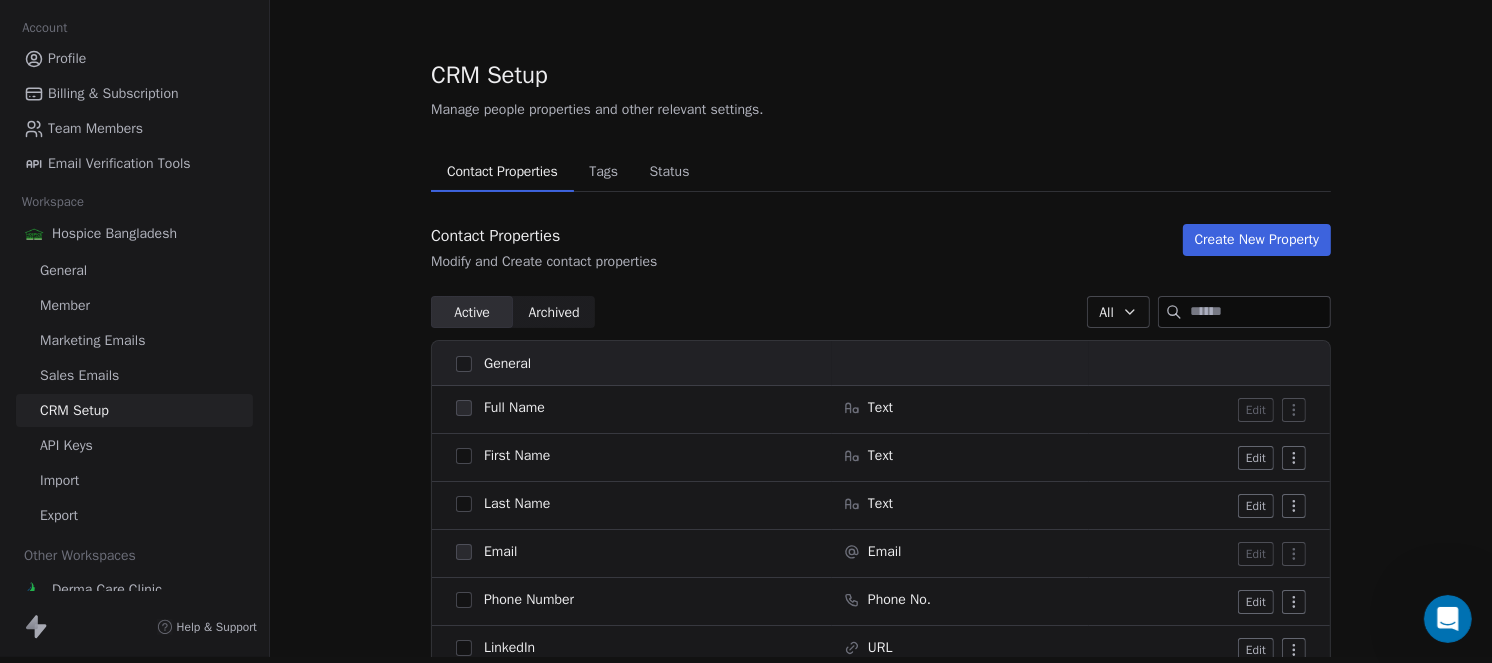 scroll, scrollTop: 0, scrollLeft: 0, axis: both 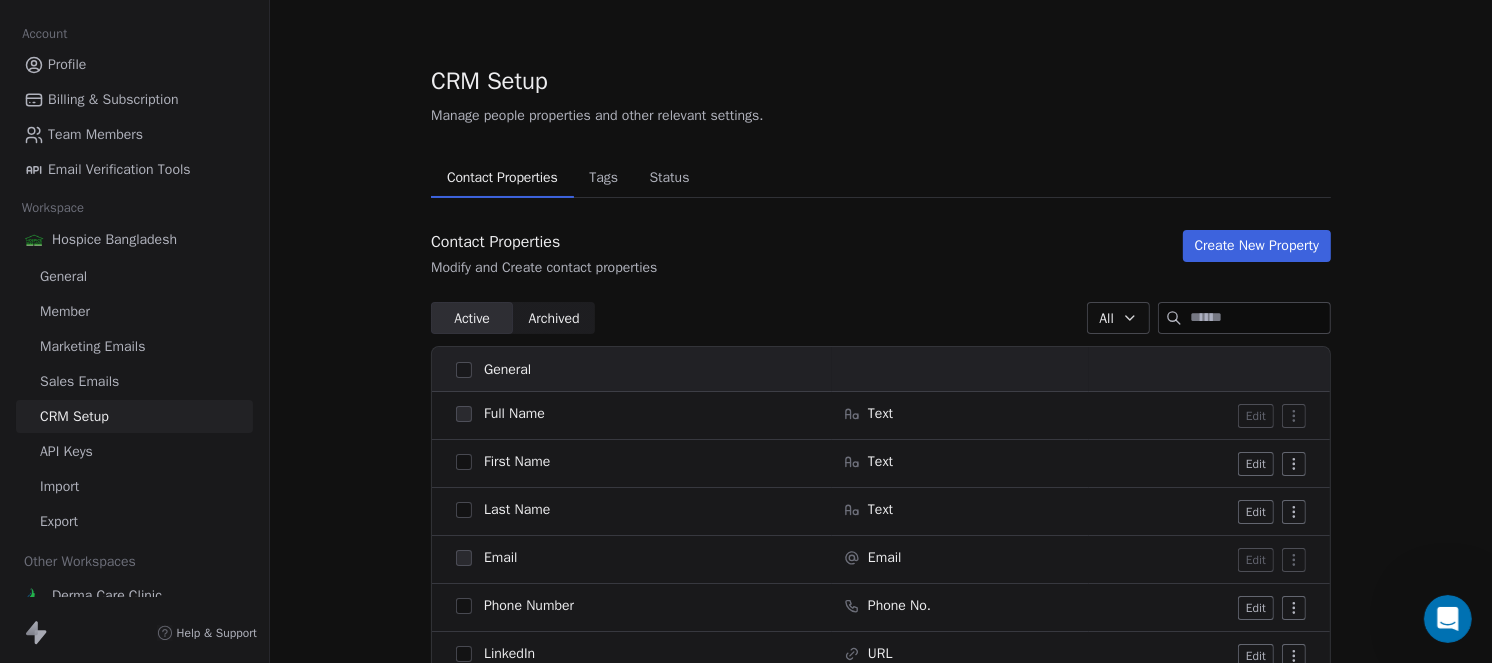 click on "Tags" at bounding box center [603, 178] 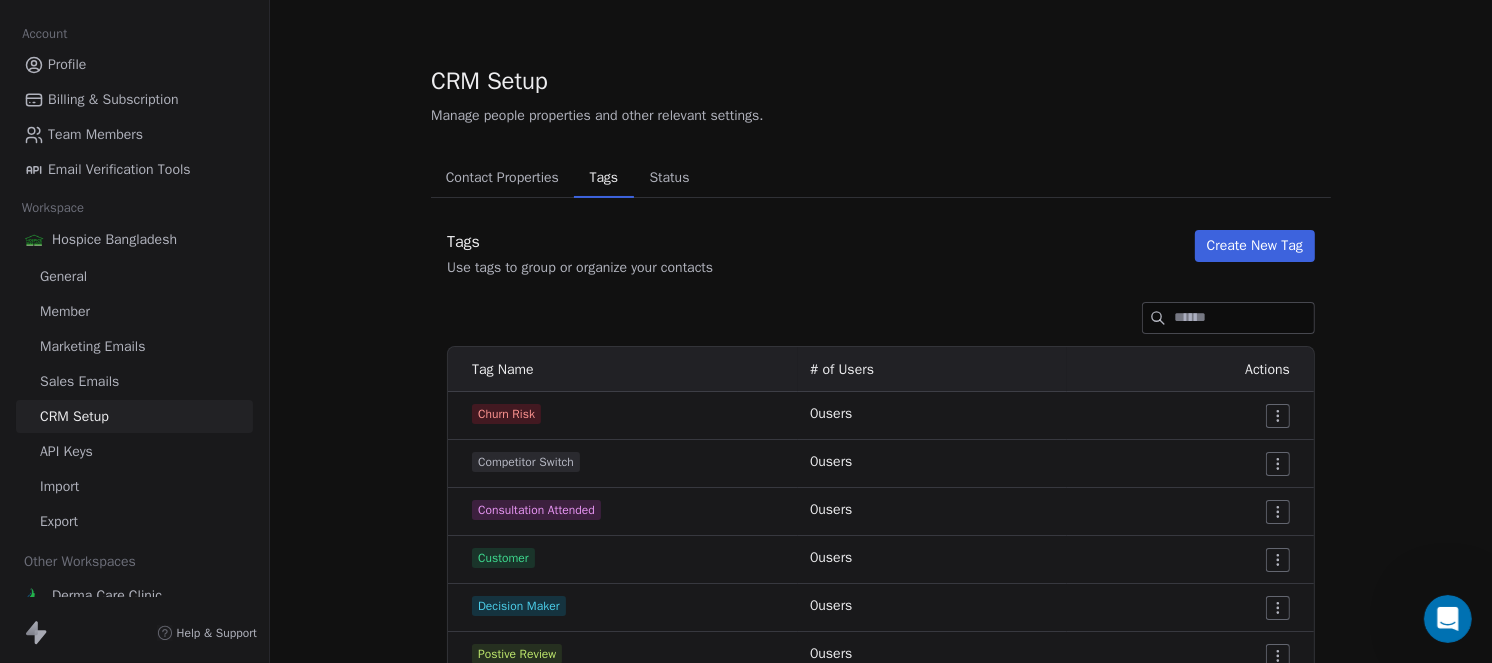 click on "Status" at bounding box center [670, 178] 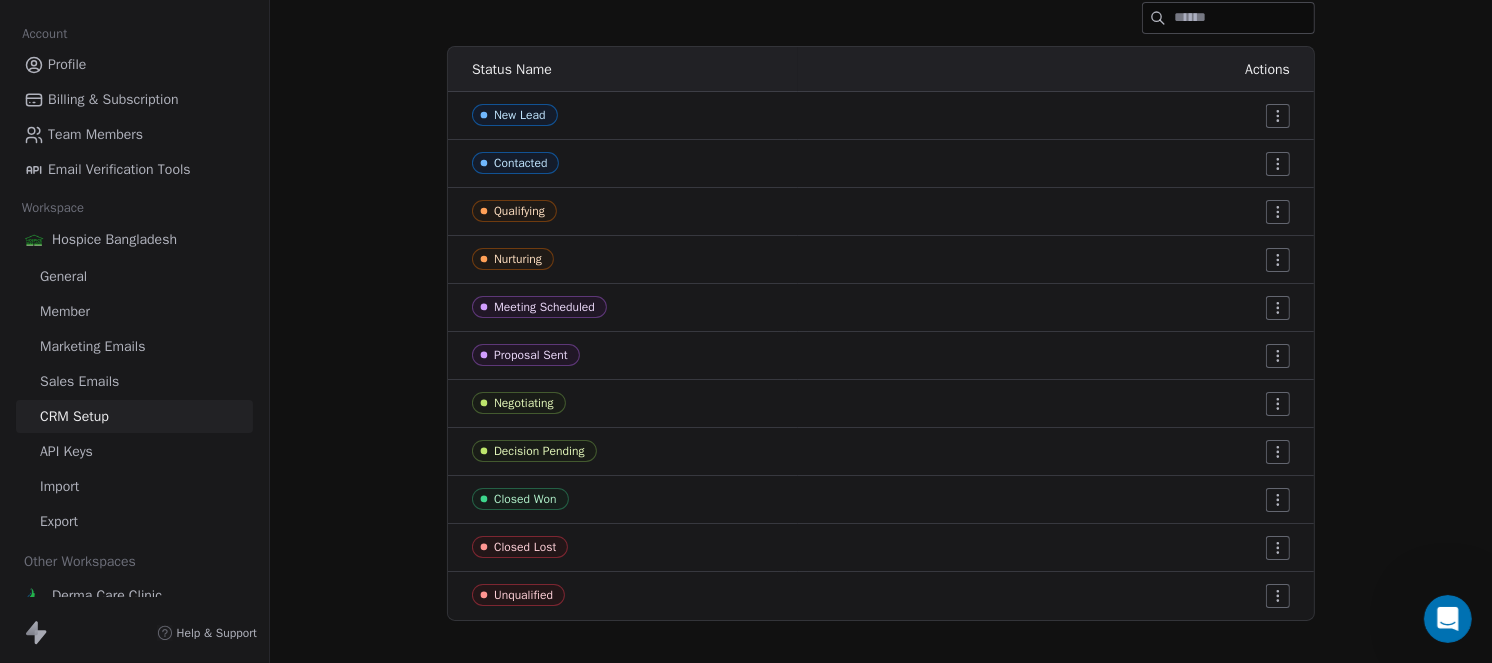scroll, scrollTop: 305, scrollLeft: 0, axis: vertical 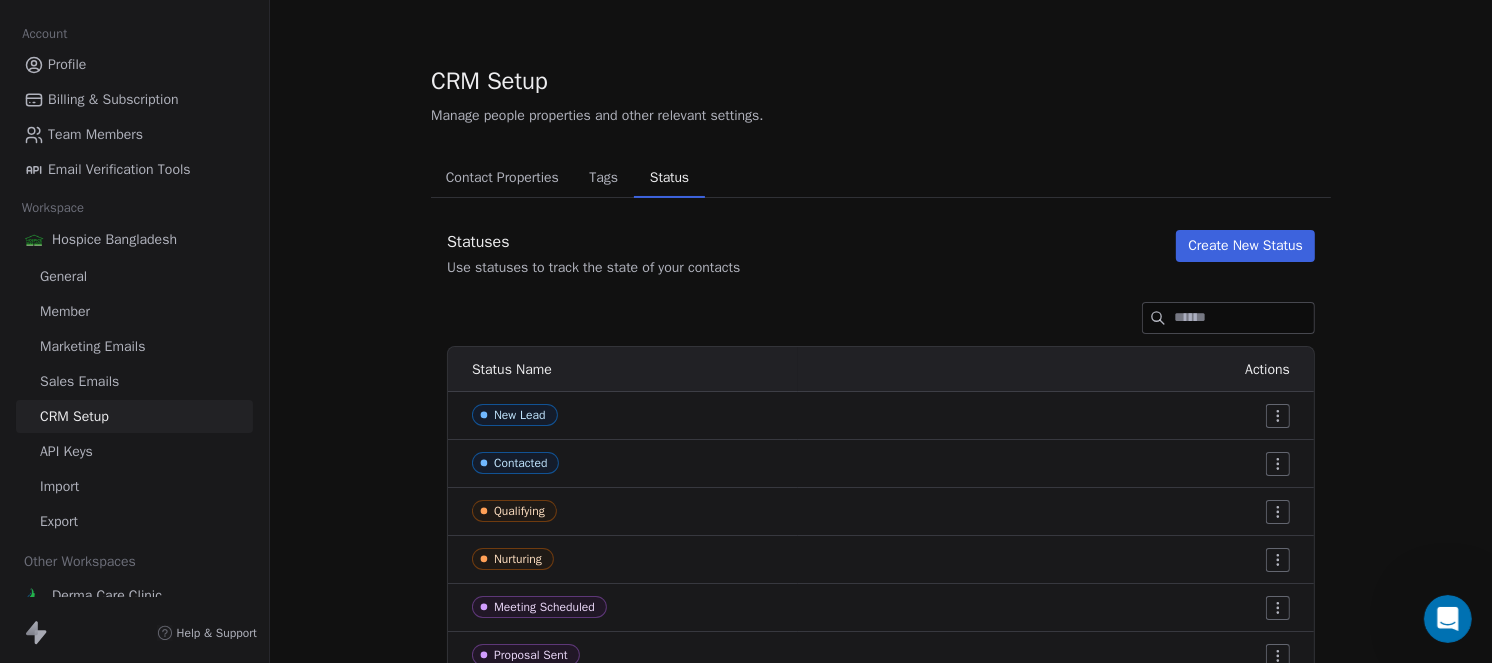 click on "Contact Properties" at bounding box center [502, 178] 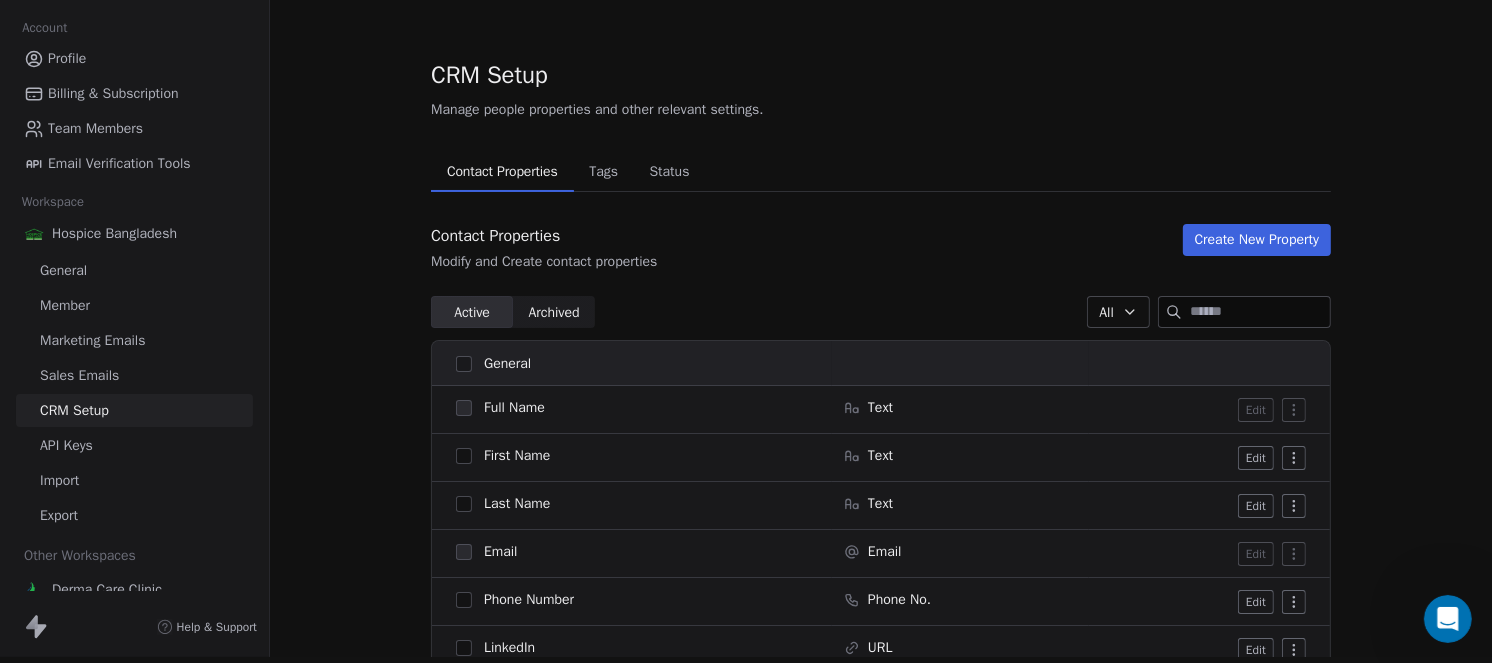 scroll, scrollTop: 21, scrollLeft: 0, axis: vertical 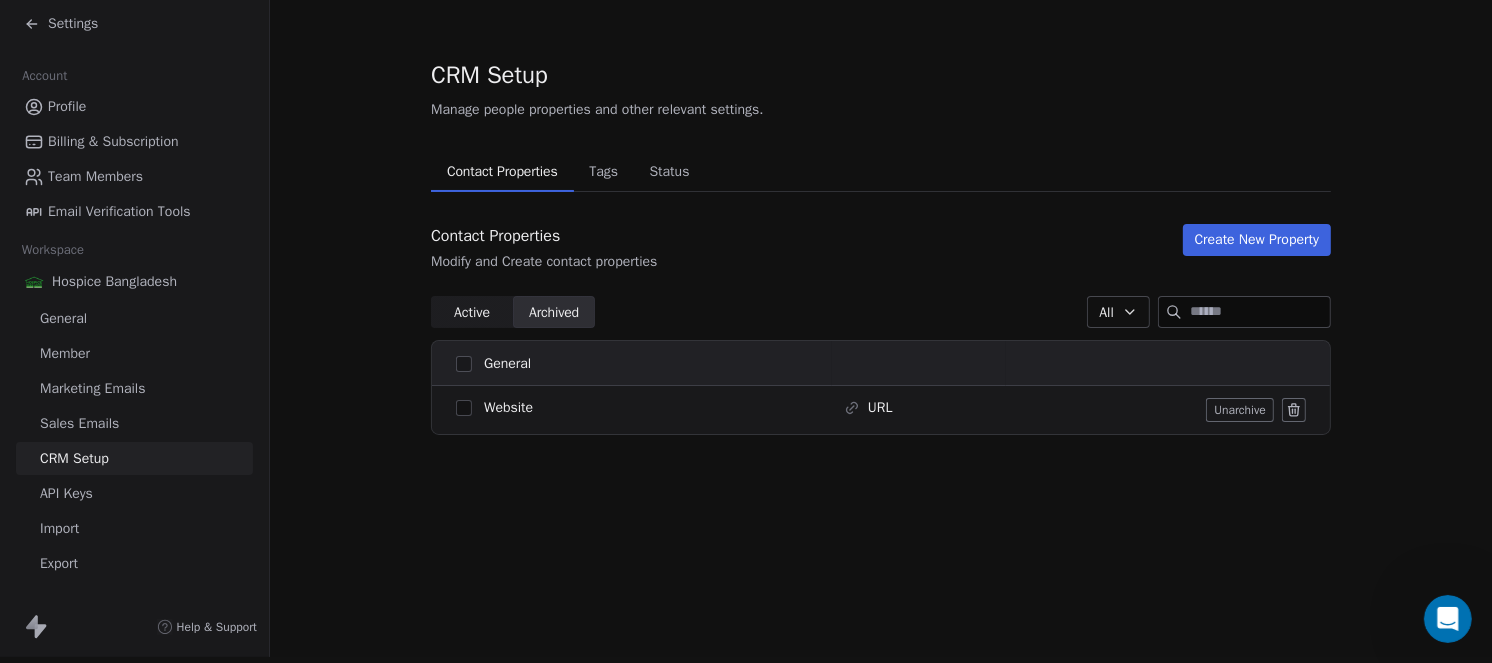 click on "Email Verification Tools" at bounding box center (119, 211) 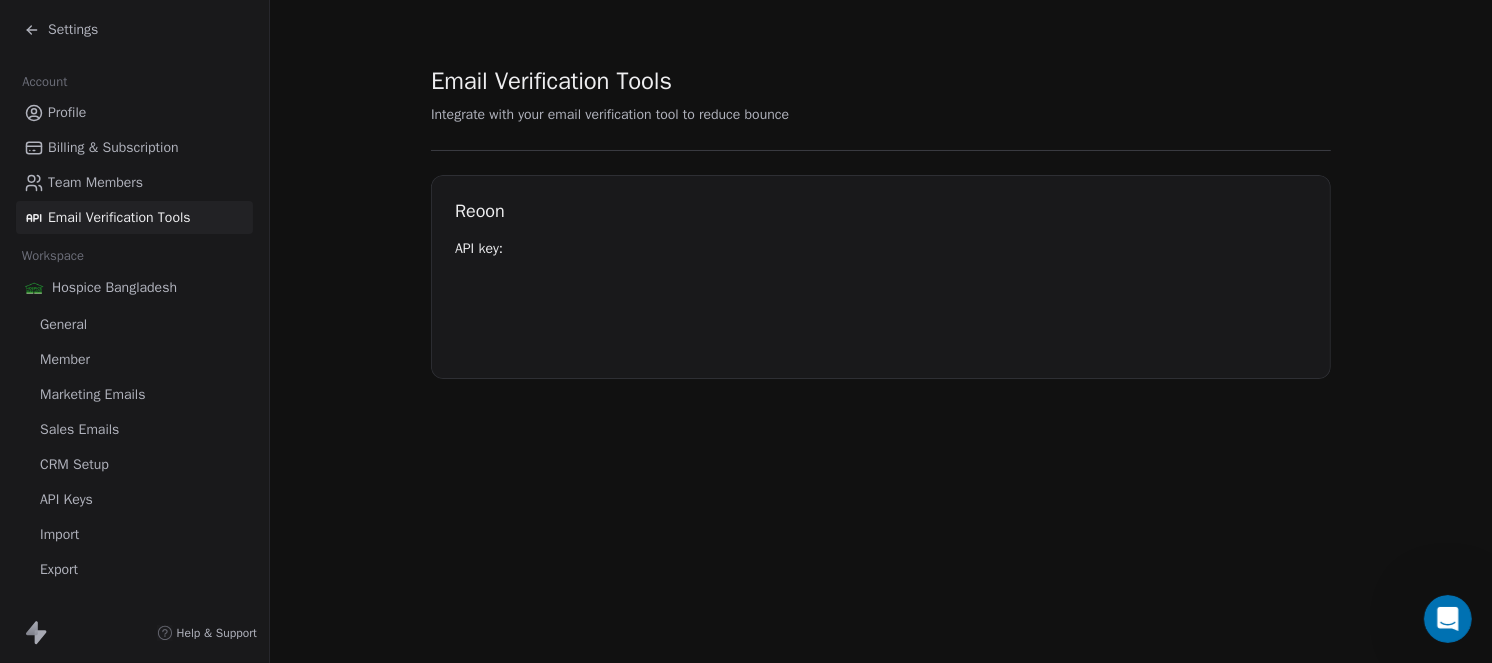 click on "Team Members" at bounding box center [95, 182] 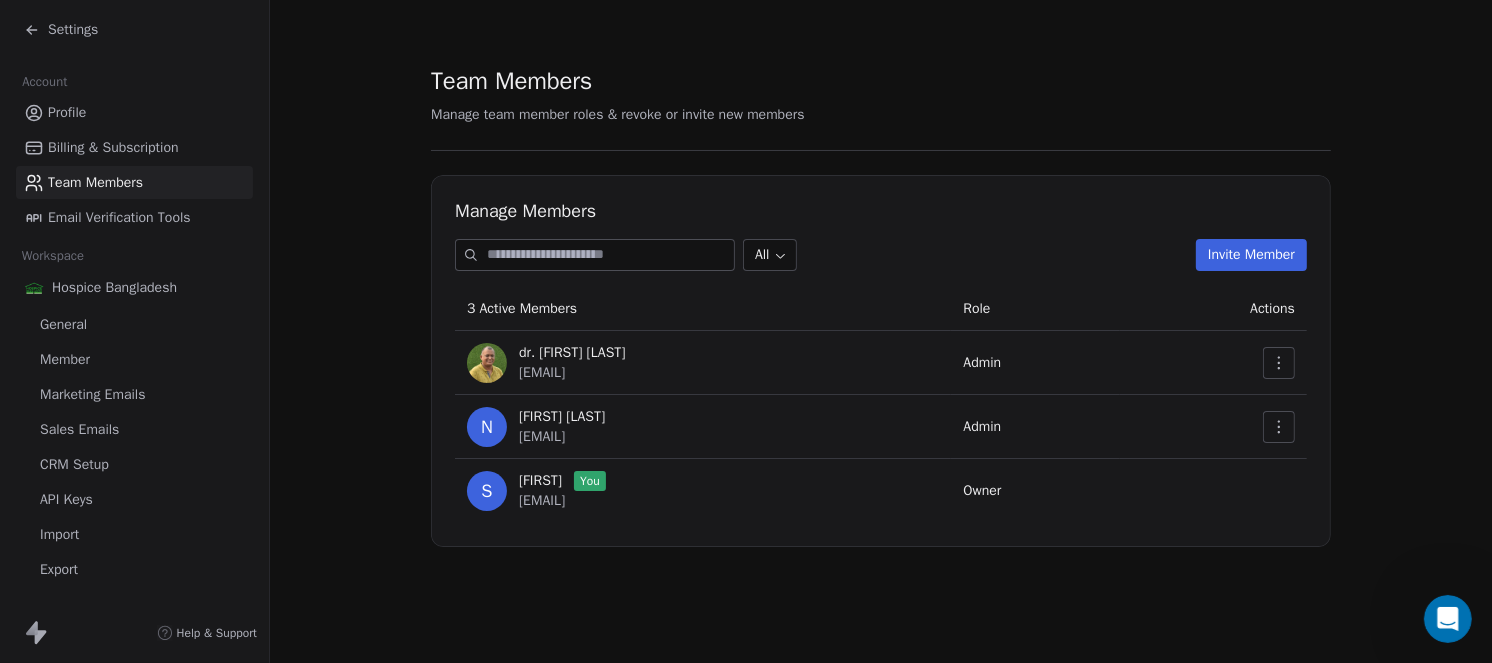 click on "Email Verification Tools" at bounding box center [119, 217] 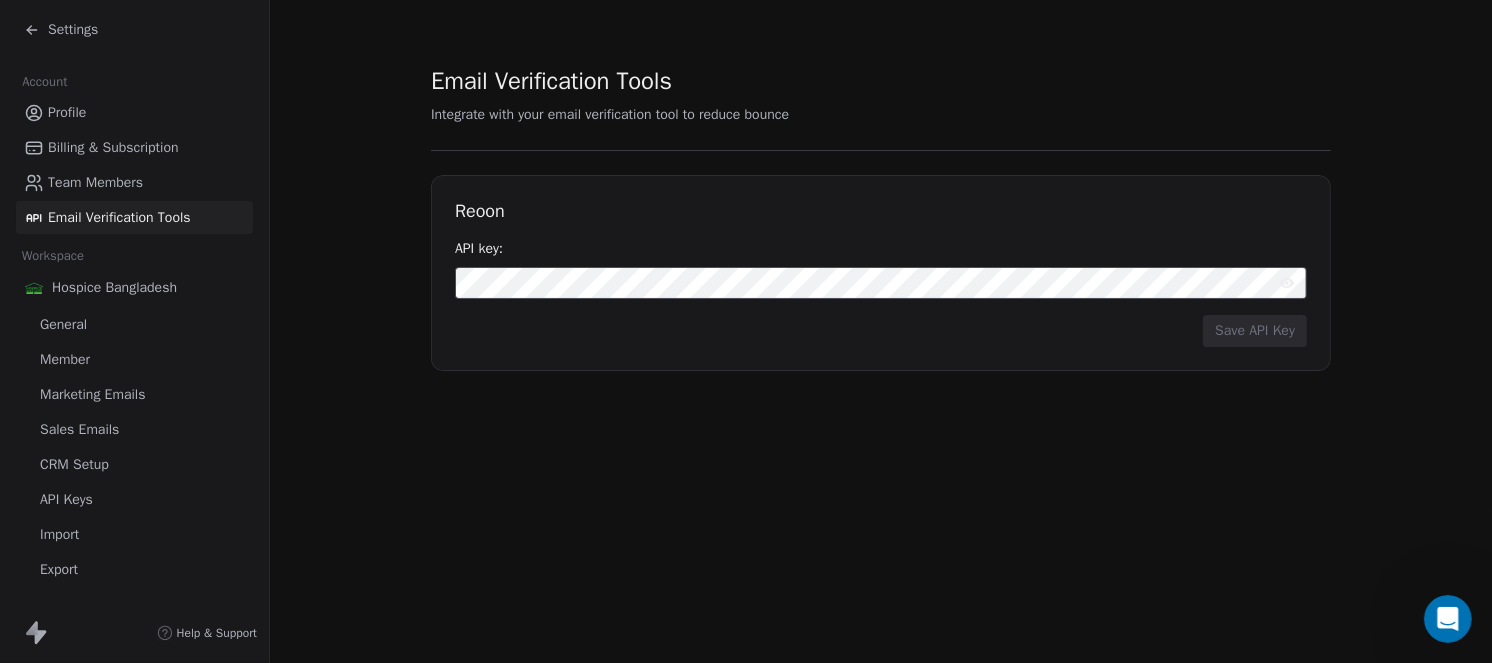 click on "Team Members" at bounding box center [95, 182] 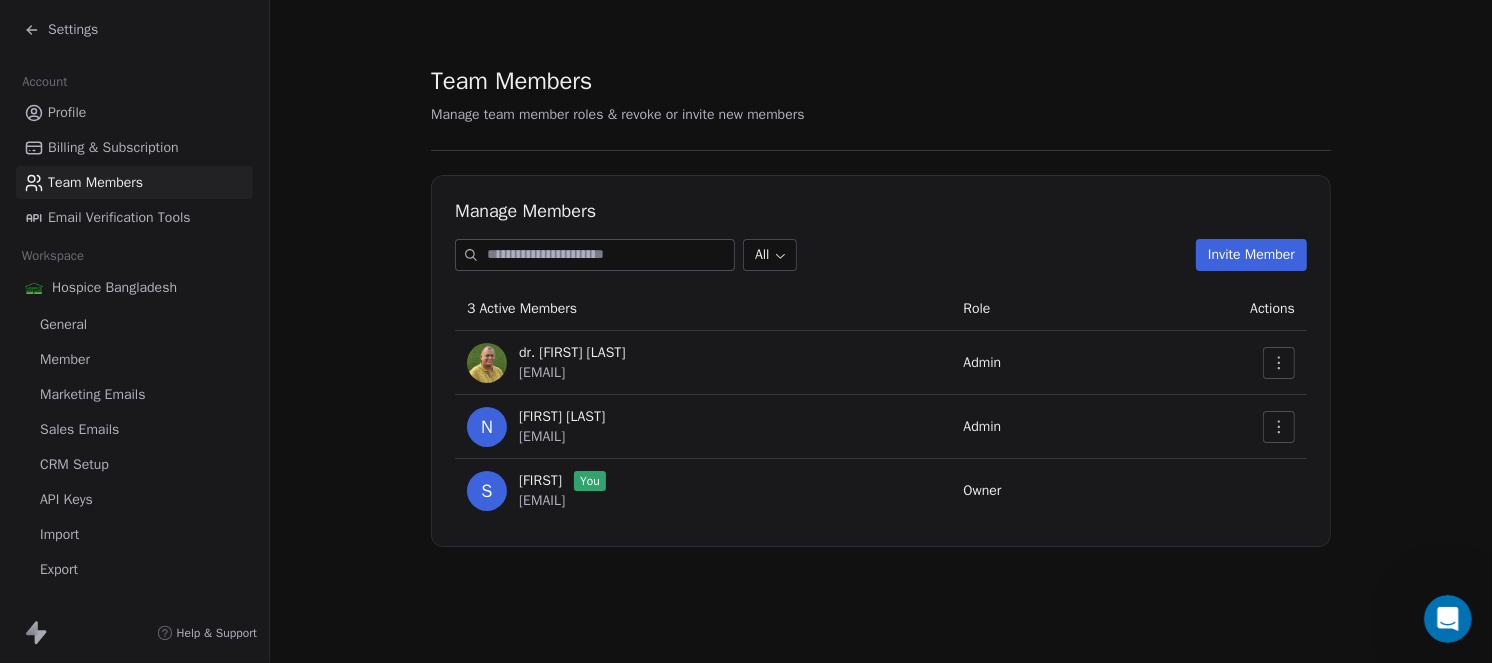 click on "Billing & Subscription" at bounding box center [113, 147] 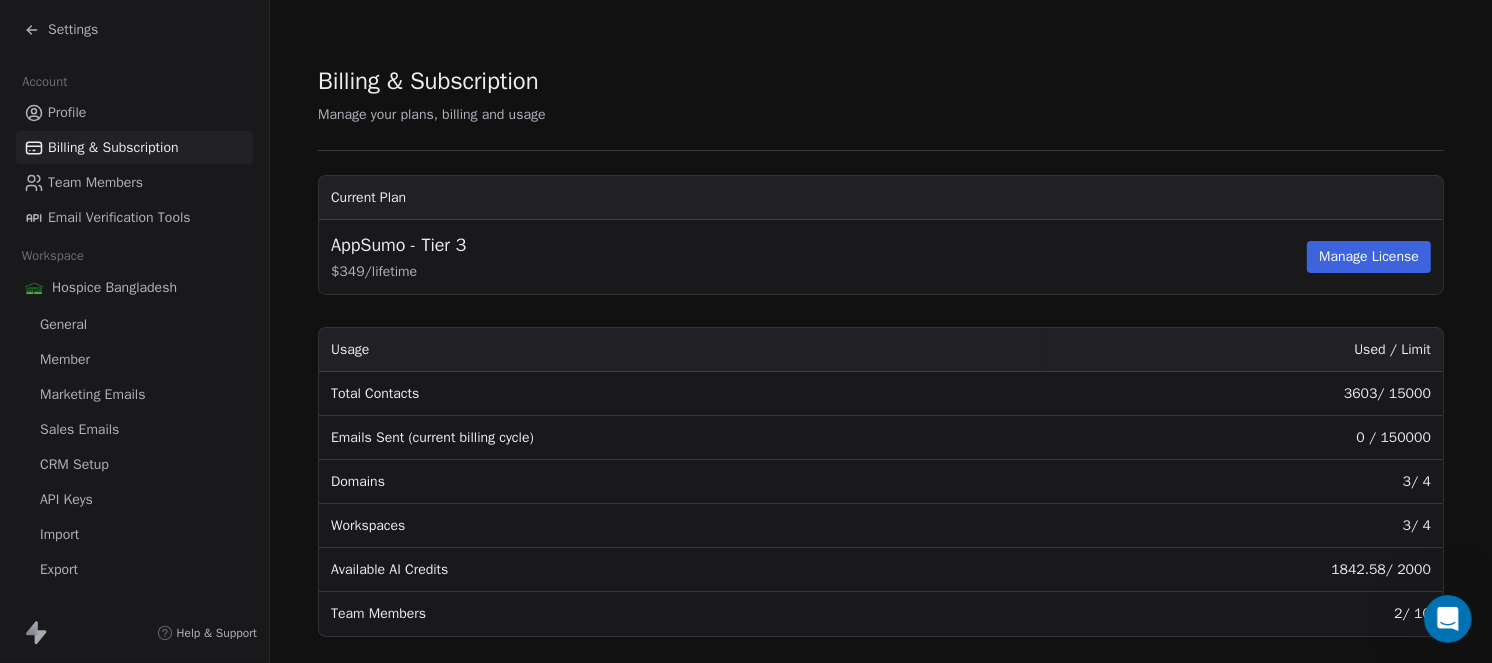 click on "Profile" at bounding box center [134, 112] 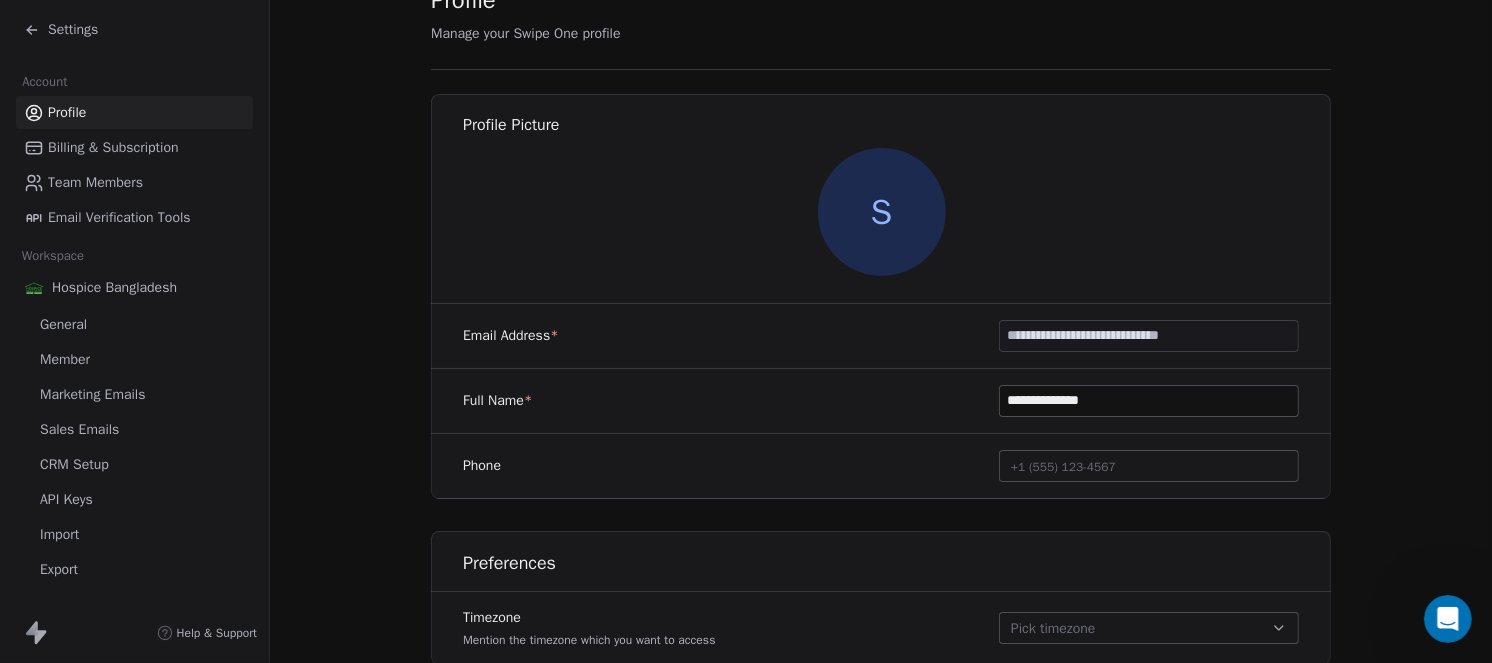 scroll, scrollTop: 162, scrollLeft: 0, axis: vertical 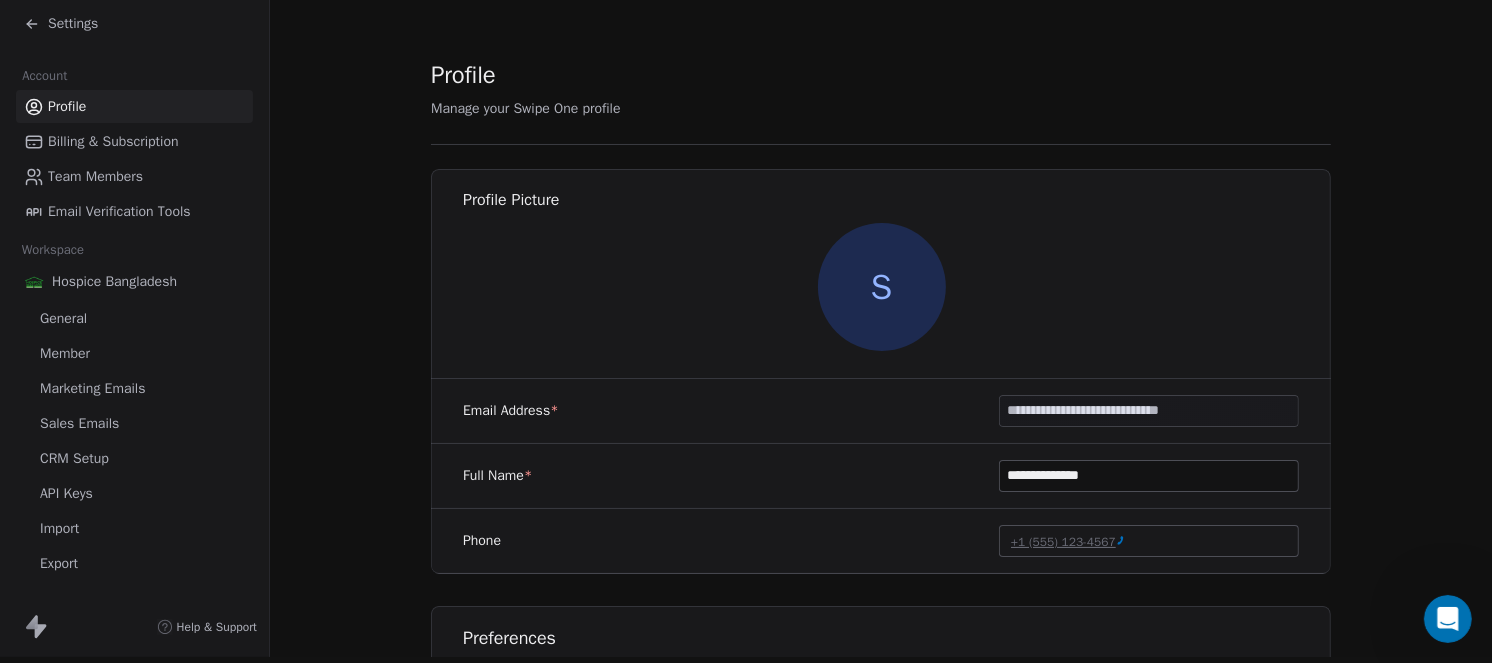 click on "Settings" at bounding box center (61, 24) 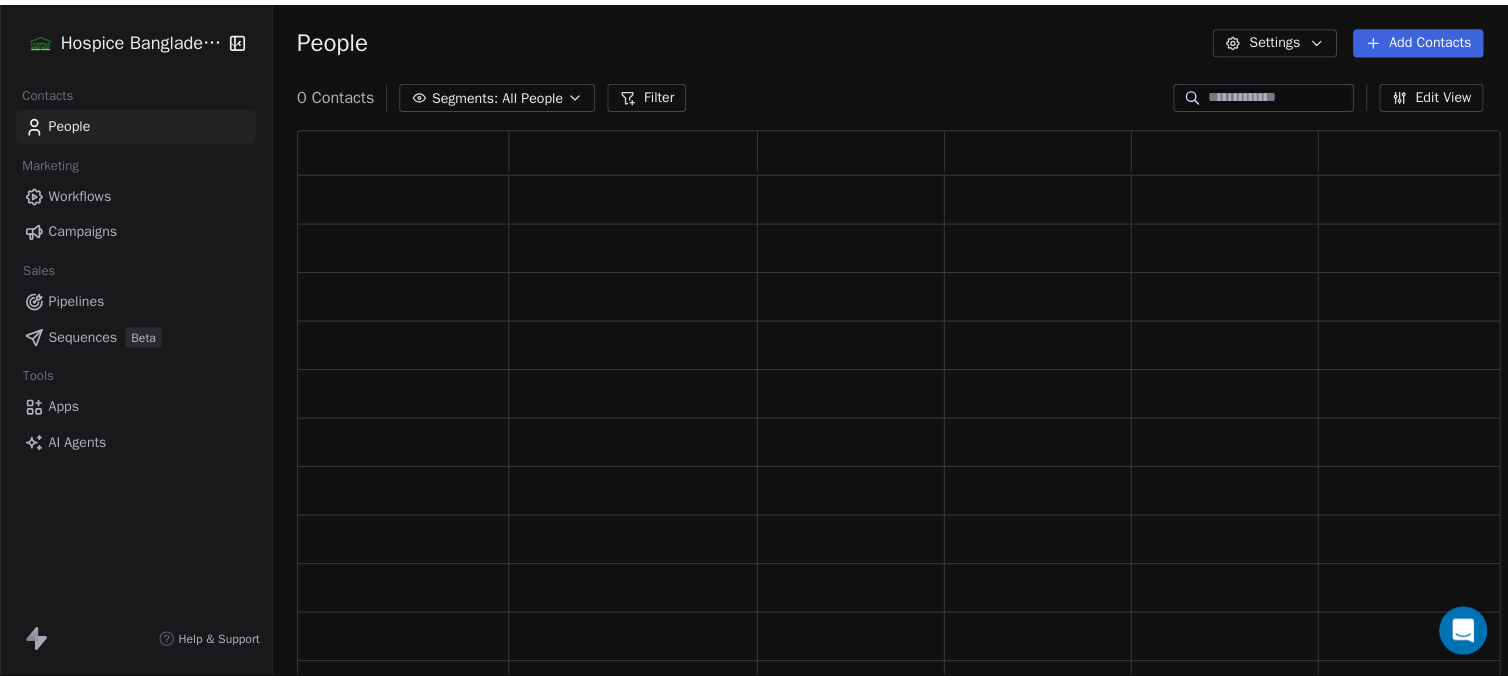 scroll, scrollTop: 0, scrollLeft: 0, axis: both 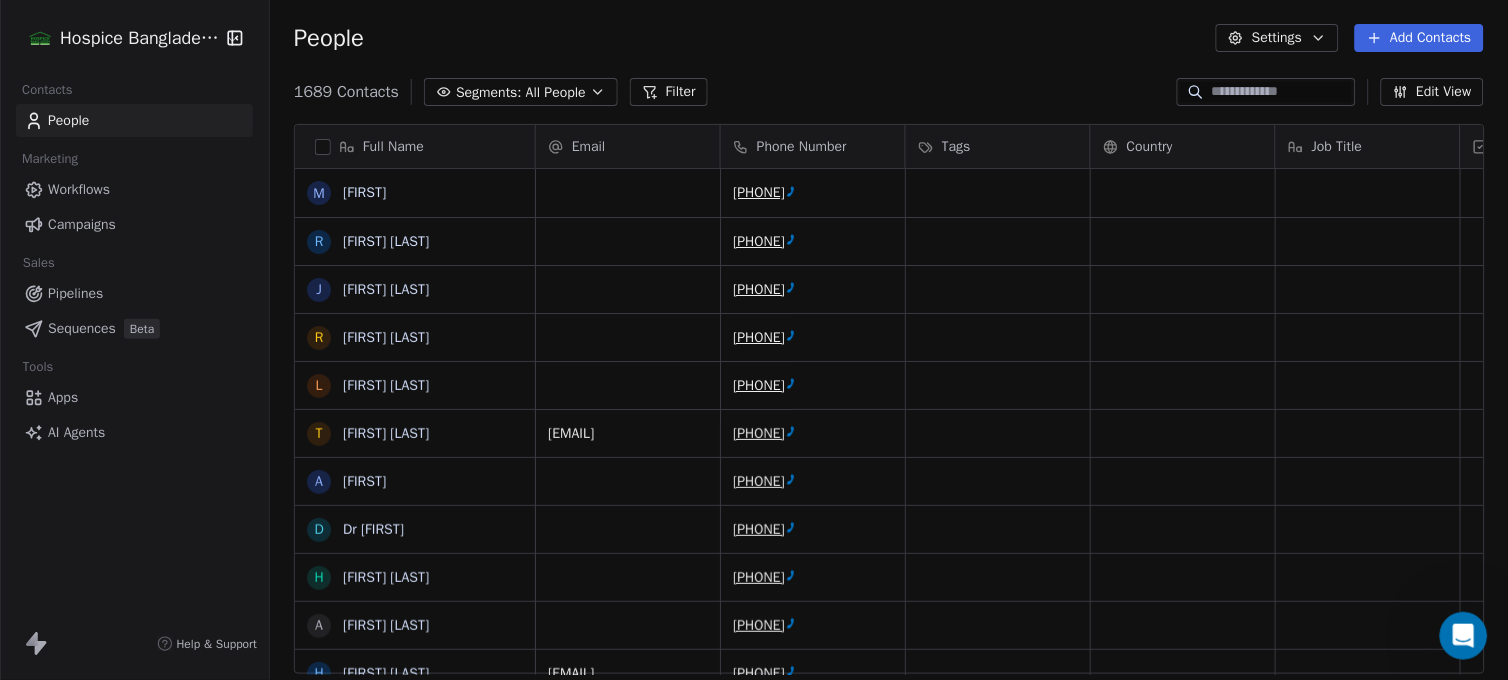 click on "Apps" at bounding box center [134, 397] 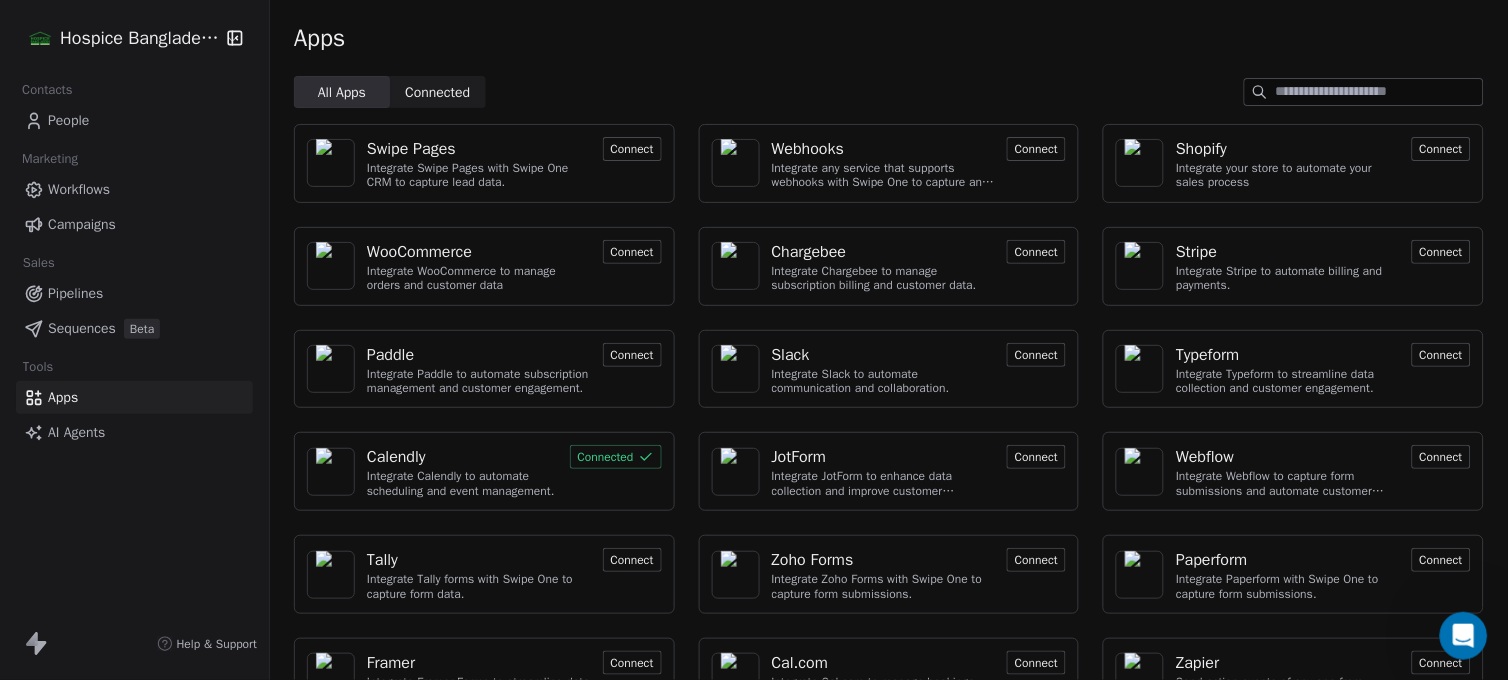 click on "Connected" at bounding box center [437, 92] 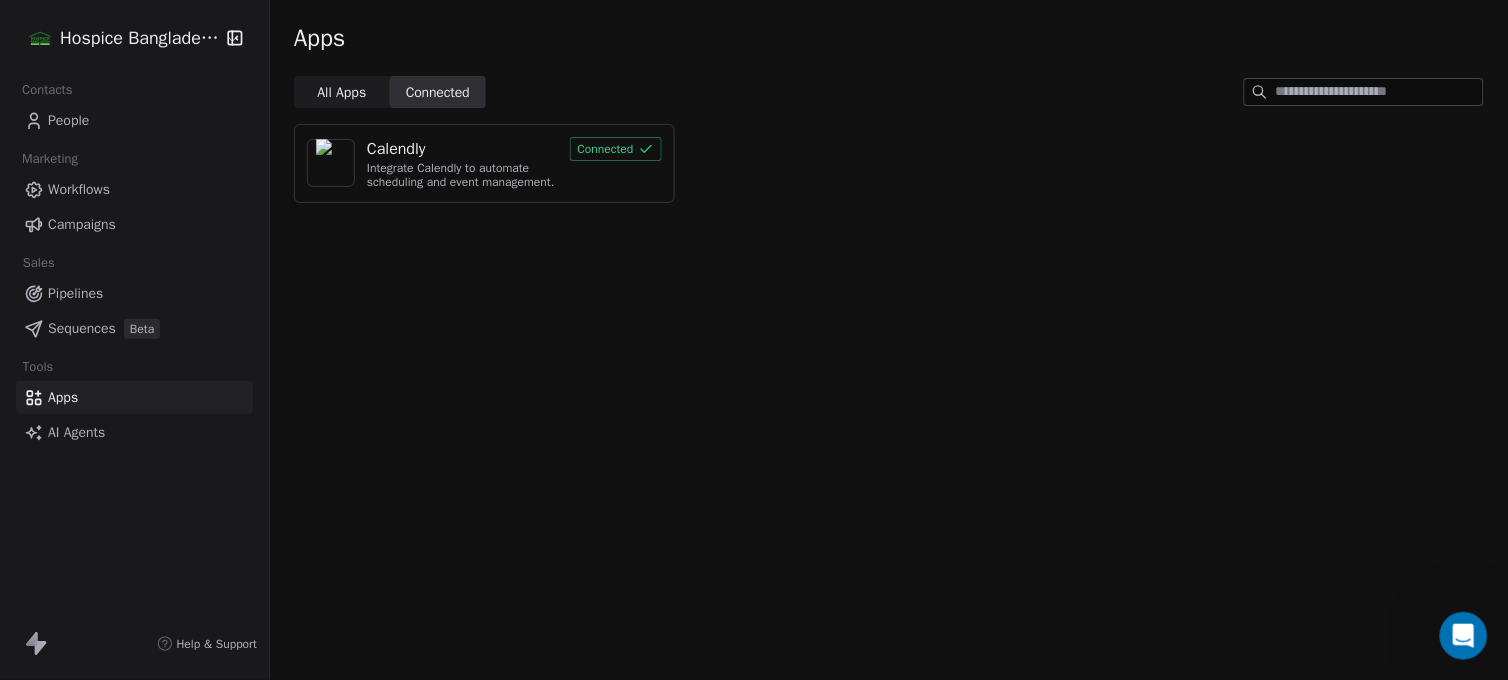 click on "All Apps" at bounding box center [341, 92] 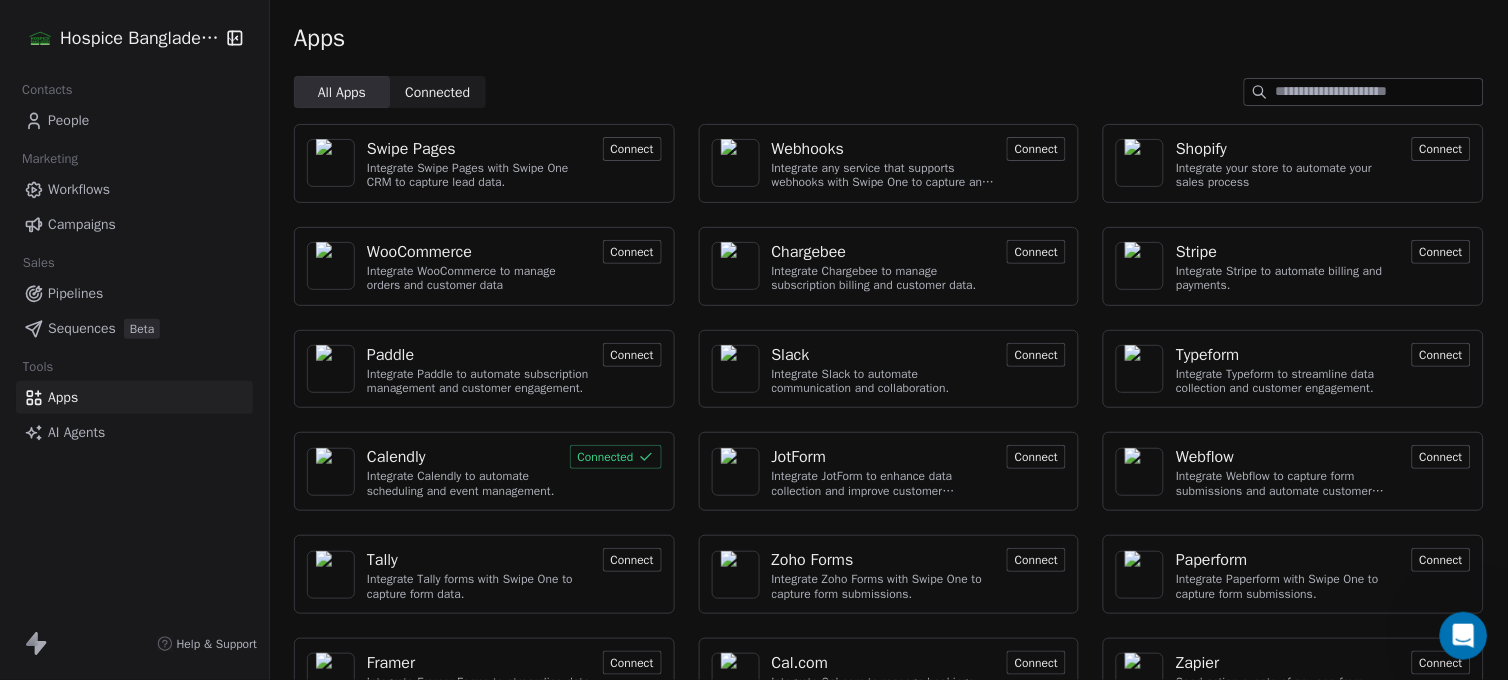 click on "Connect" at bounding box center [1036, 149] 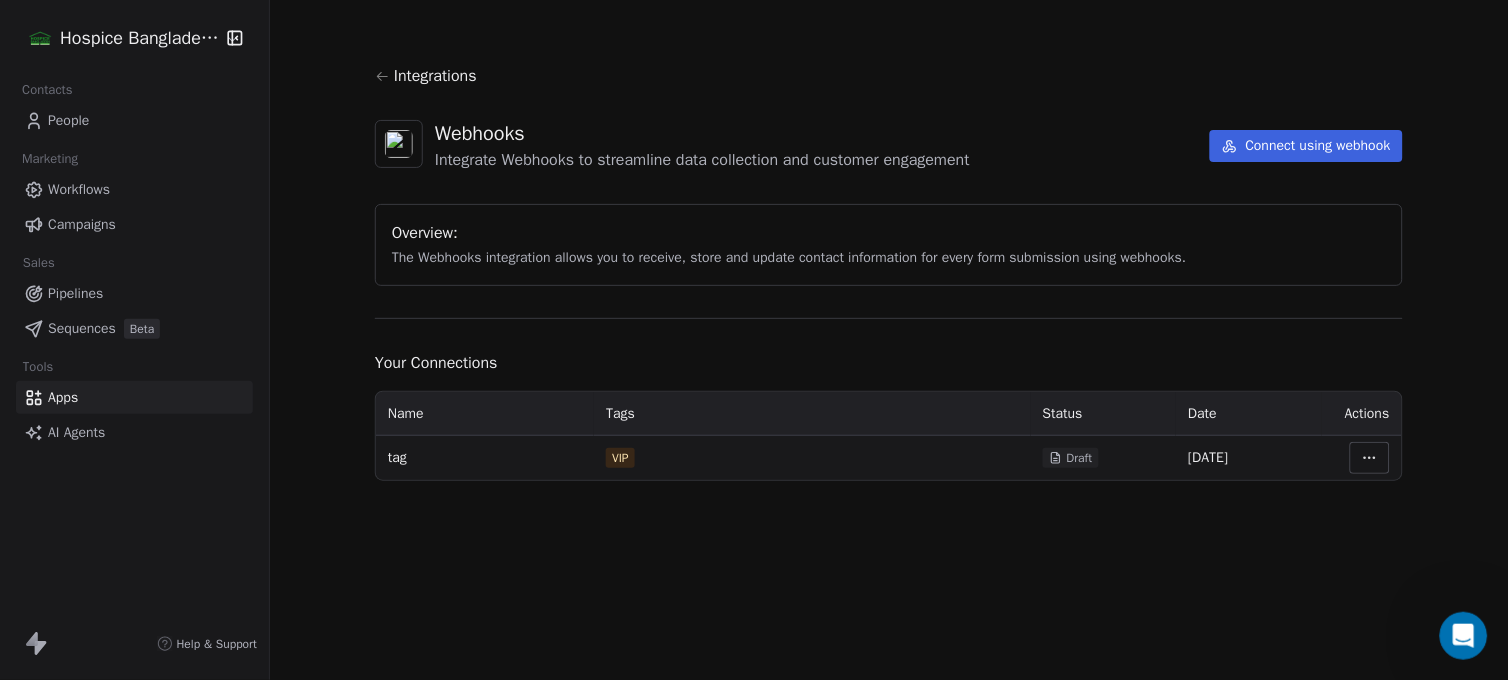 click on "Connect using webhook" at bounding box center [1306, 146] 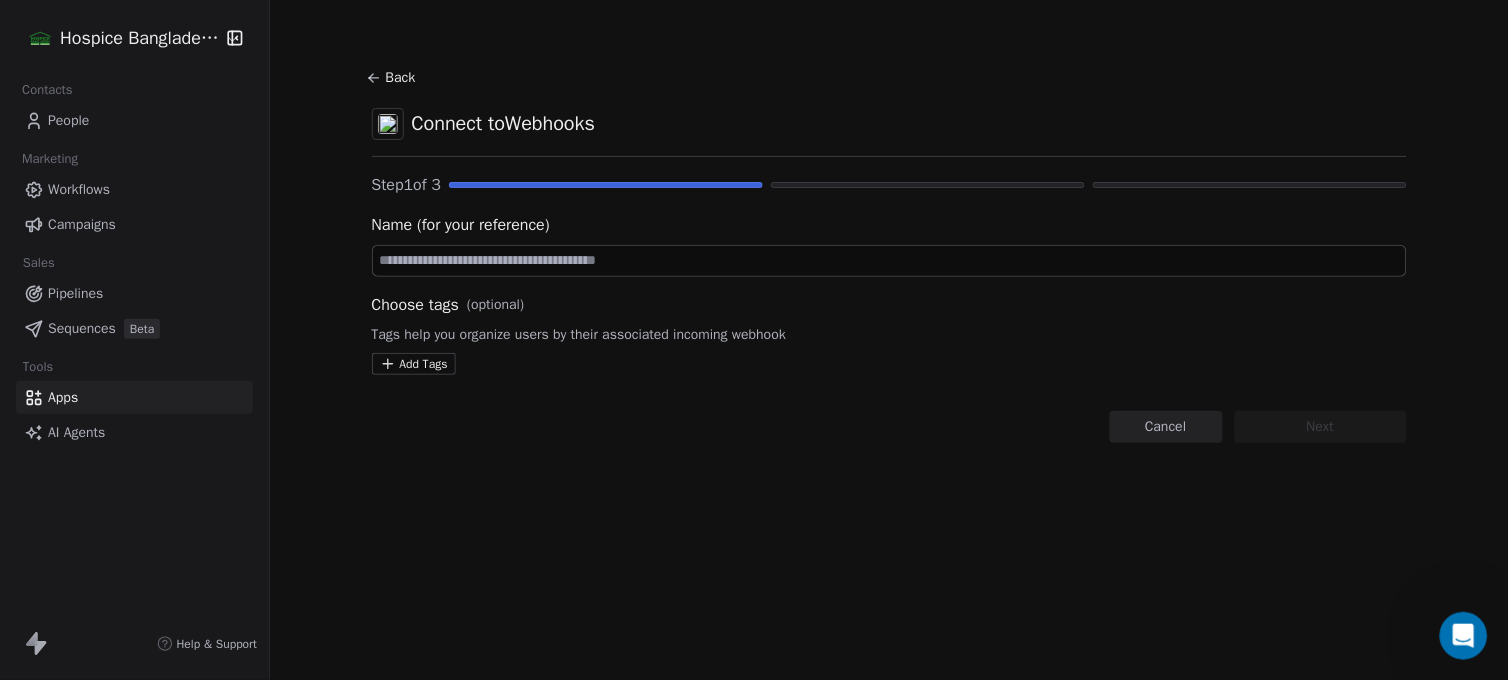 click 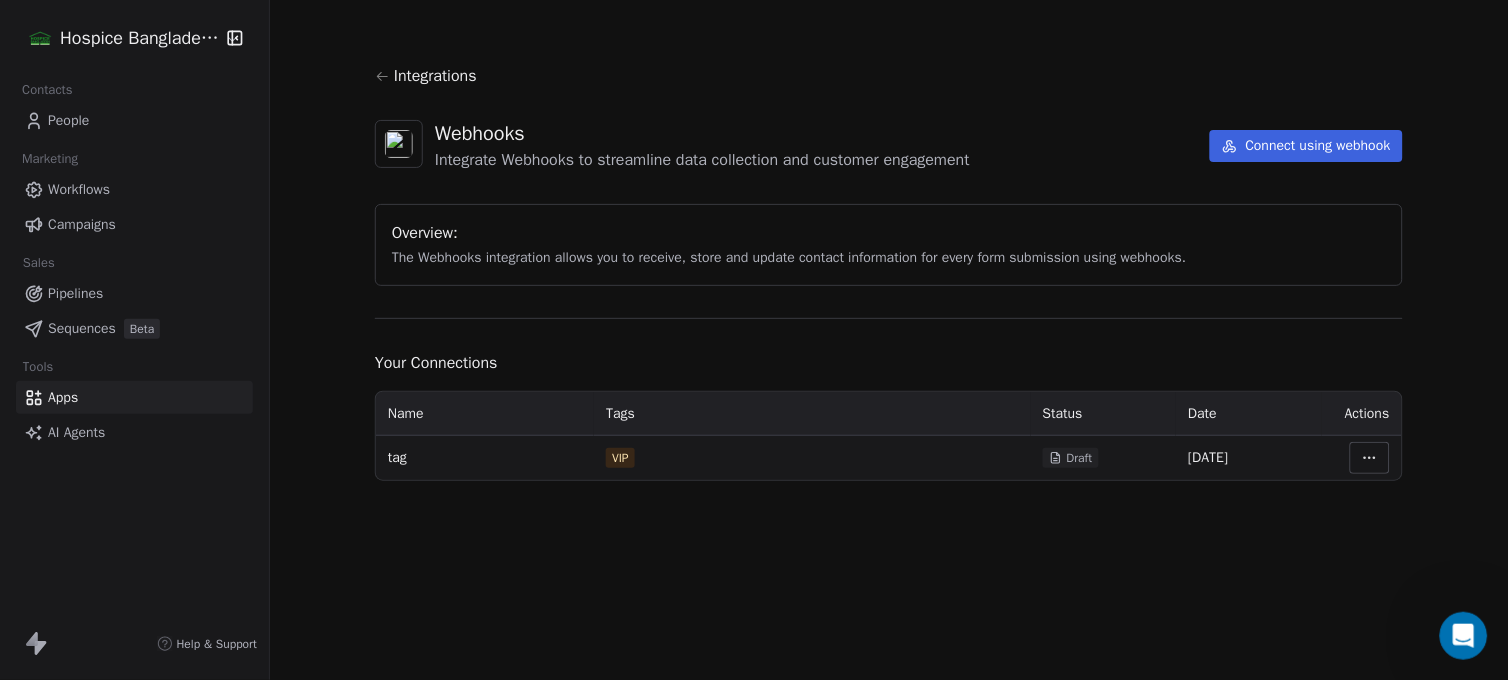 click on "Hospice Bangladesh Contacts People Marketing Workflows Campaigns Sales Pipelines Sequences Beta Tools Apps AI Agents Help & Support Integrations Webhooks Integrate Webhooks to streamline data collection and customer engagement Connect using webhook Overview: The Webhooks integration allows you to receive, store and update contact information for every form submission using webhooks. Your Connections Name Tags Status Date Actions tag VIP Draft 23 Jul 2025" at bounding box center [754, 340] 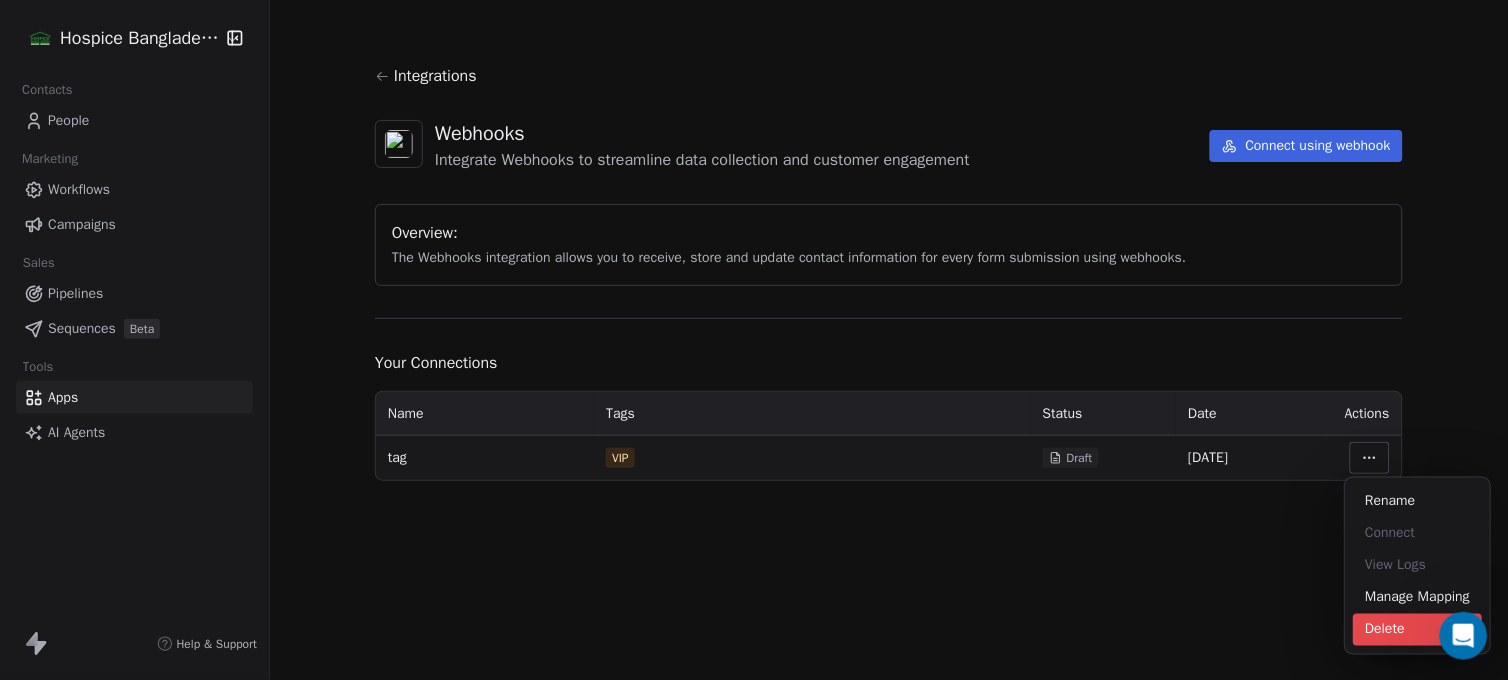 click on "Delete" at bounding box center (1418, 630) 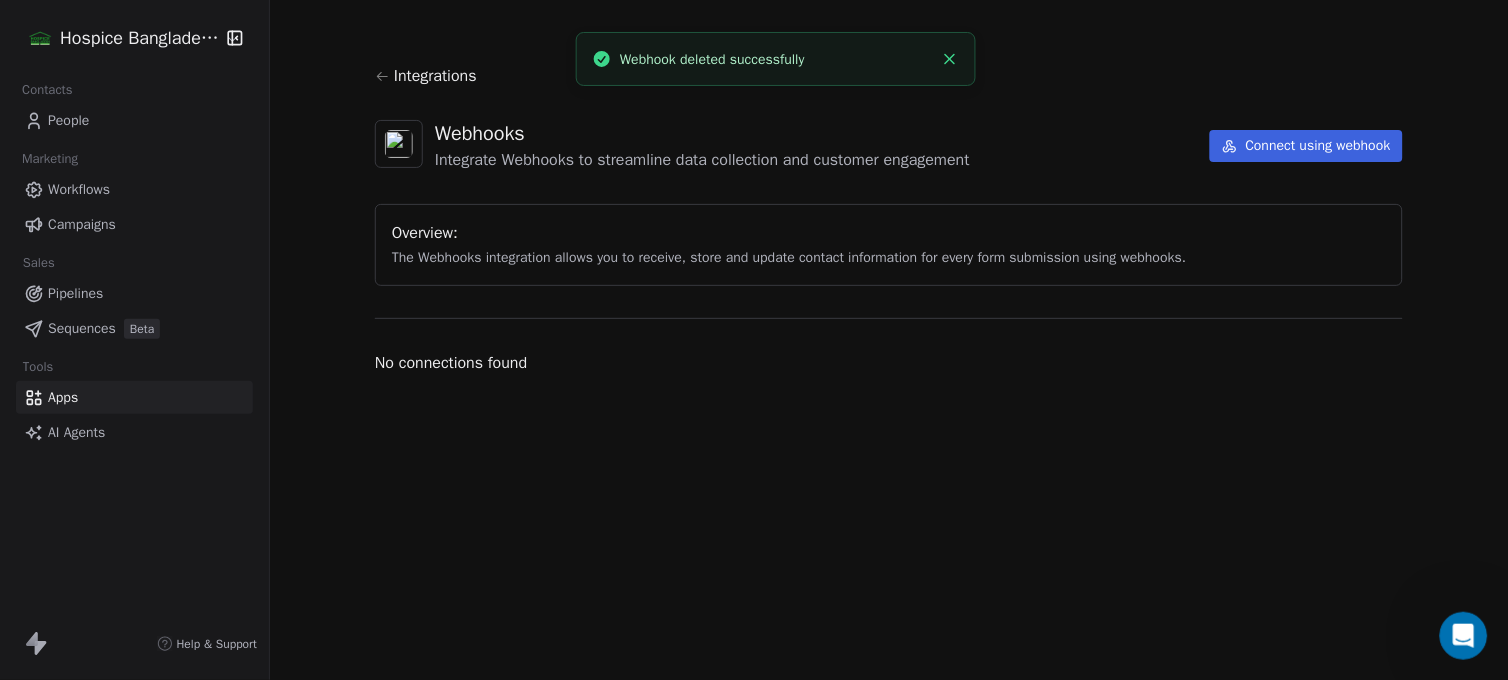 click on "Integrations Webhooks Integrate Webhooks to streamline data collection and customer engagement Connect using webhook Overview: The Webhooks integration allows you to receive, store and update contact information for every form submission using webhooks. No connections found" at bounding box center [889, 219] 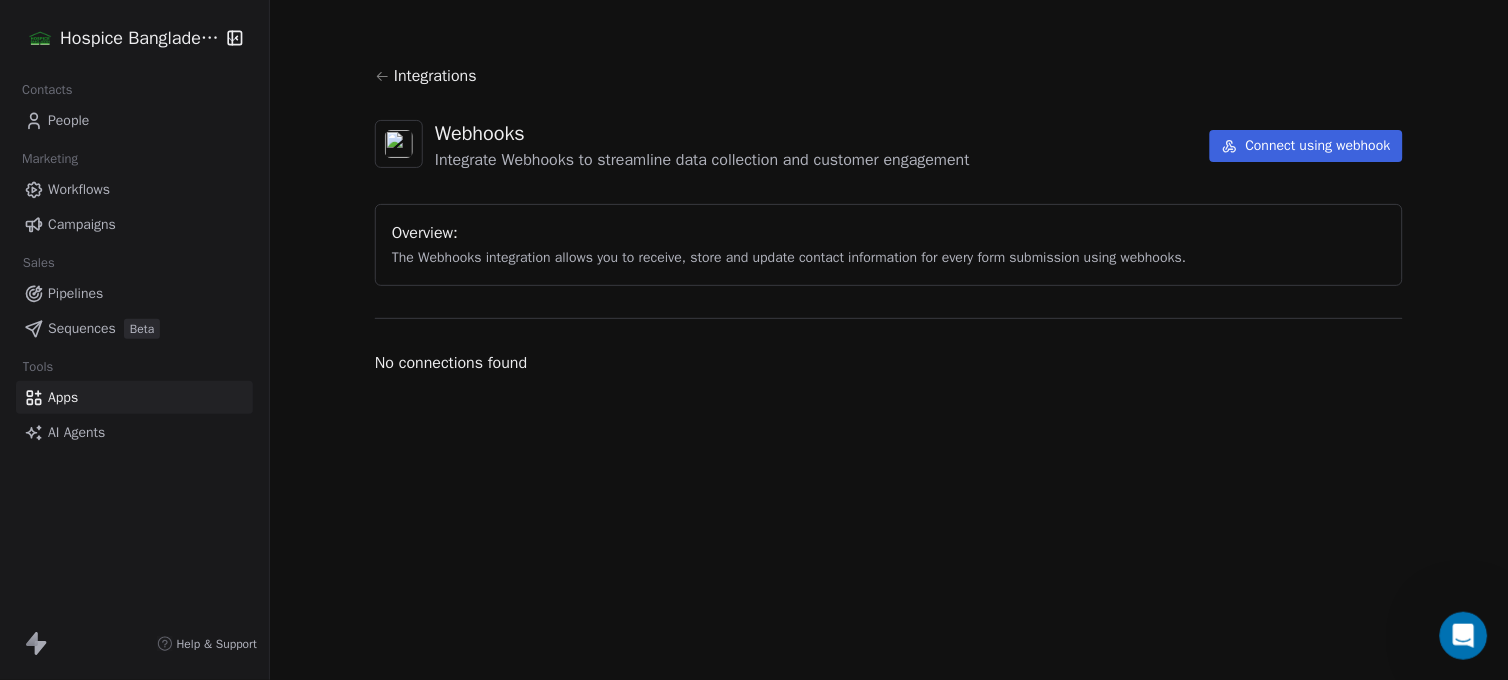 click on "Connect using webhook" at bounding box center [1306, 146] 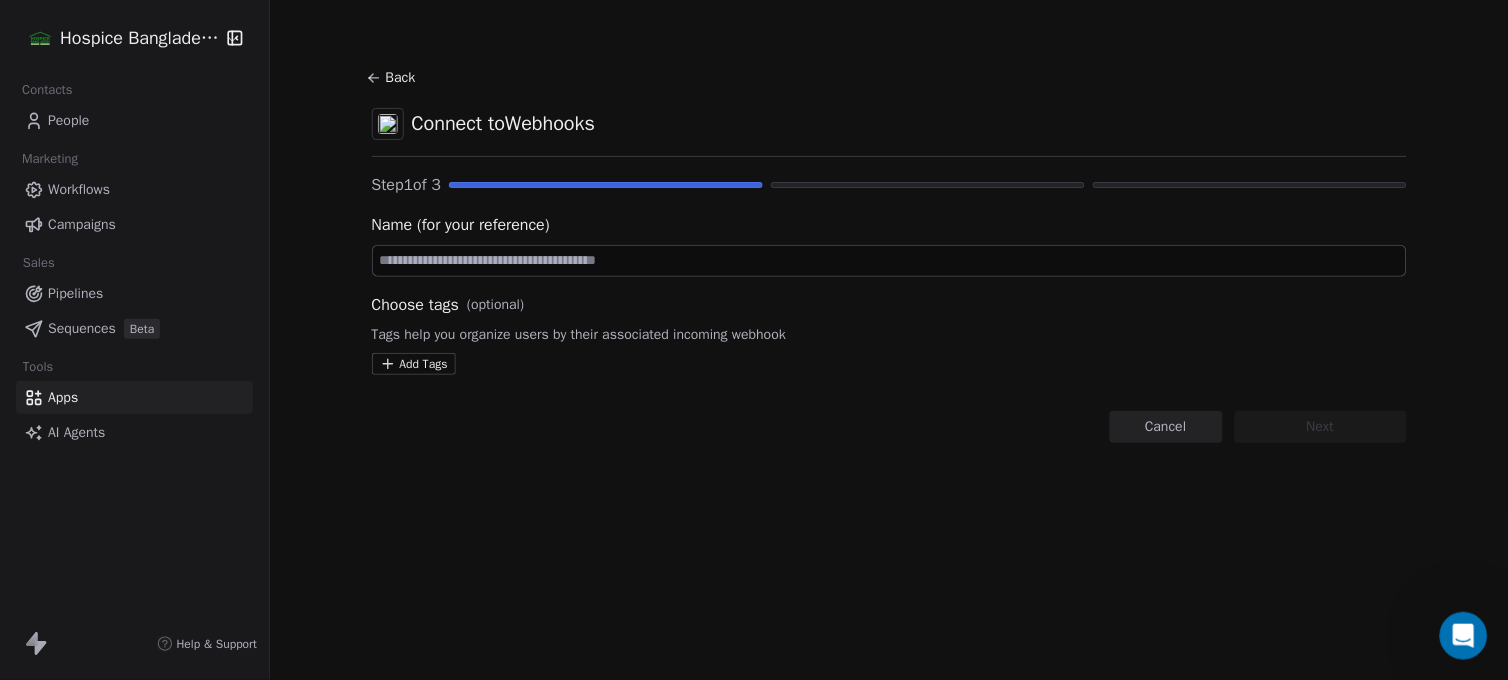 click at bounding box center [889, 261] 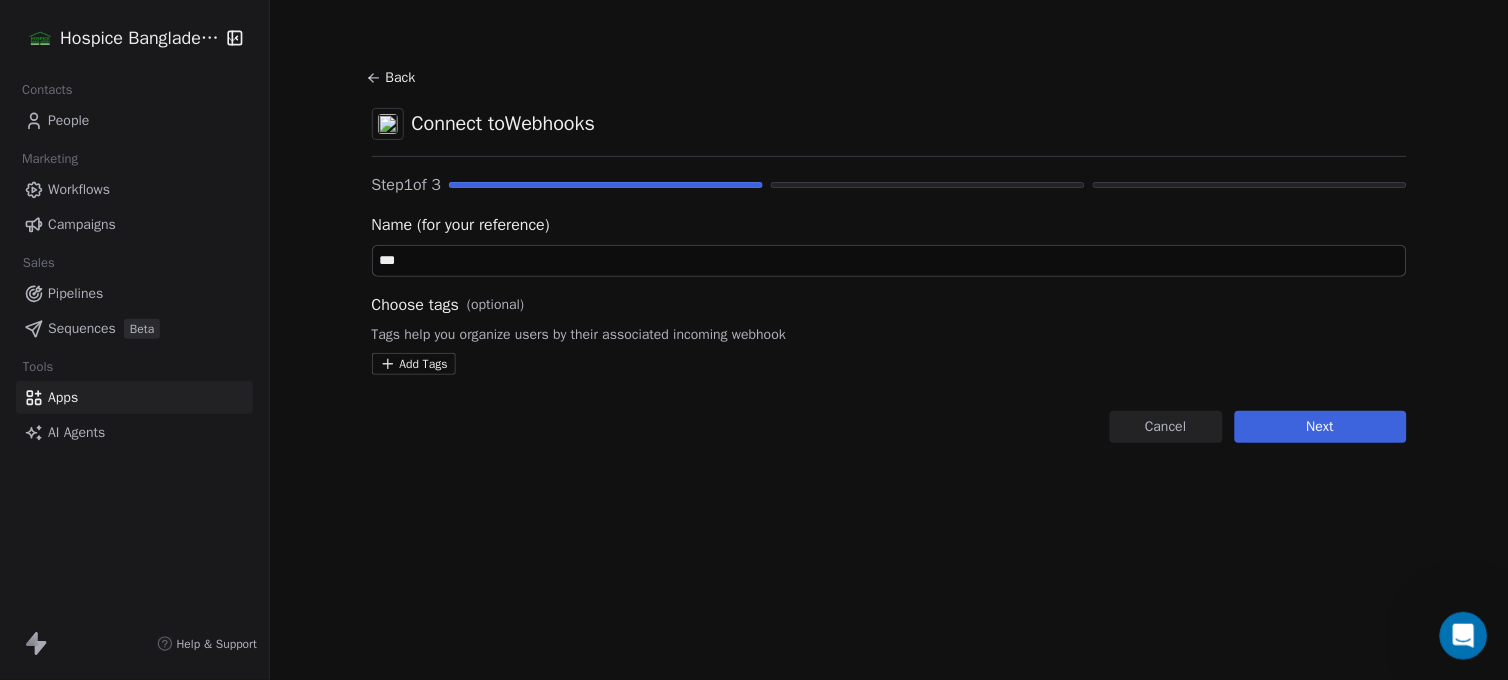 type on "***" 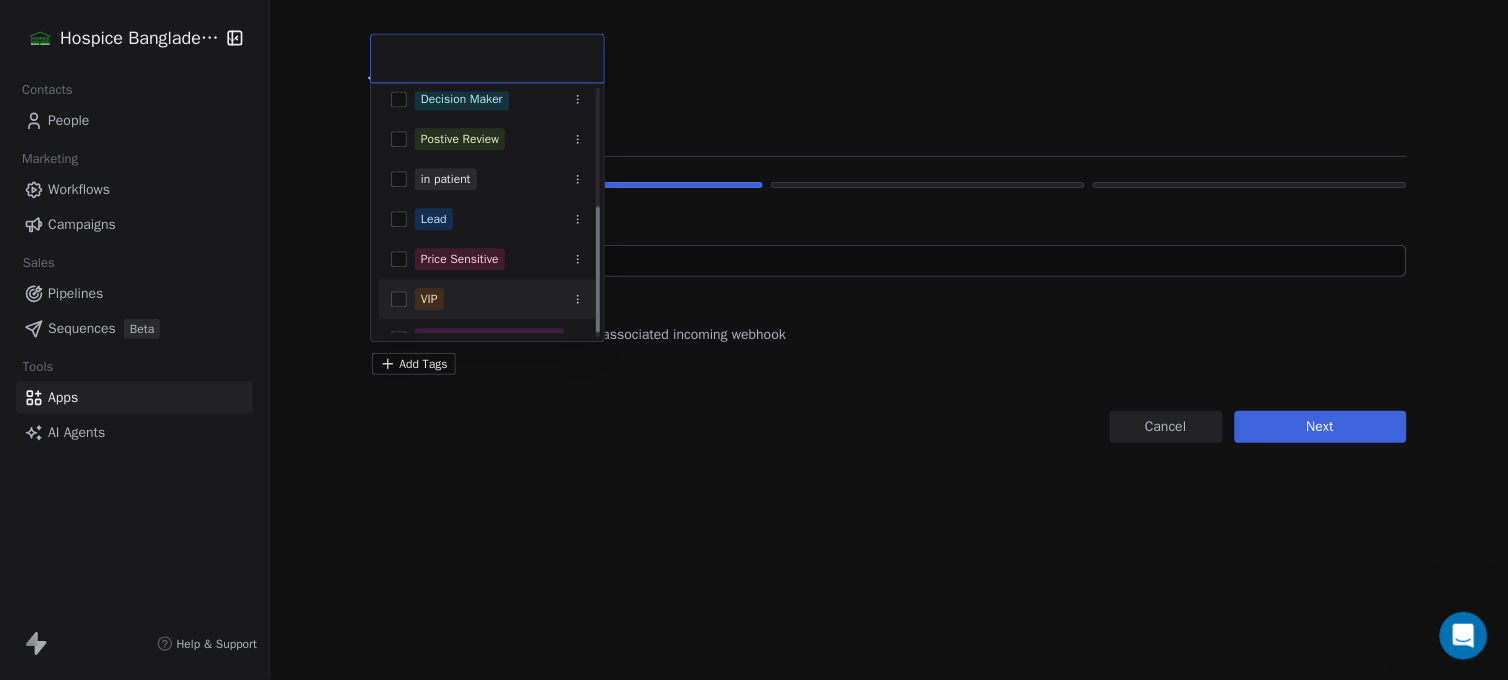 scroll, scrollTop: 236, scrollLeft: 0, axis: vertical 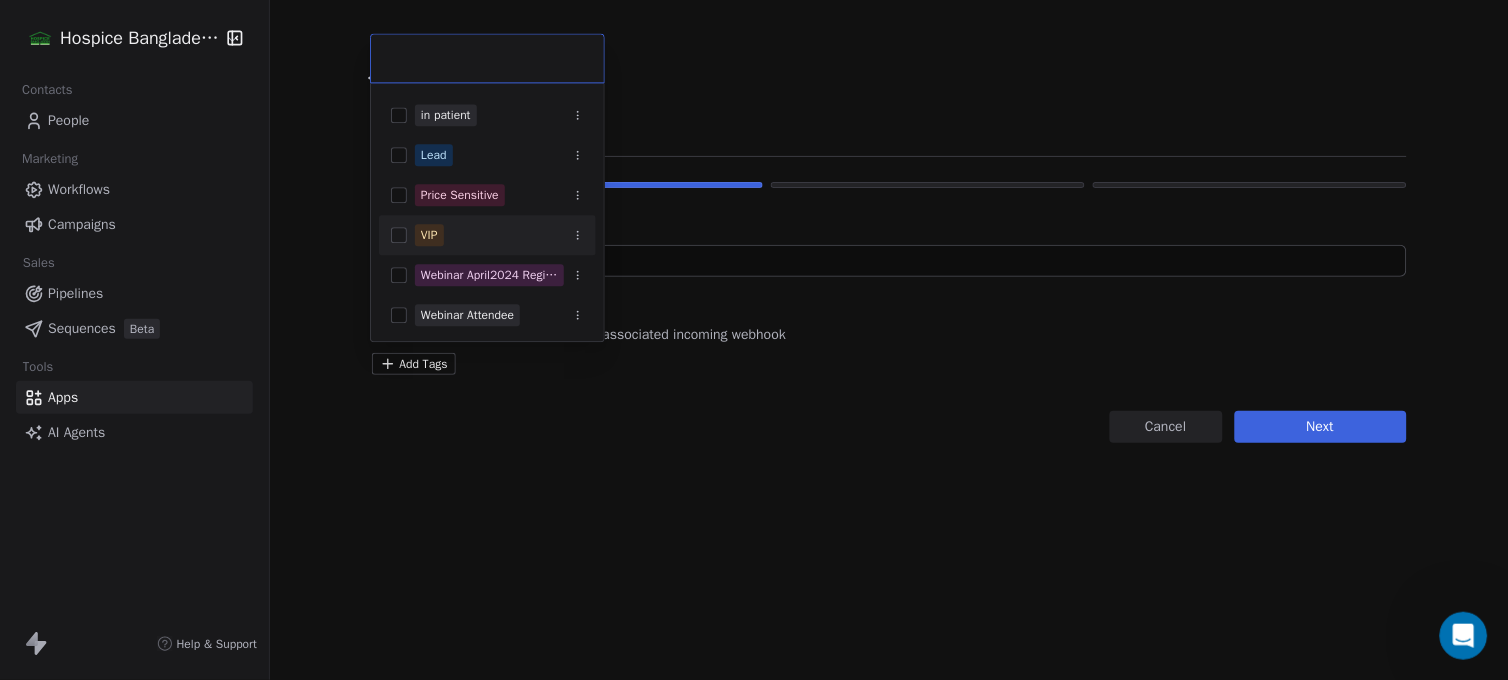 click at bounding box center [399, 235] 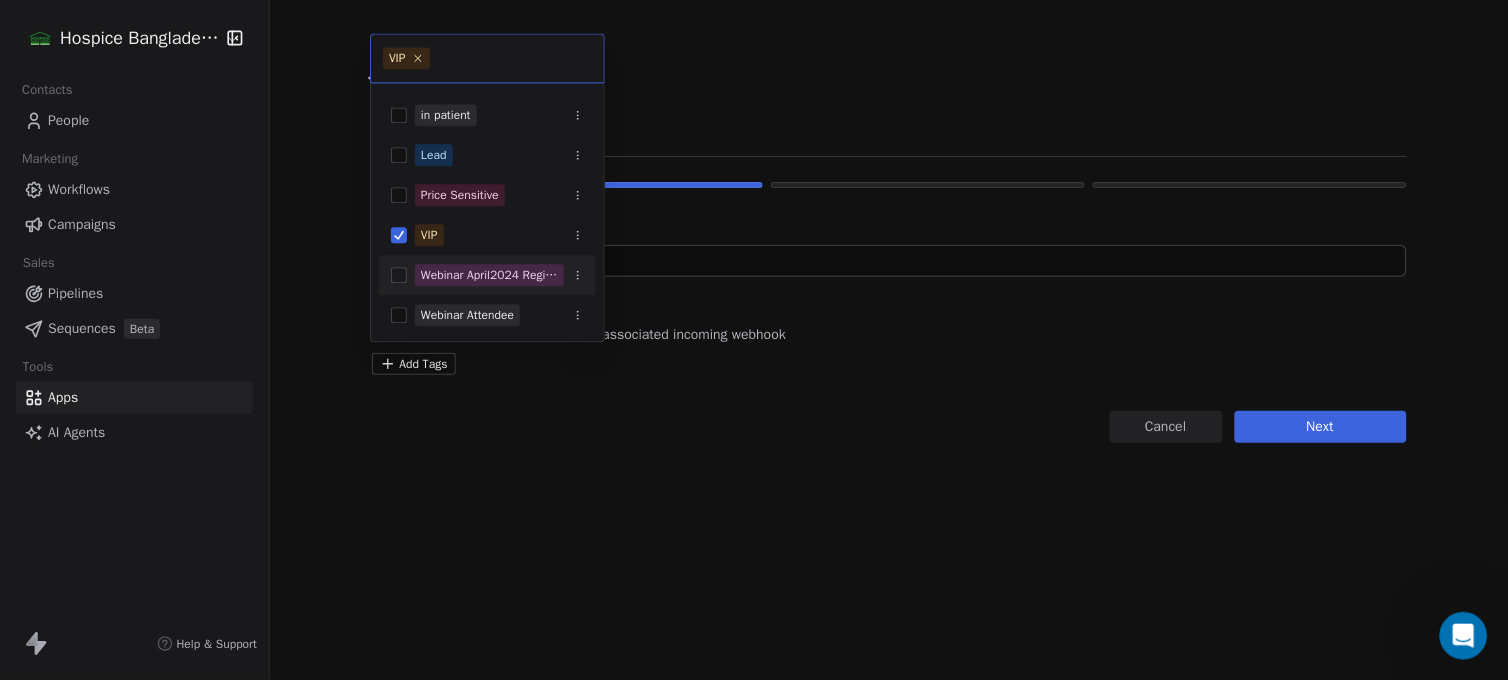 click on "Hospice Bangladesh Contacts People Marketing Workflows Campaigns Sales Pipelines Sequences Beta Tools Apps AI Agents Help & Support  Back Connect to  Webhooks Step  1  of 3 Name (for your reference) *** Choose tags (optional) Tags help you organize users by their associated incoming webhook  Add Tags Cancel Next   VIP Churn Risk Competitor Switch Consultation Attended Customer Decision Maker Postive Review in patient Lead Price Sensitive VIP Webinar April2024 Registered Webinar Attendee" at bounding box center [754, 340] 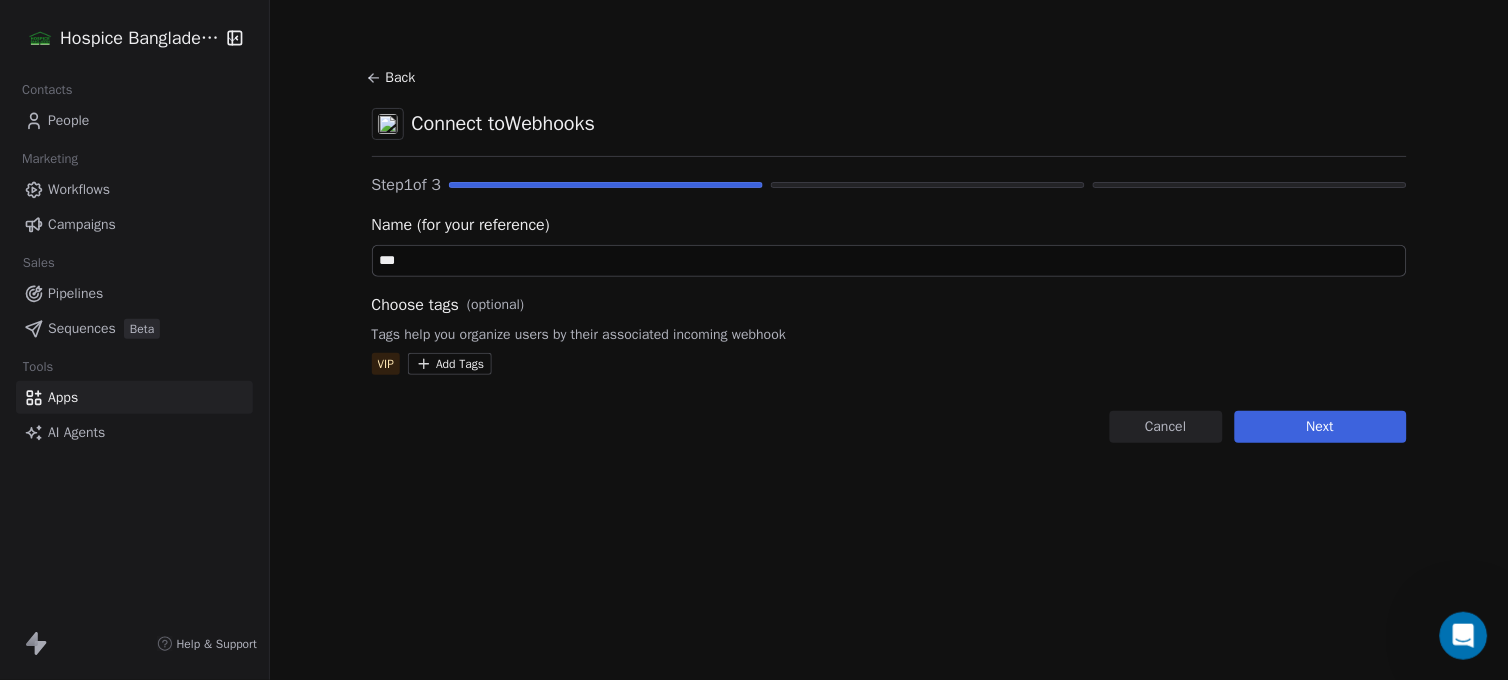 click on "Next" at bounding box center (1321, 427) 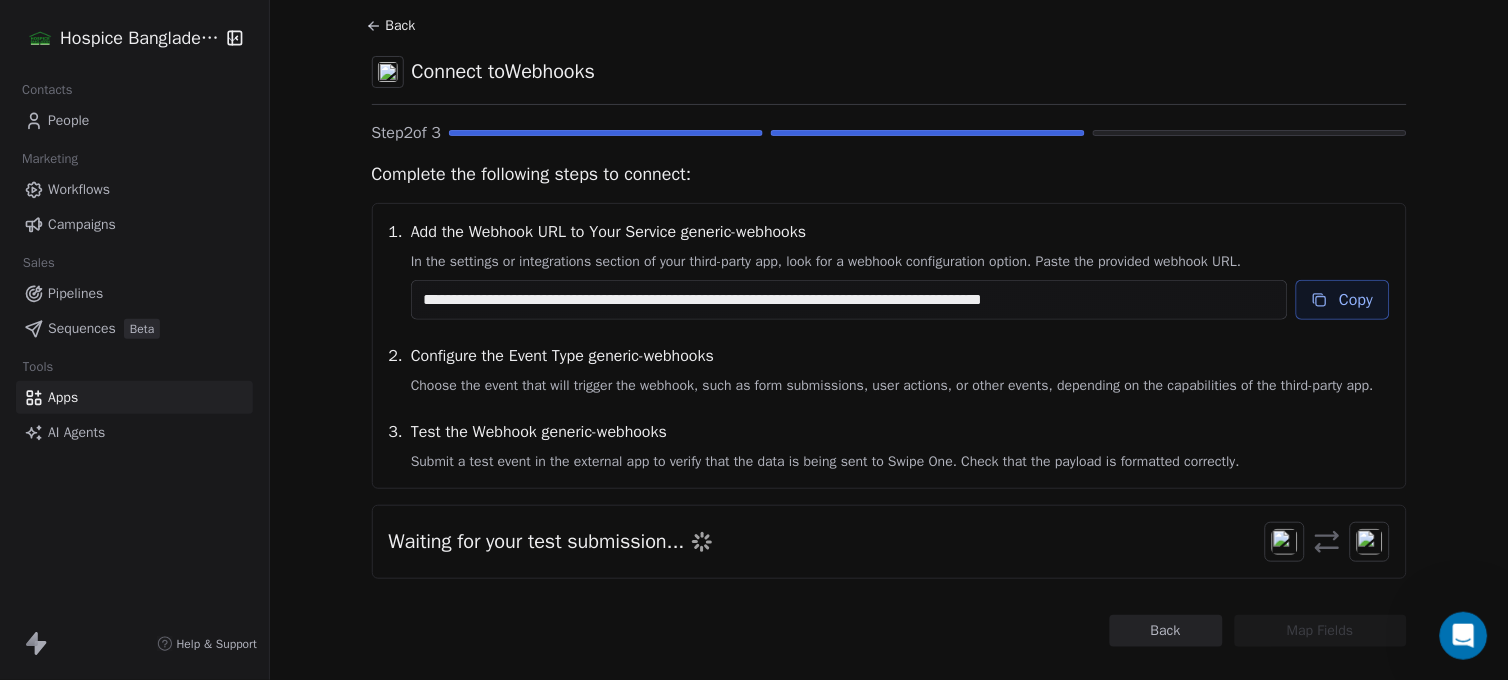 scroll, scrollTop: 103, scrollLeft: 0, axis: vertical 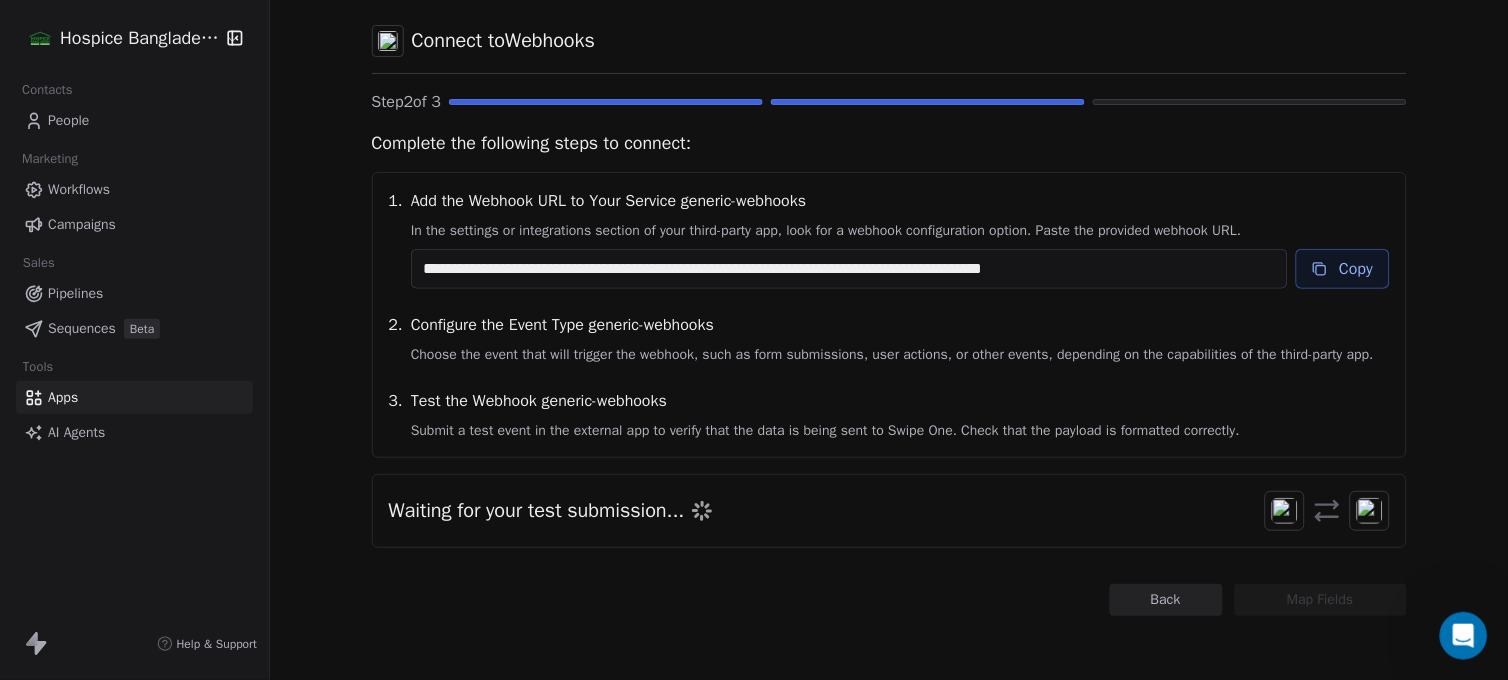 click on "Copy" at bounding box center (1343, 269) 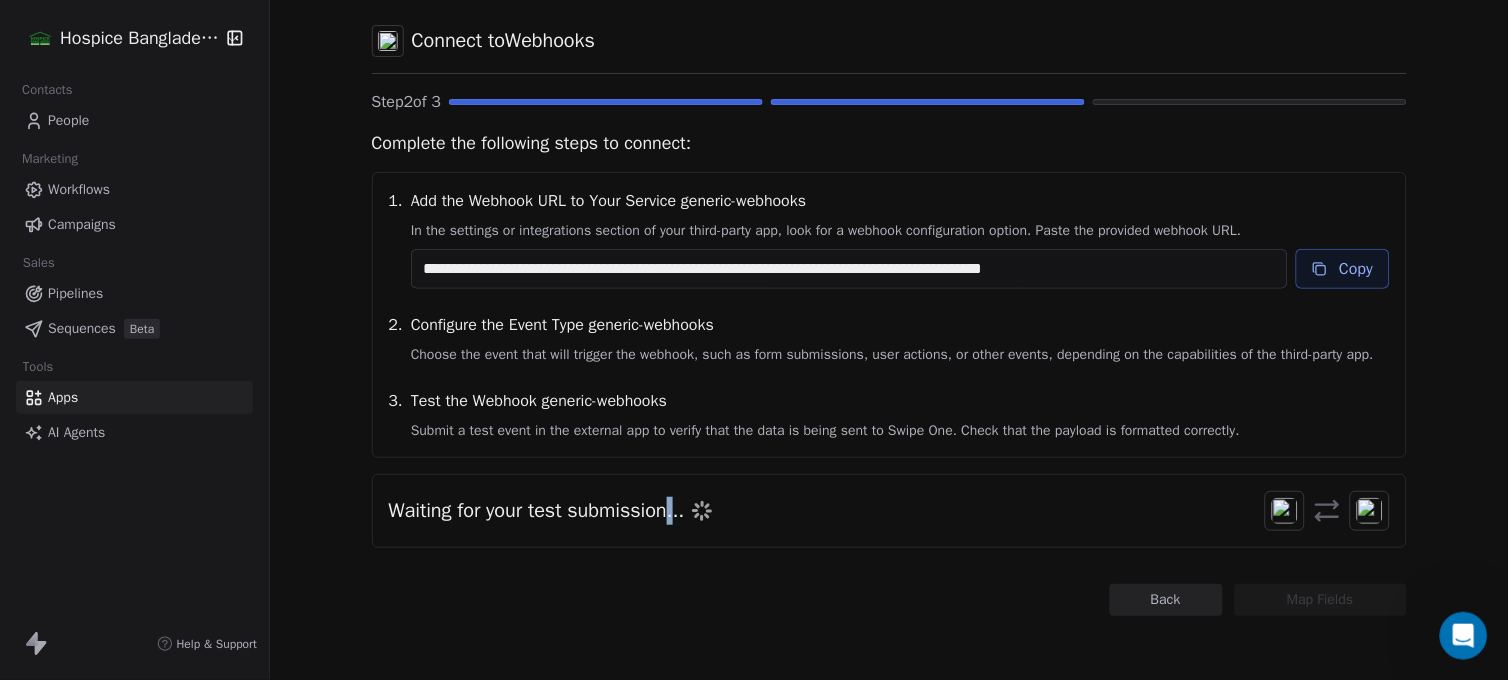 click on "Waiting for your test submission..." at bounding box center (537, 511) 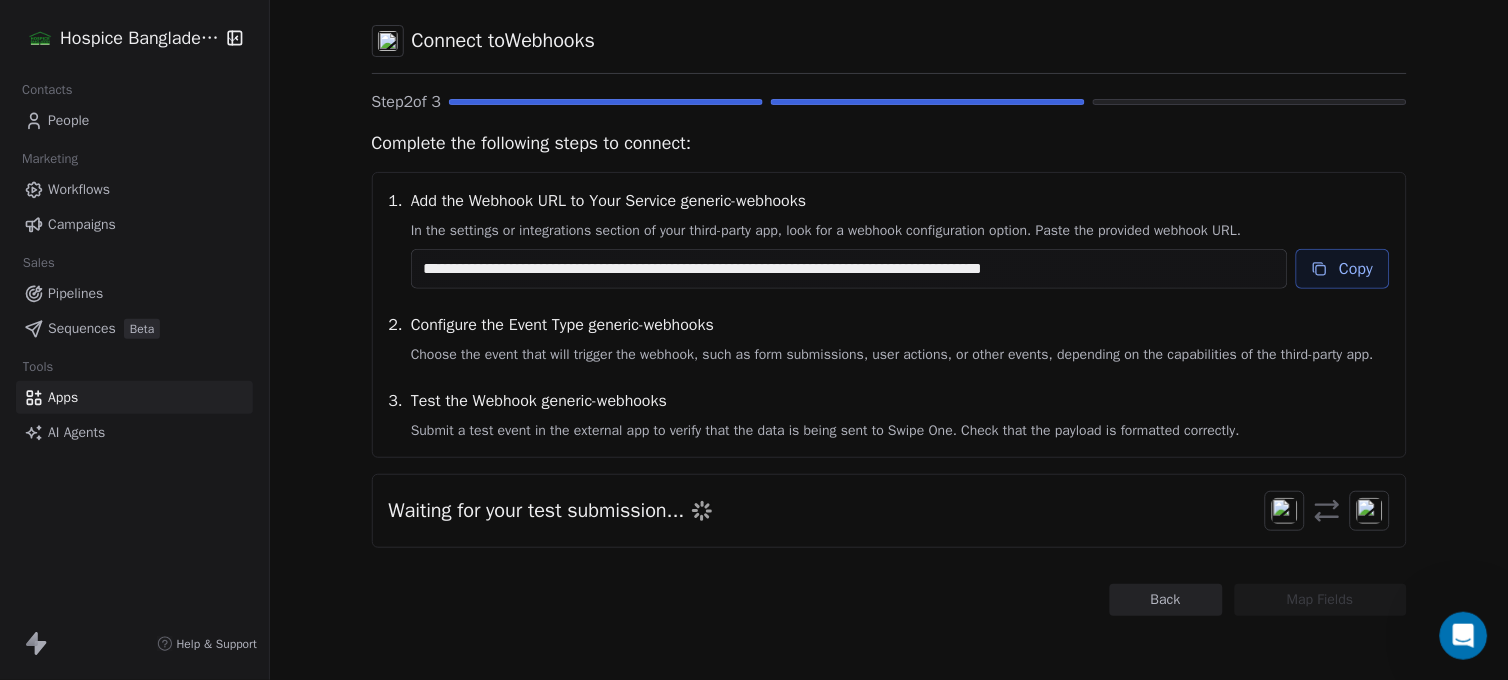 click at bounding box center (1327, 511) 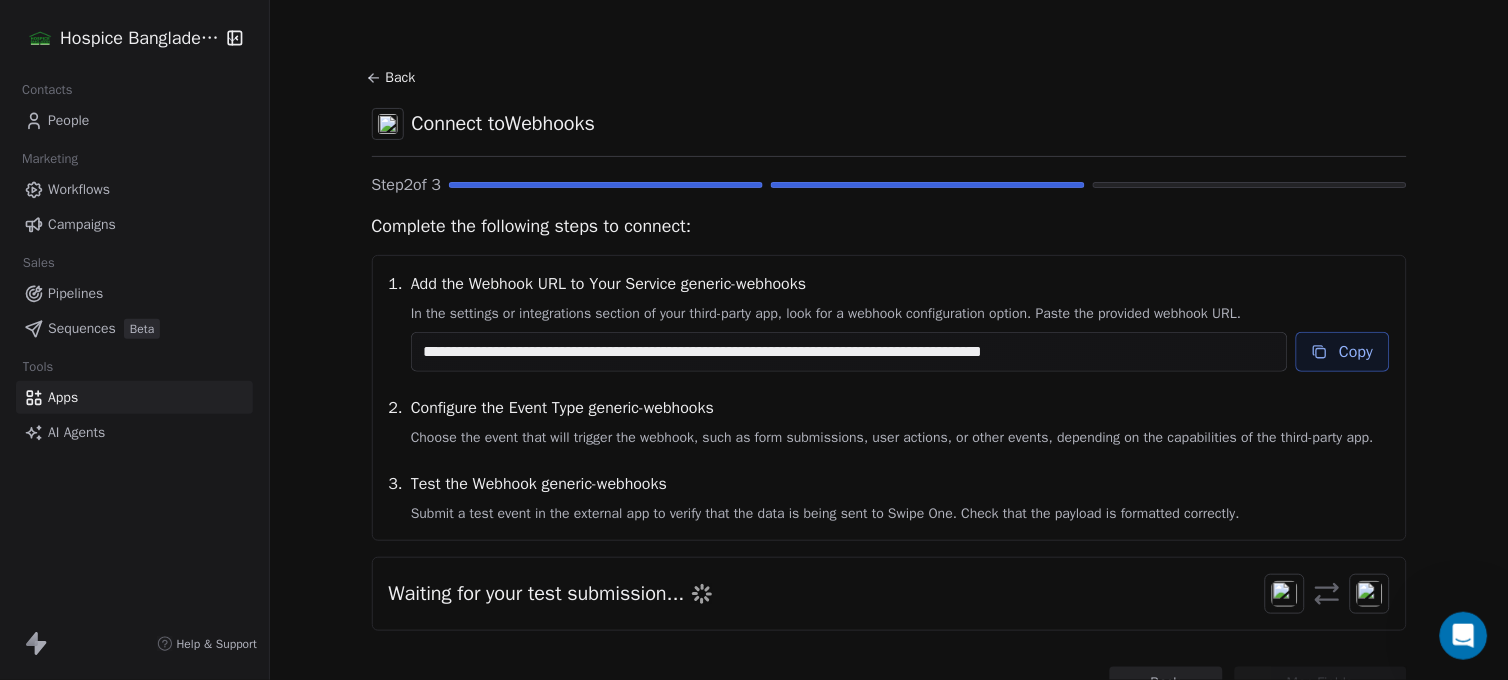 click 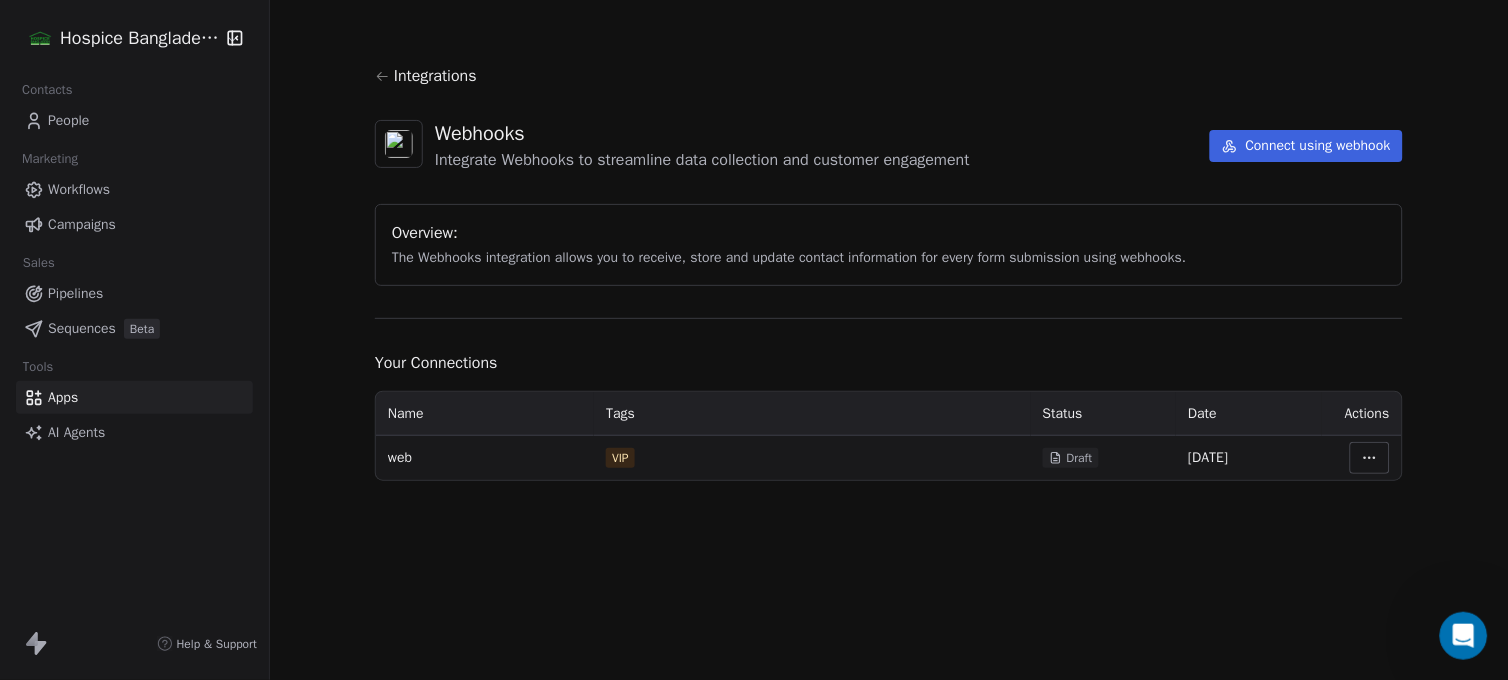 click 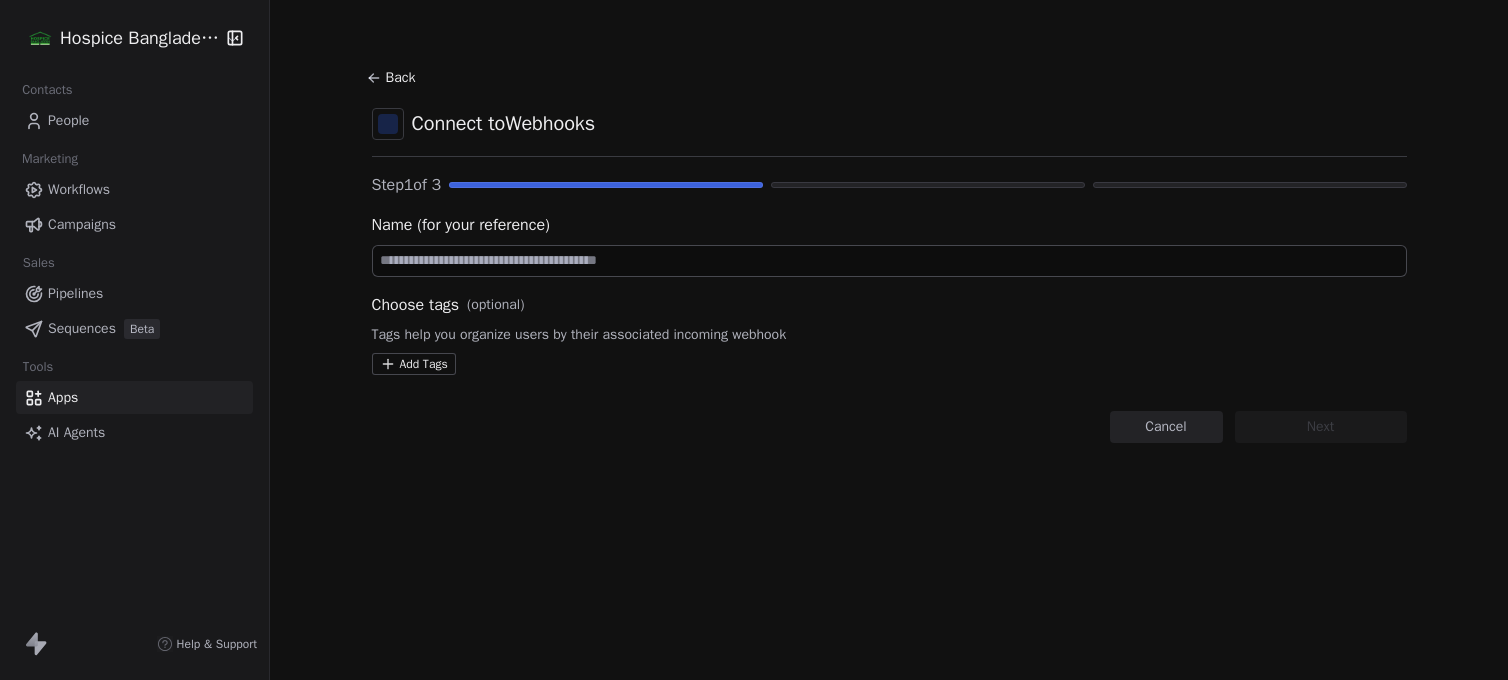scroll, scrollTop: 0, scrollLeft: 0, axis: both 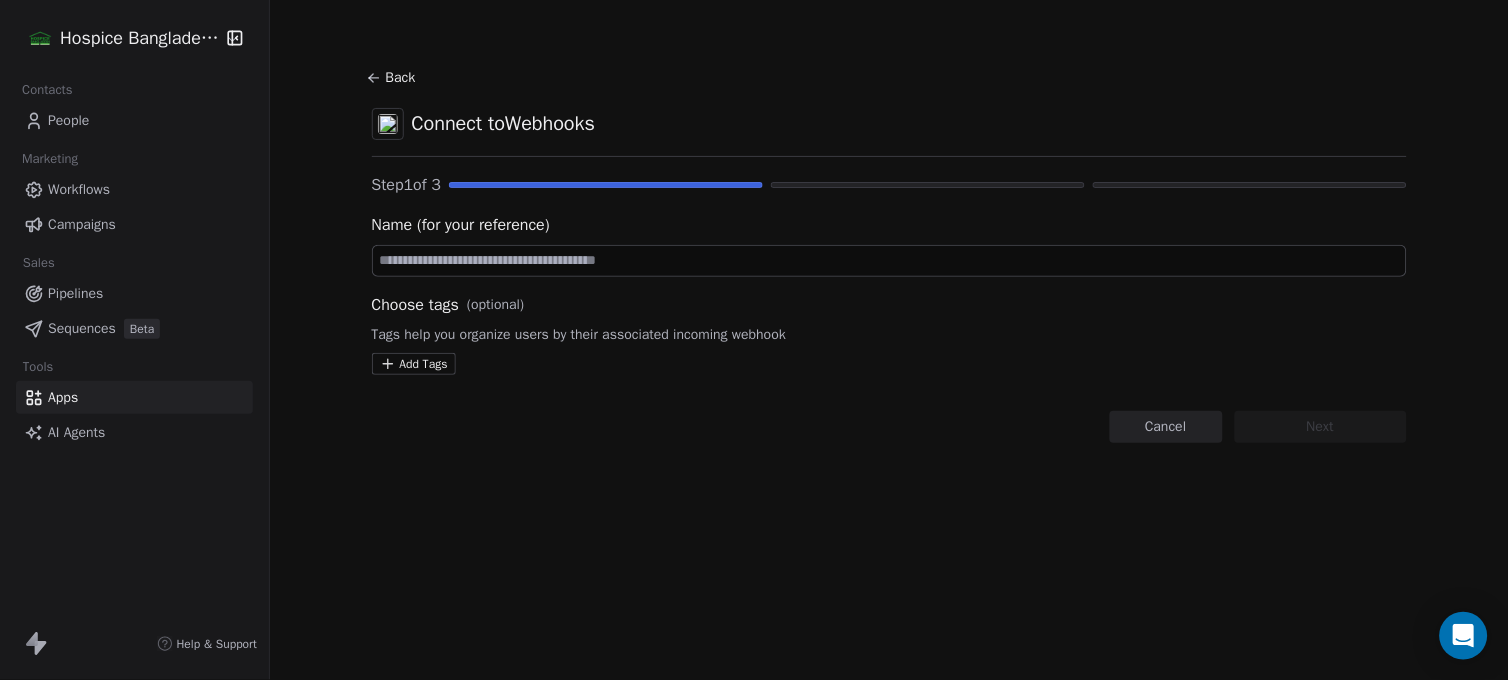 click on "Back" at bounding box center (394, 78) 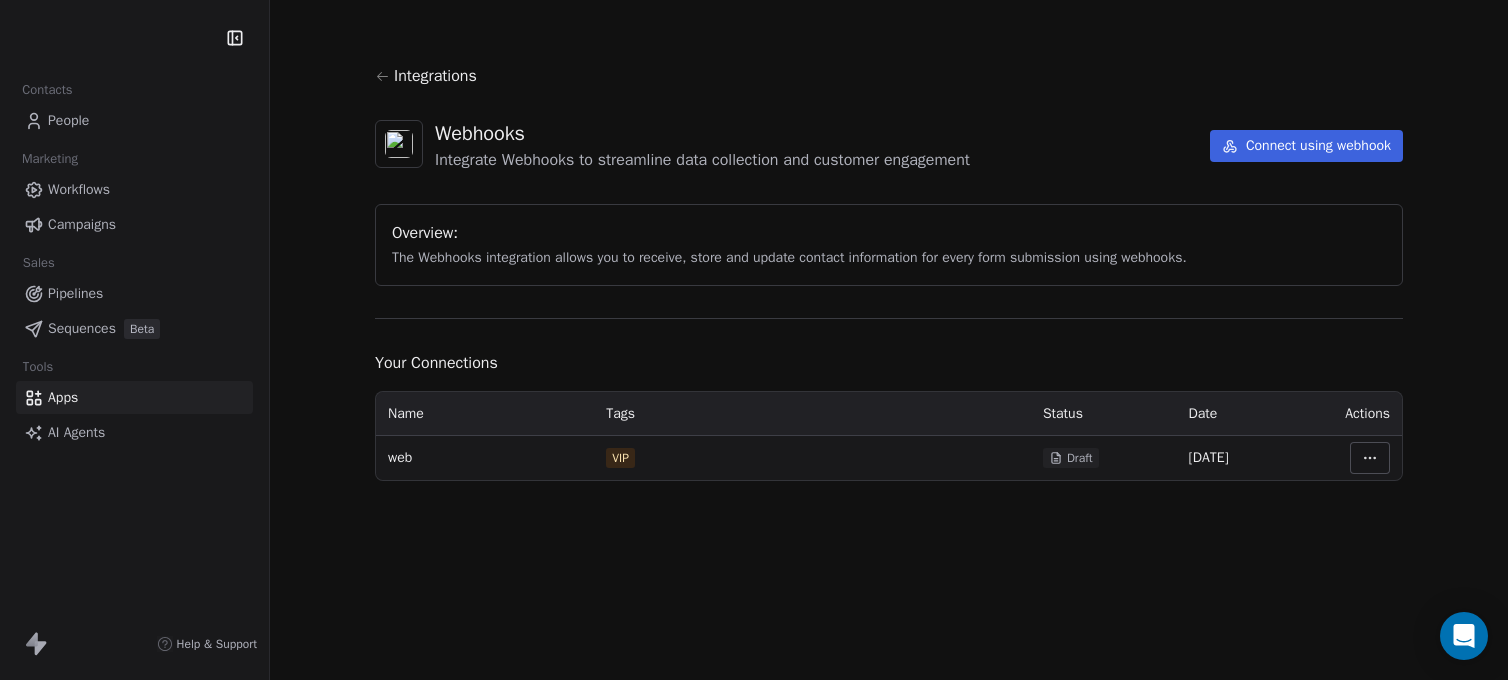 scroll, scrollTop: 0, scrollLeft: 0, axis: both 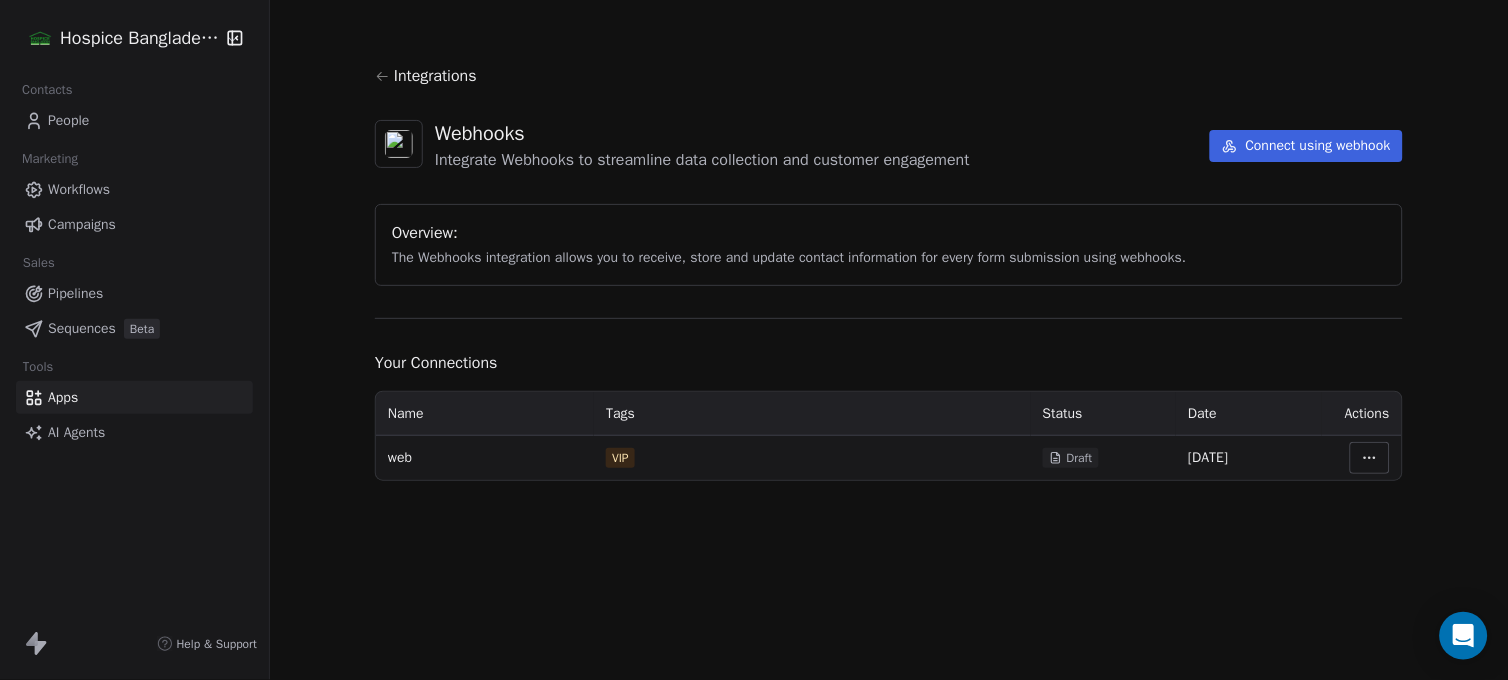 click 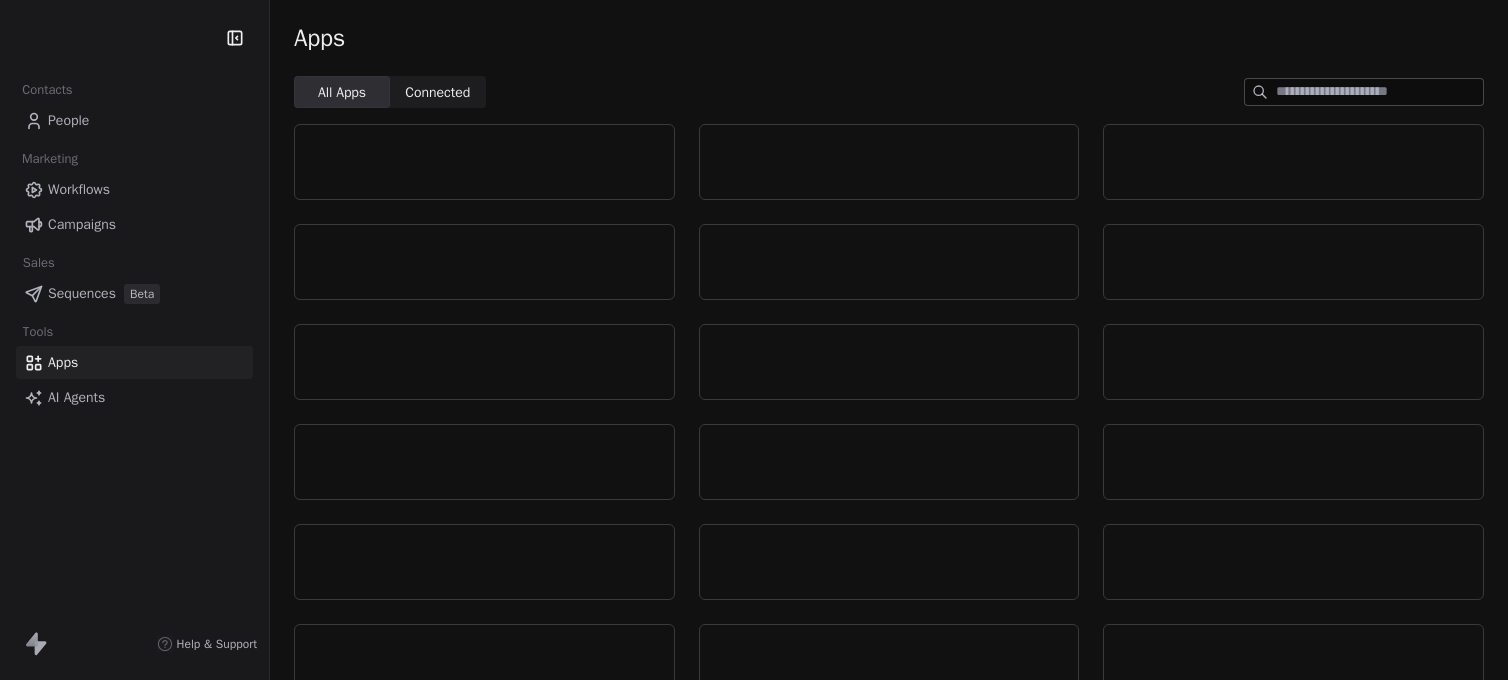 scroll, scrollTop: 0, scrollLeft: 0, axis: both 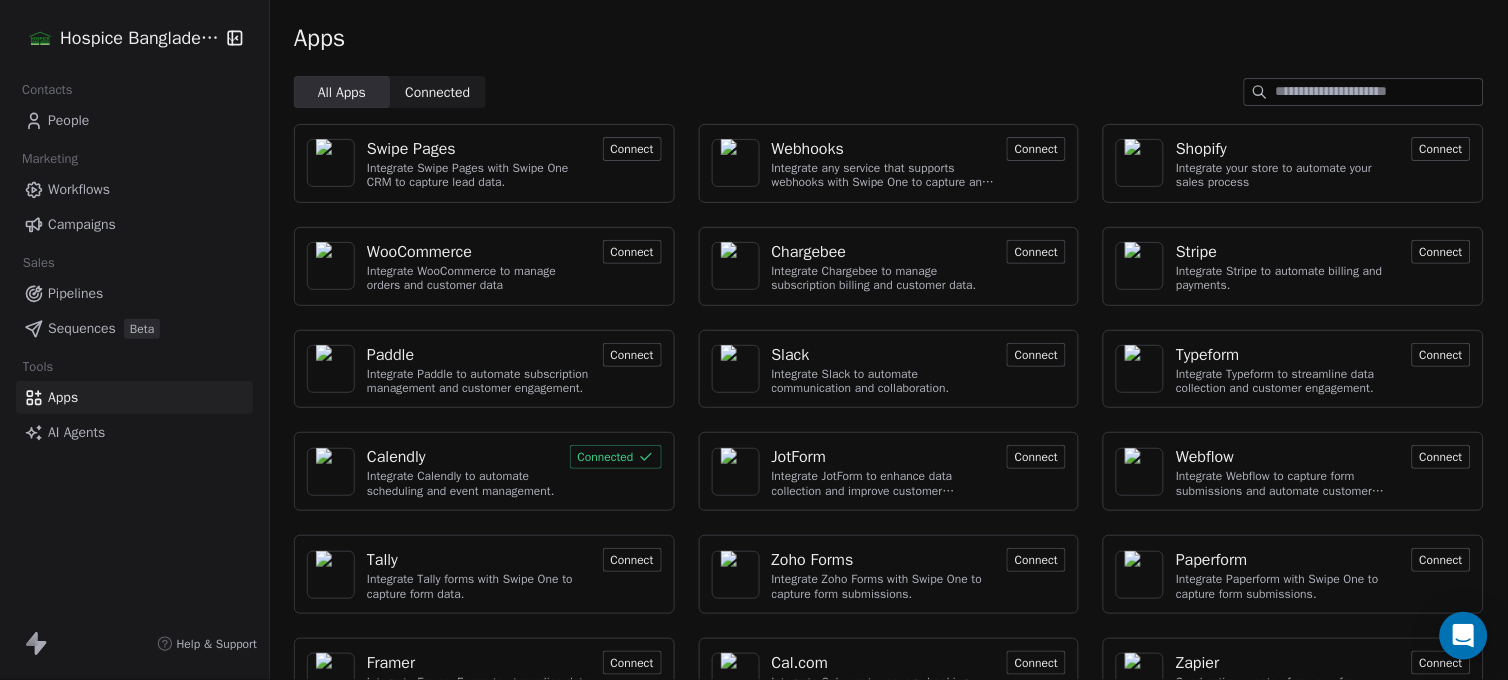 click on "Connect" at bounding box center (632, 149) 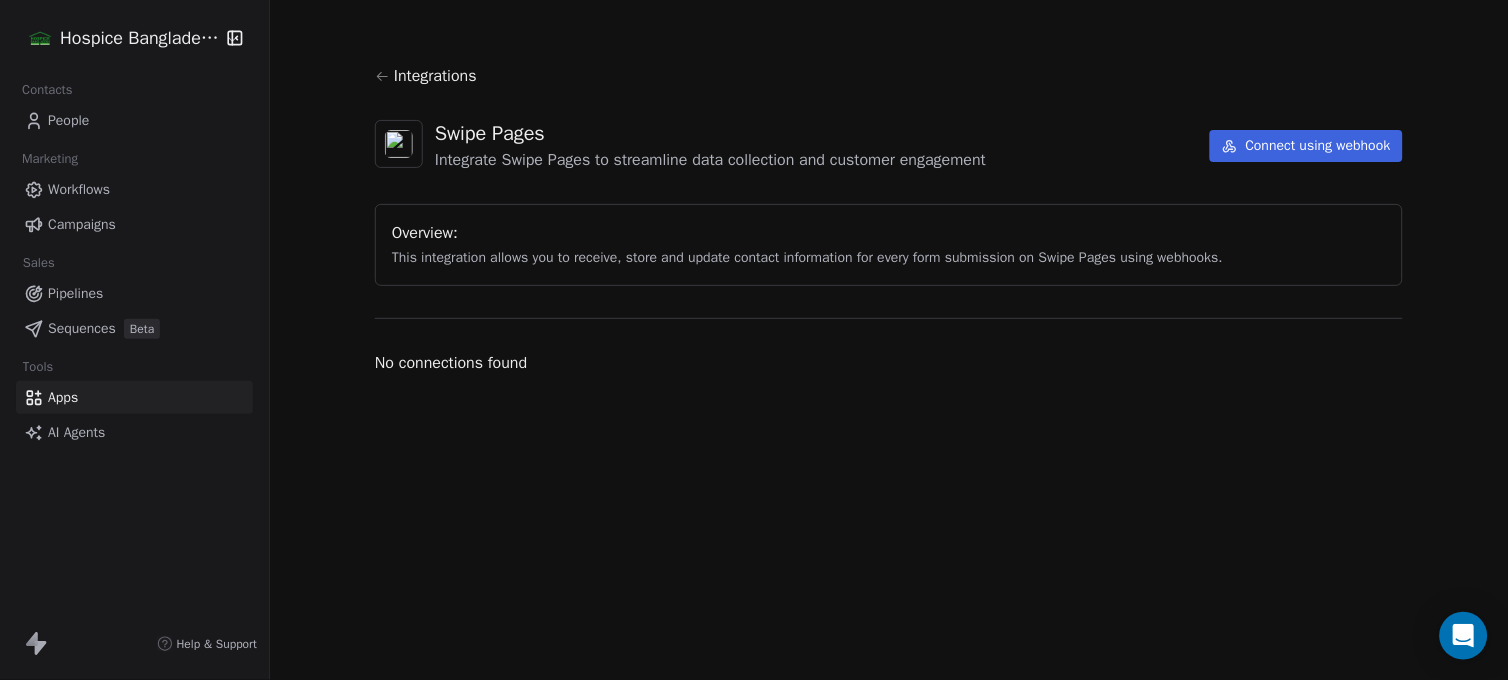 click on "Connect using webhook" at bounding box center [1306, 146] 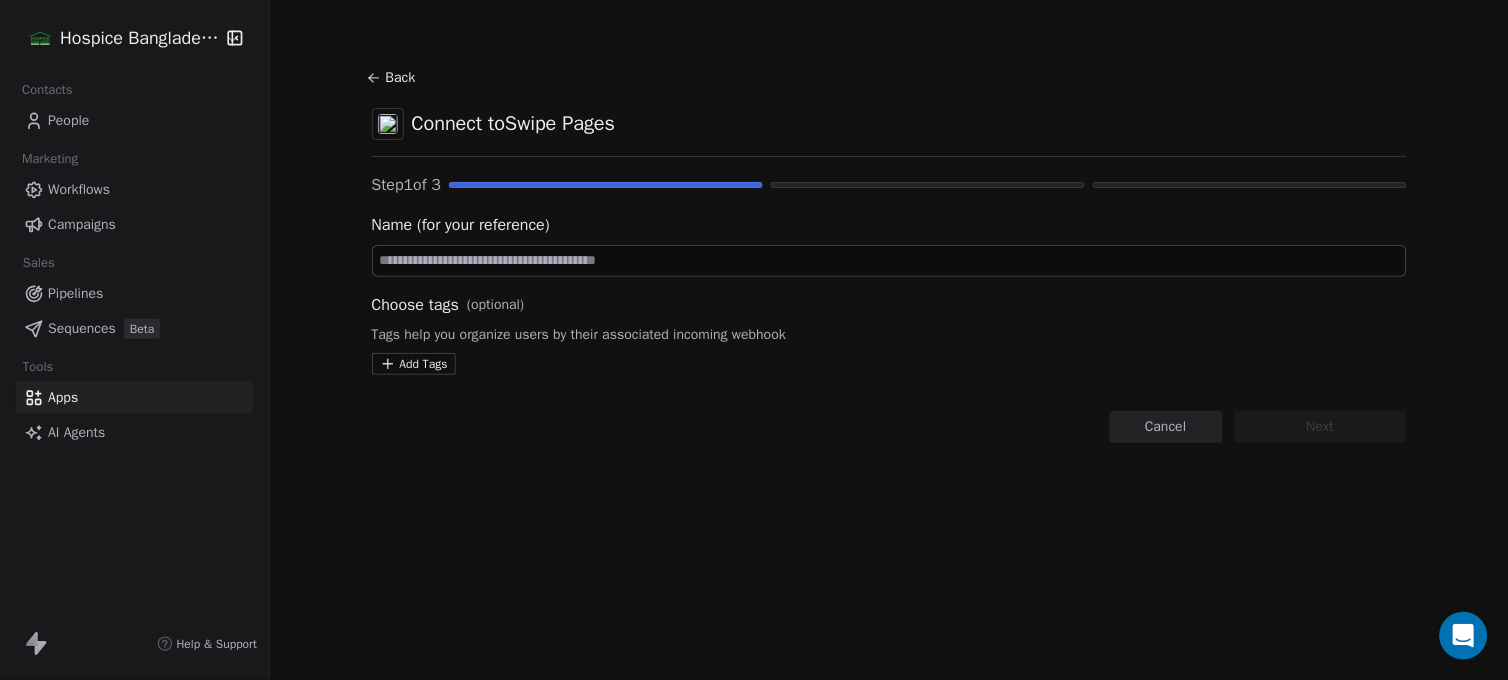 click at bounding box center [889, 261] 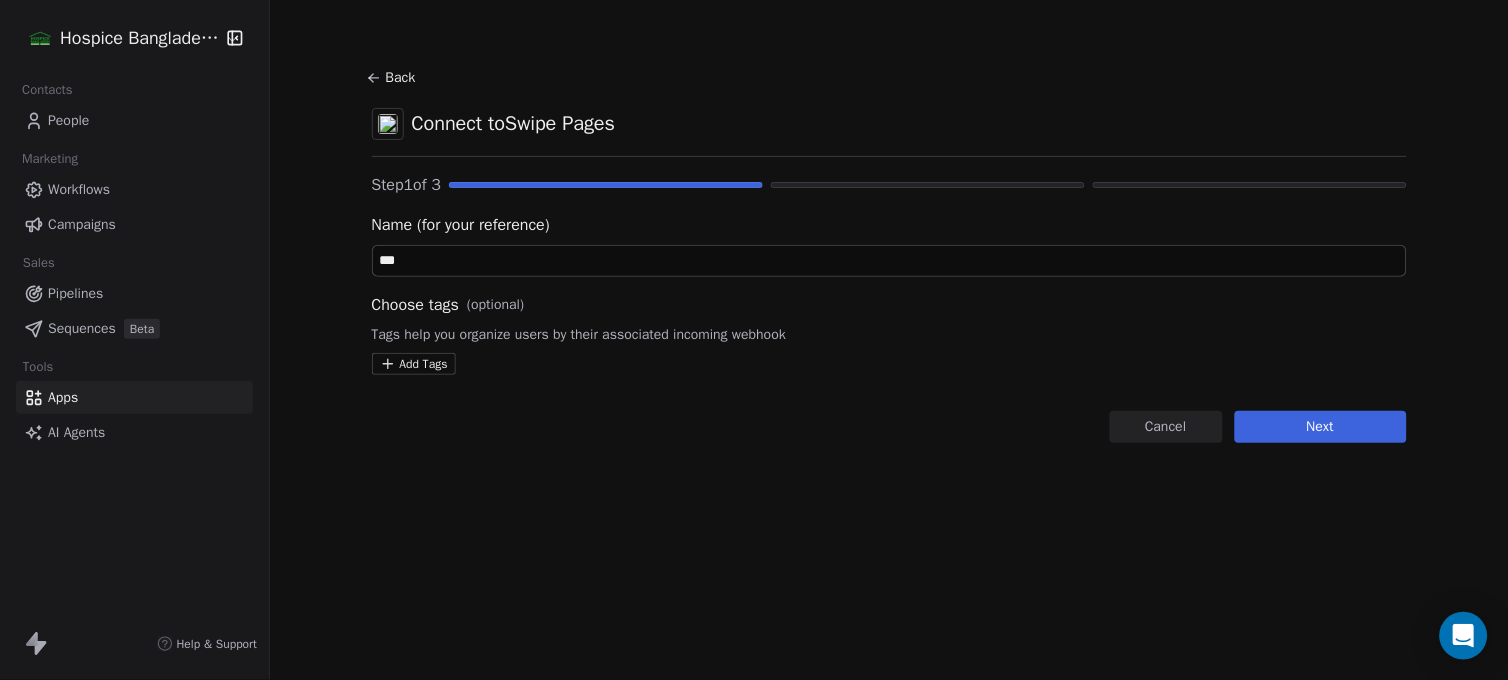 type on "***" 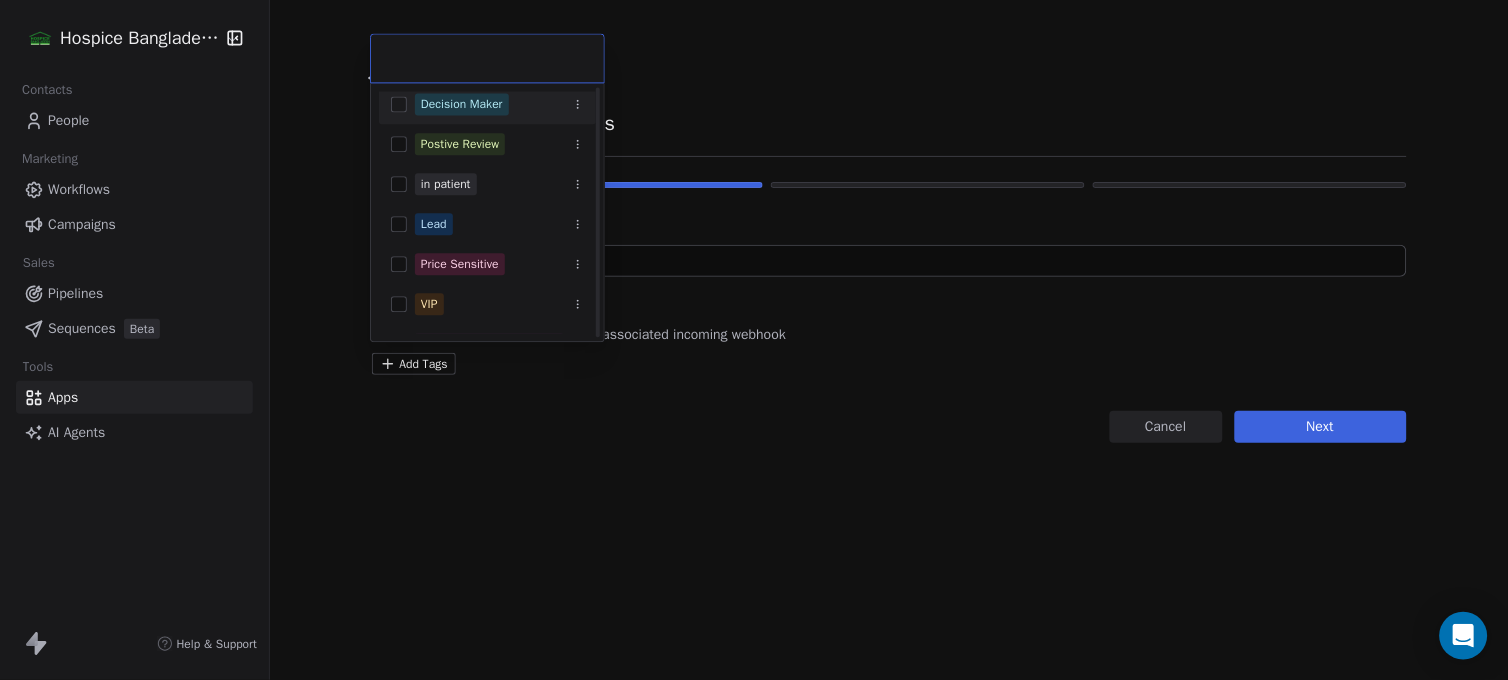scroll, scrollTop: 236, scrollLeft: 0, axis: vertical 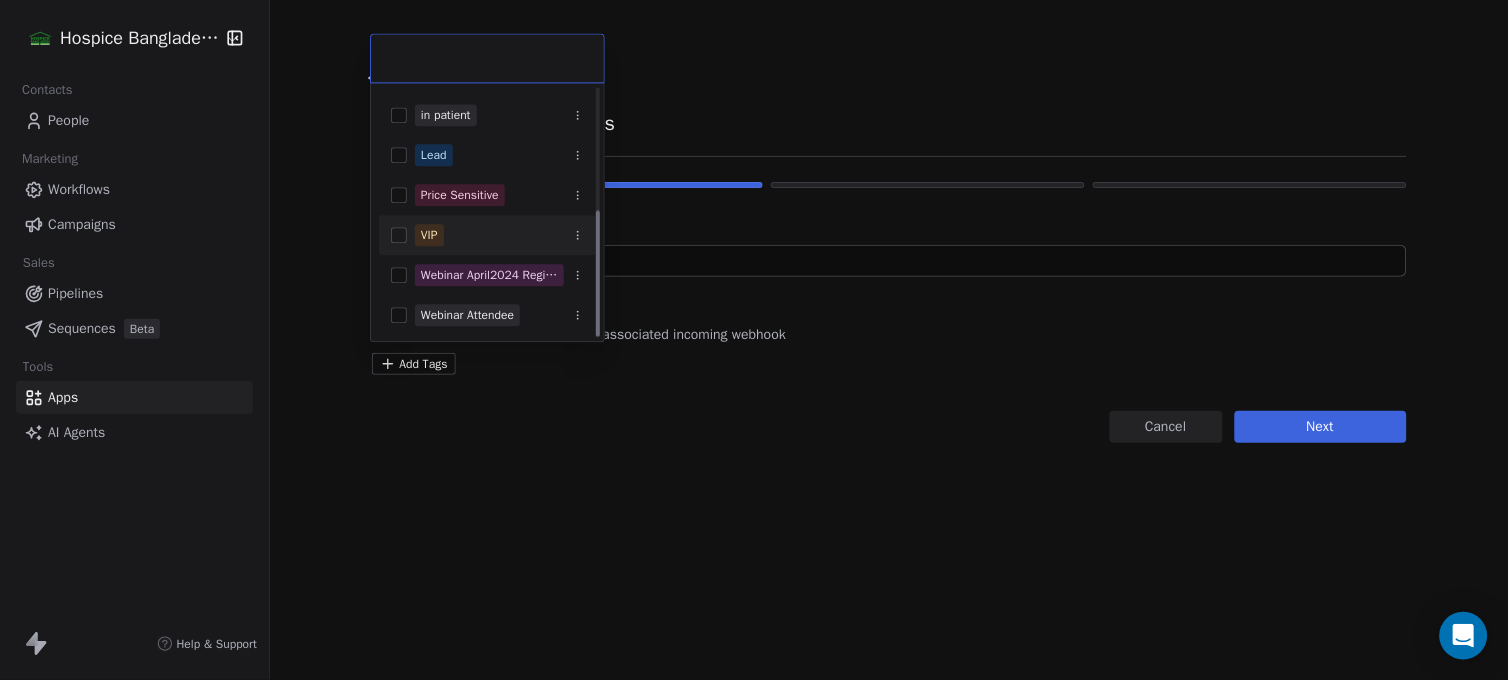 click on "VIP" at bounding box center [499, 235] 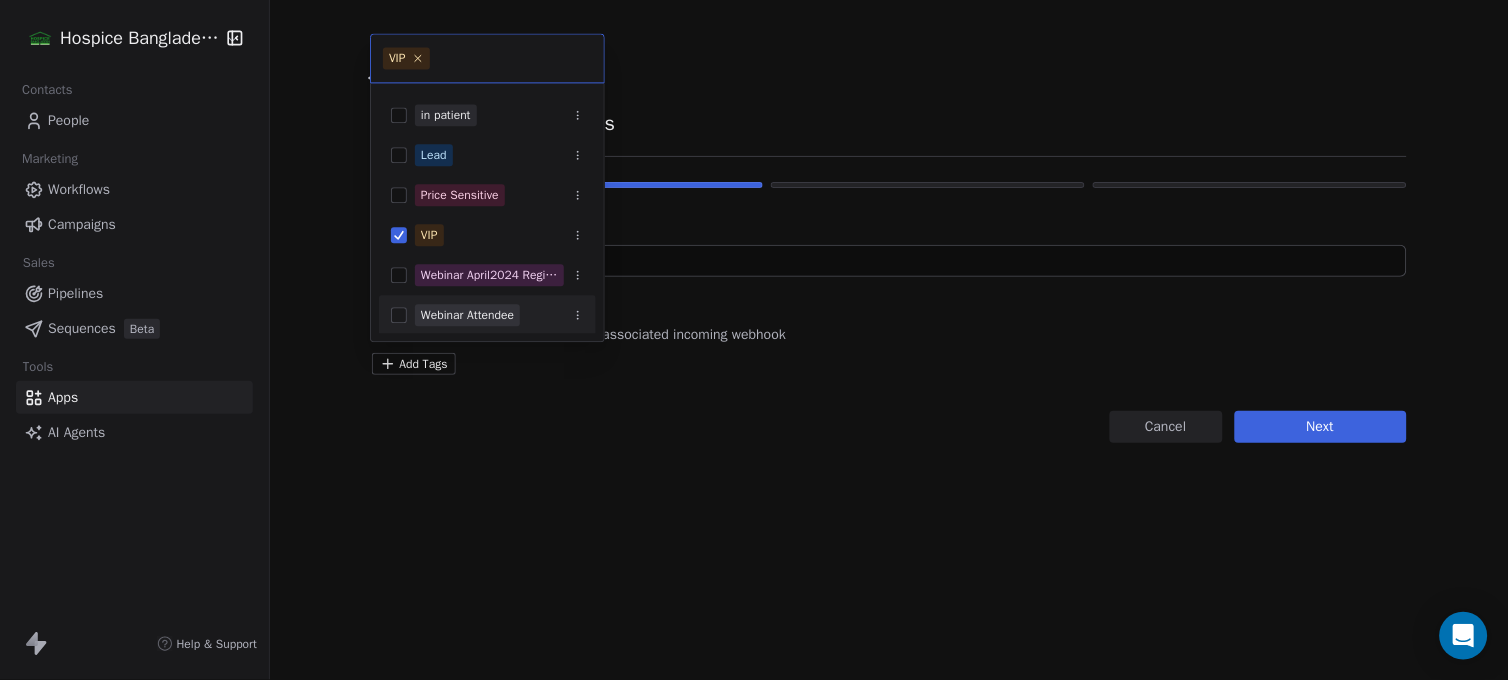 click on "Hospice Bangladesh Contacts People Marketing Workflows Campaigns Sales Pipelines Sequences Beta Tools Apps AI Agents Help & Support  Back Connect to  Swipe Pages Step  1  of 3 Name (for your reference) *** Choose tags (optional) Tags help you organize users by their associated incoming webhook  Add Tags Cancel Next
VIP Churn Risk Competitor Switch Consultation Attended Customer Decision Maker Postive Review in patient Lead Price Sensitive VIP Webinar April2024 Registered Webinar Attendee" at bounding box center [754, 340] 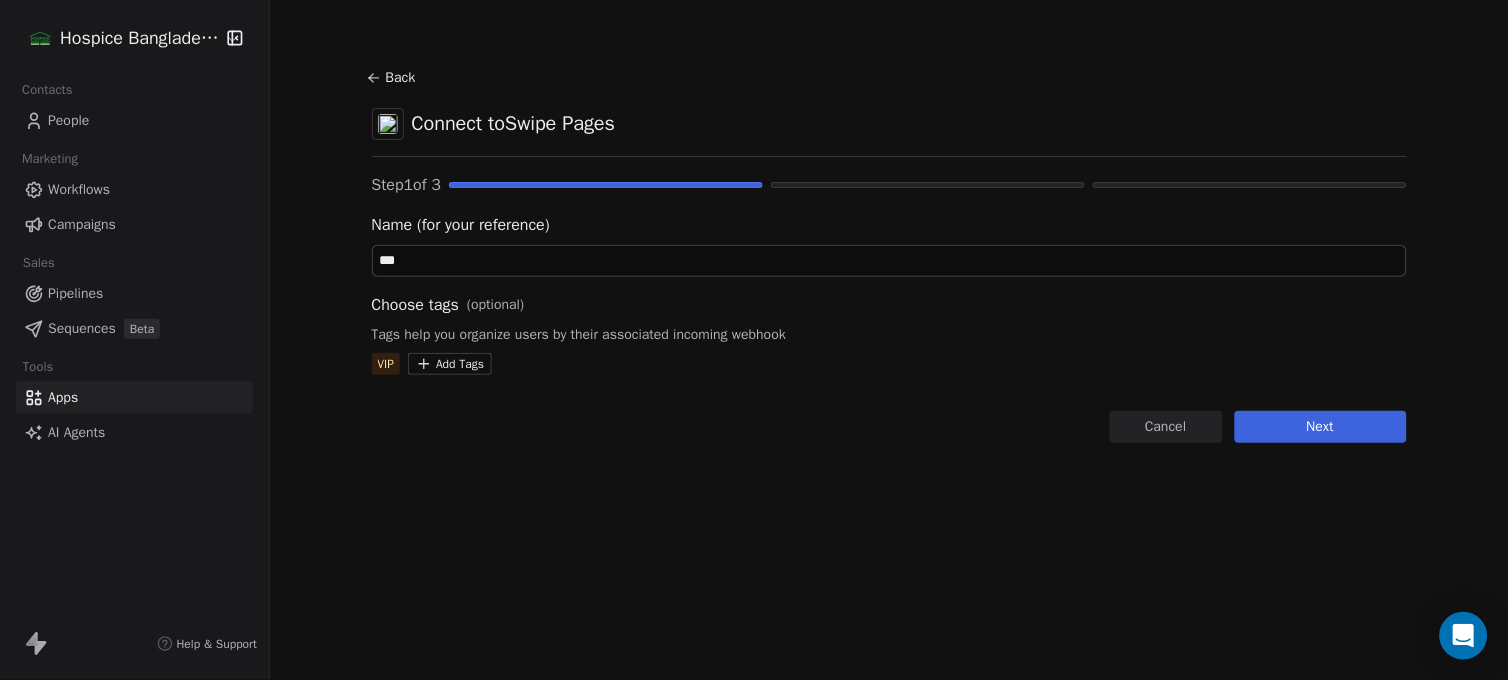 click on "Next" at bounding box center [1321, 427] 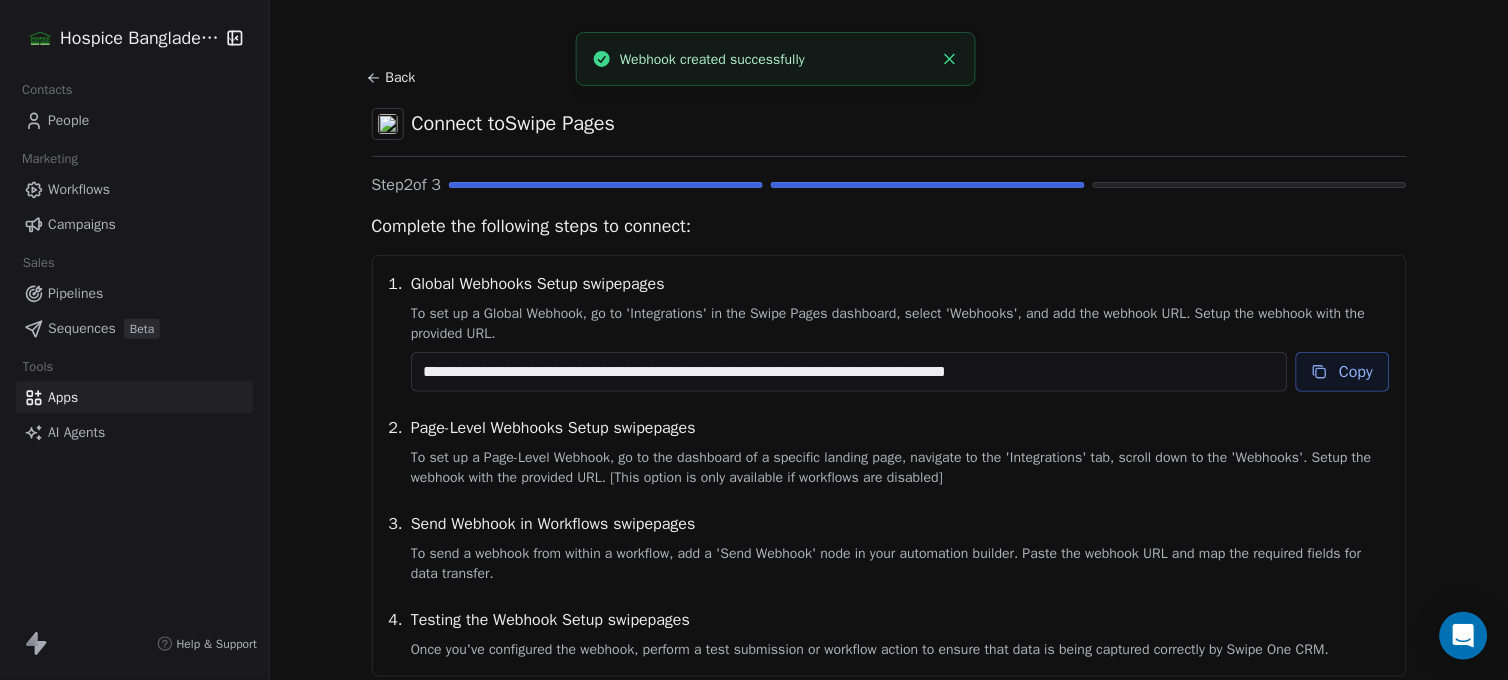 click on "Copy" at bounding box center (1343, 372) 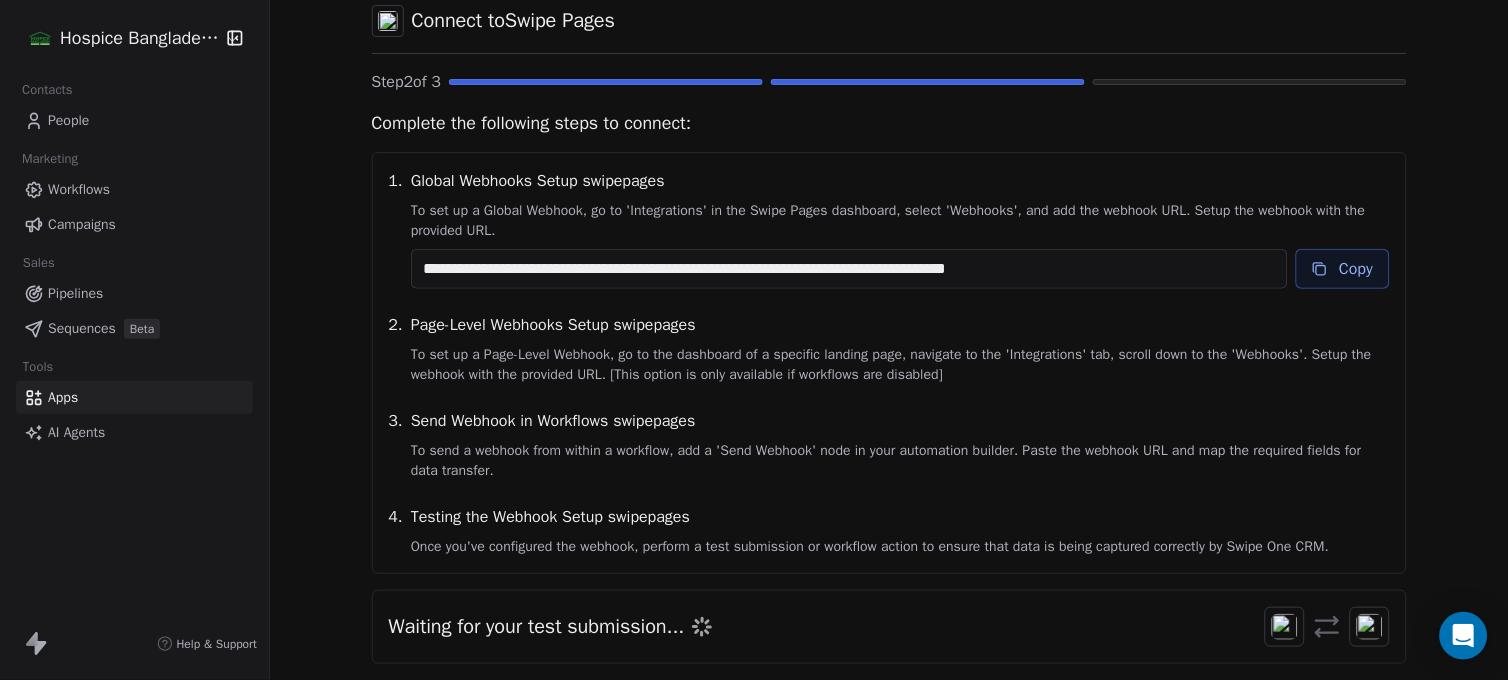 scroll, scrollTop: 218, scrollLeft: 0, axis: vertical 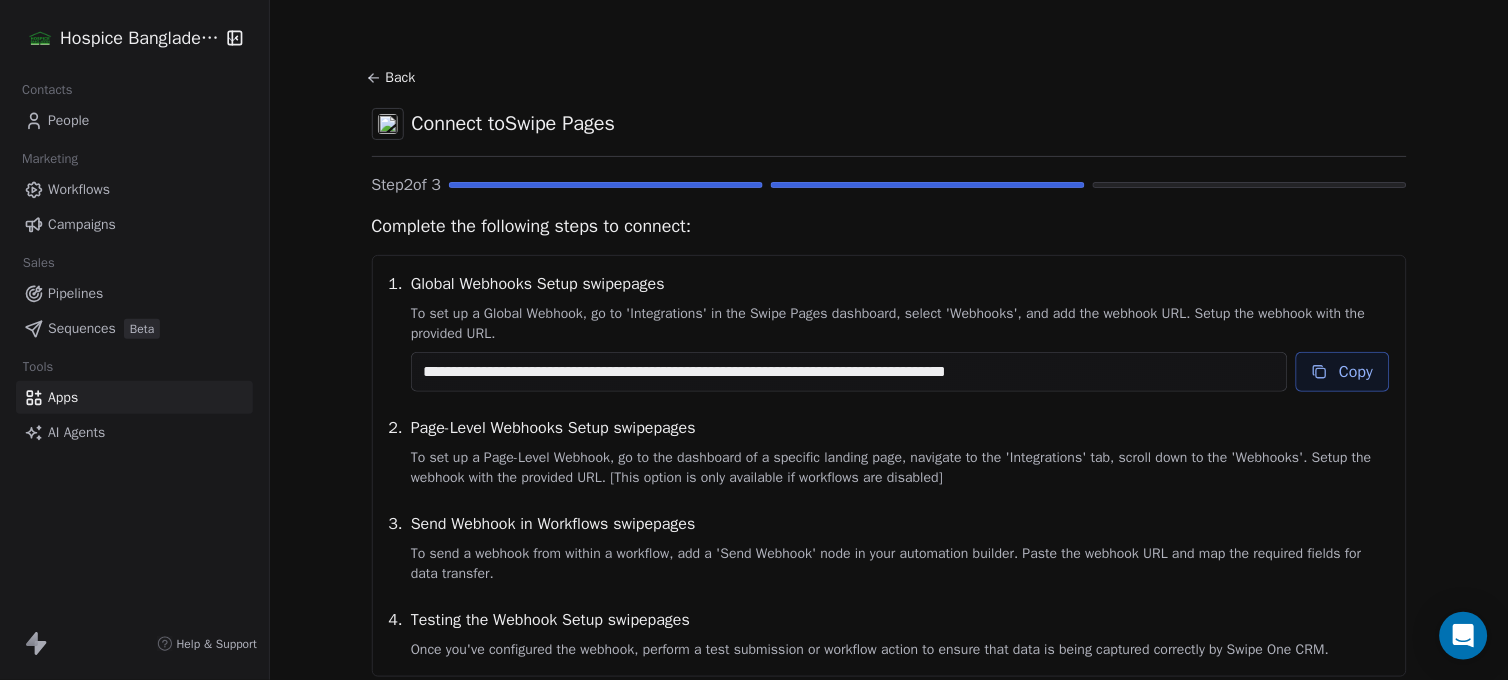 click on "Workflows" at bounding box center (79, 189) 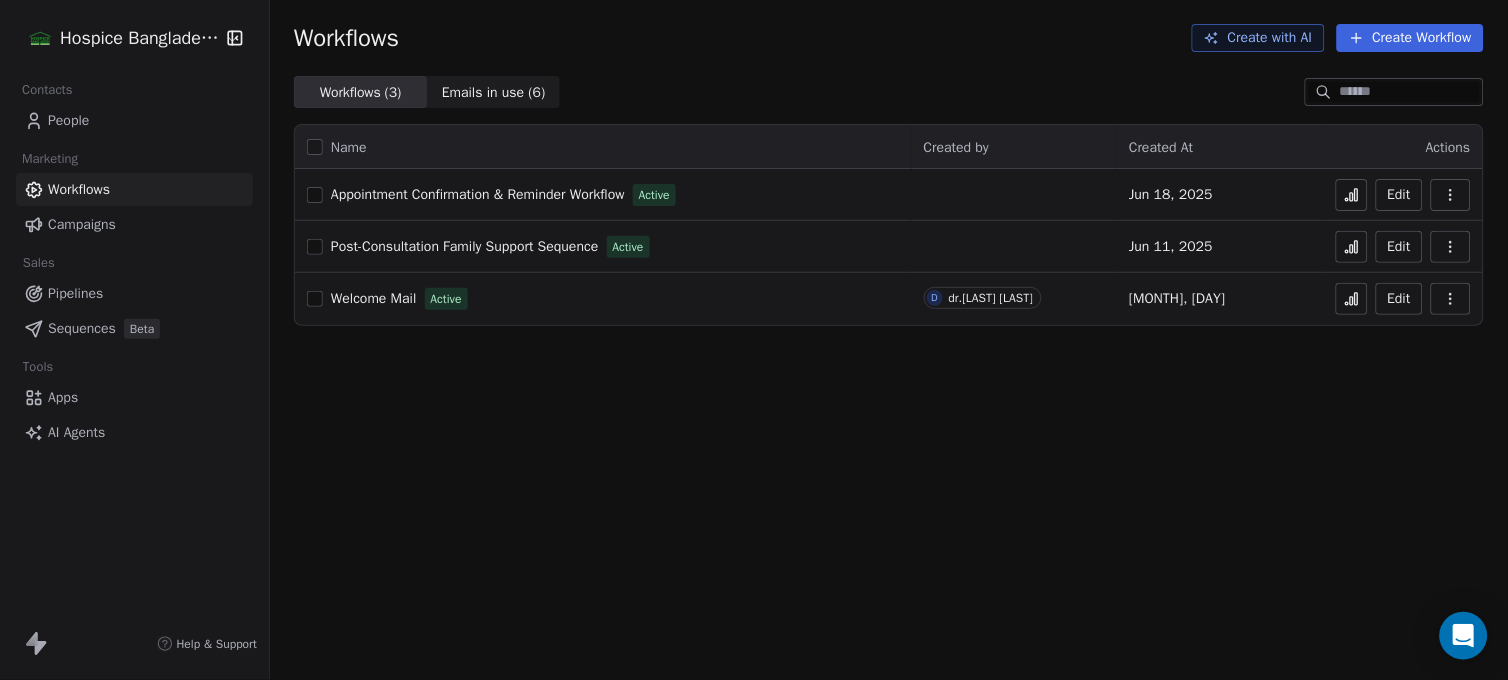 click on "Edit" at bounding box center (1399, 195) 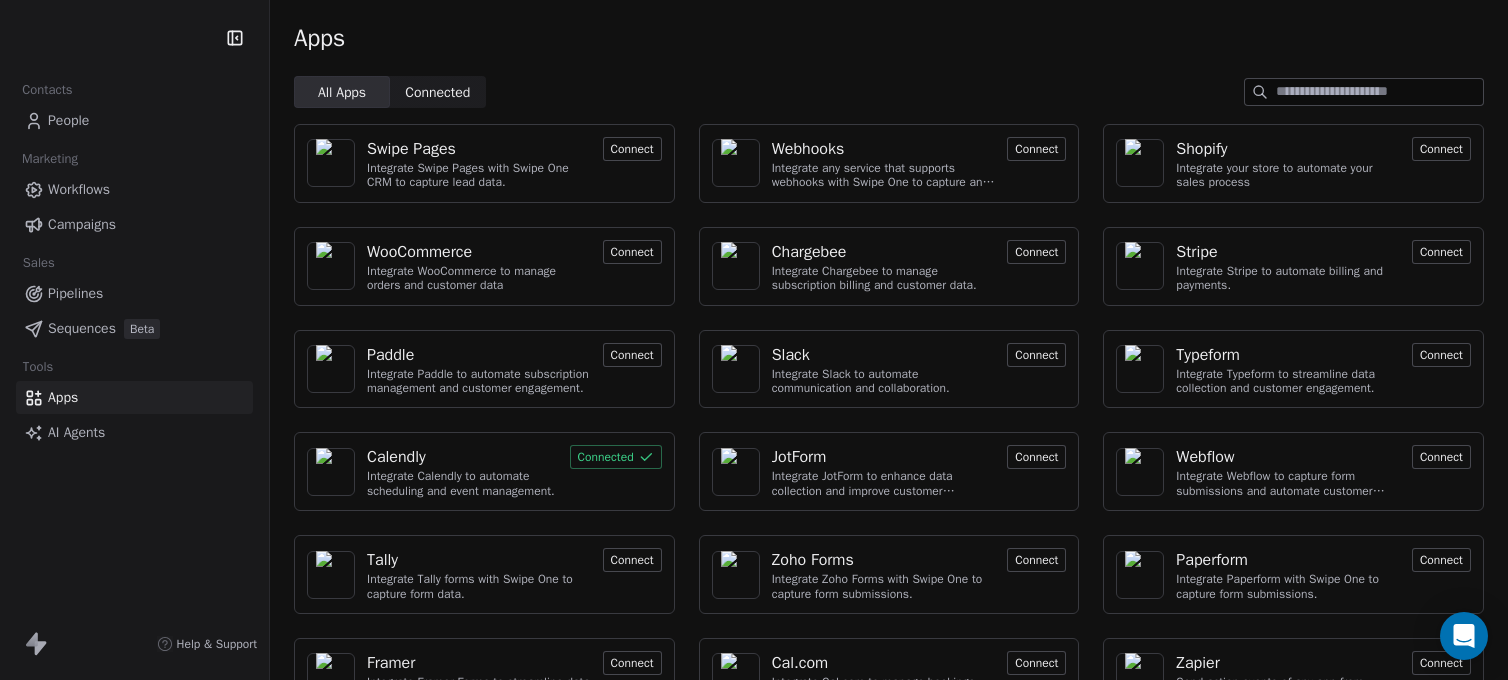 scroll, scrollTop: 0, scrollLeft: 0, axis: both 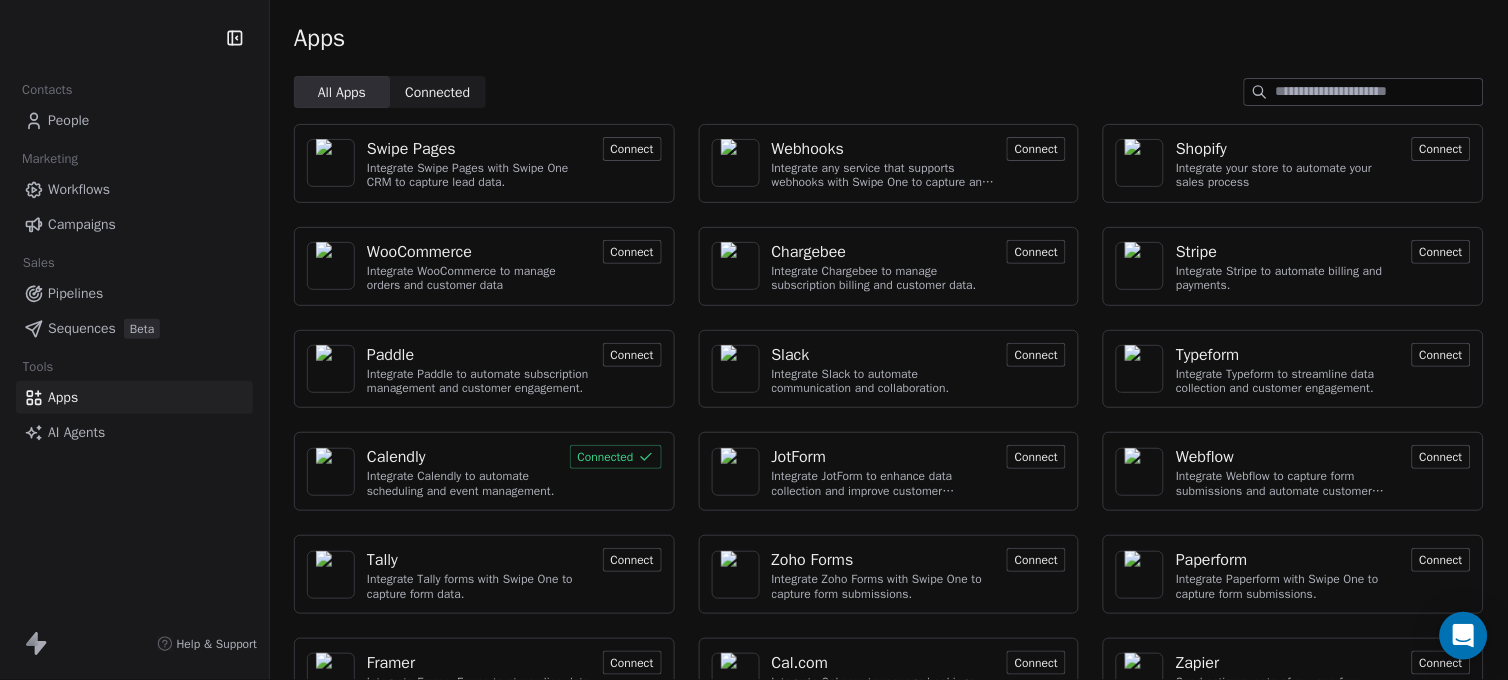 click on "Swipe Pages" at bounding box center (479, 149) 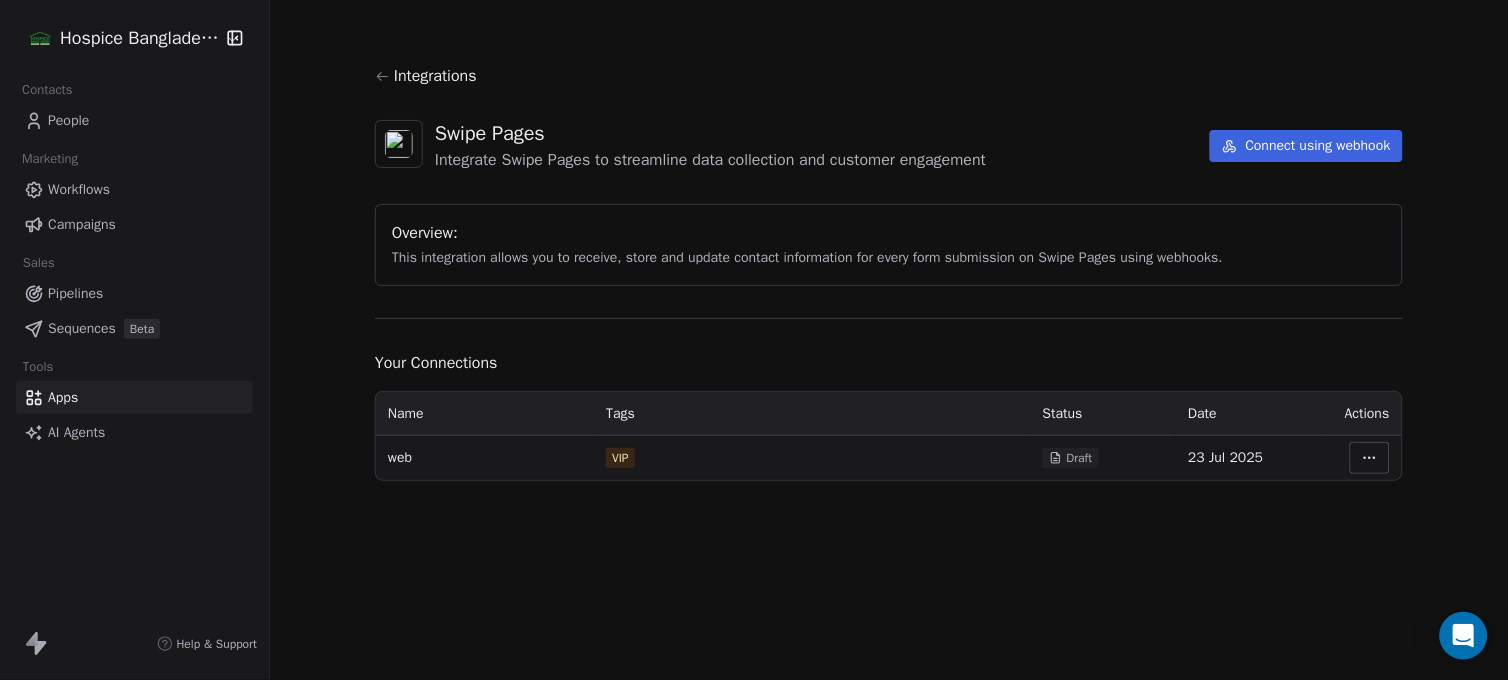 click on "Hospice Bangladesh Contacts People Marketing Workflows Campaigns Sales Pipelines Sequences Beta Tools Apps AI Agents Help & Support Integrations Swipe Pages Integrate Swipe Pages to streamline data collection and customer engagement Connect using webhook Overview: This integration allows you to receive, store and update contact information for every form submission on Swipe Pages using webhooks. Your Connections Name Tags Status Date Actions web VIP Draft [DATE]" at bounding box center [754, 340] 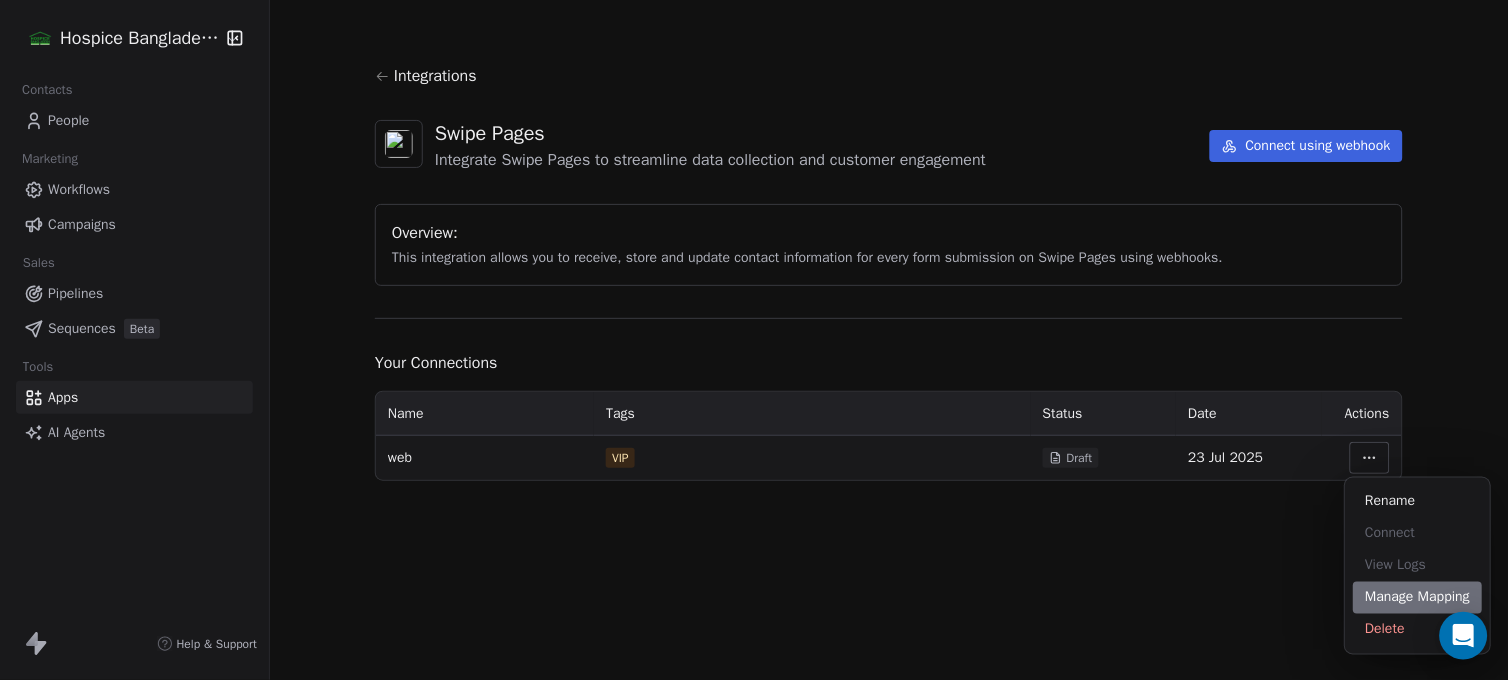 click on "Manage Mapping" at bounding box center (1418, 598) 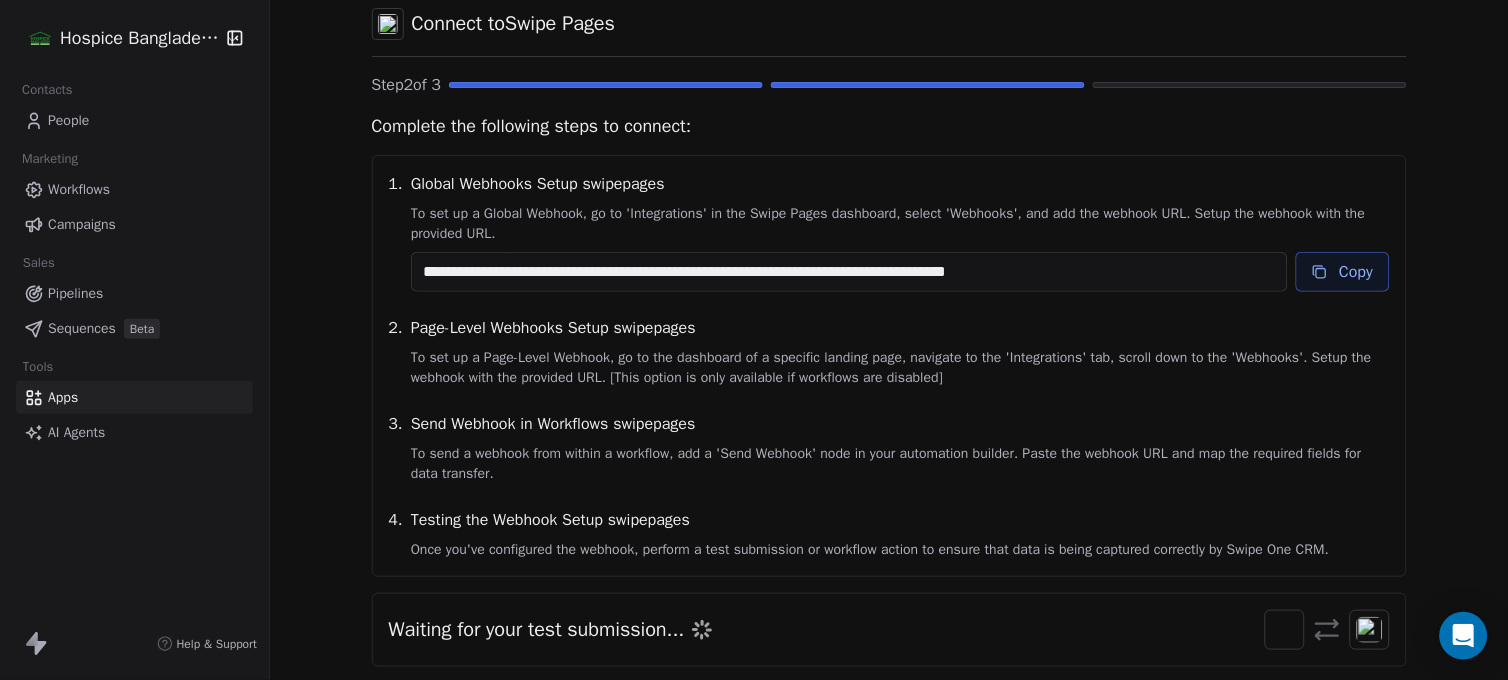 scroll, scrollTop: 0, scrollLeft: 0, axis: both 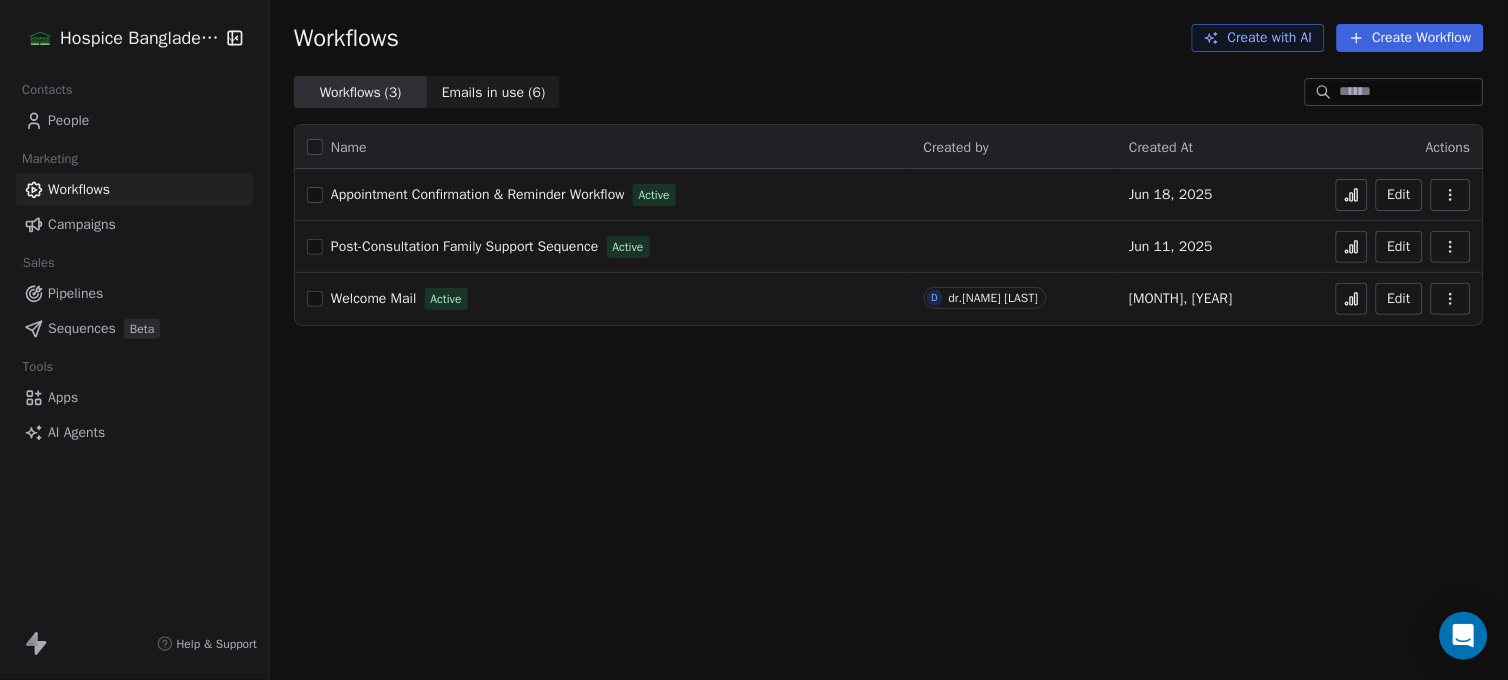 click on "Create Workflow" at bounding box center [1410, 38] 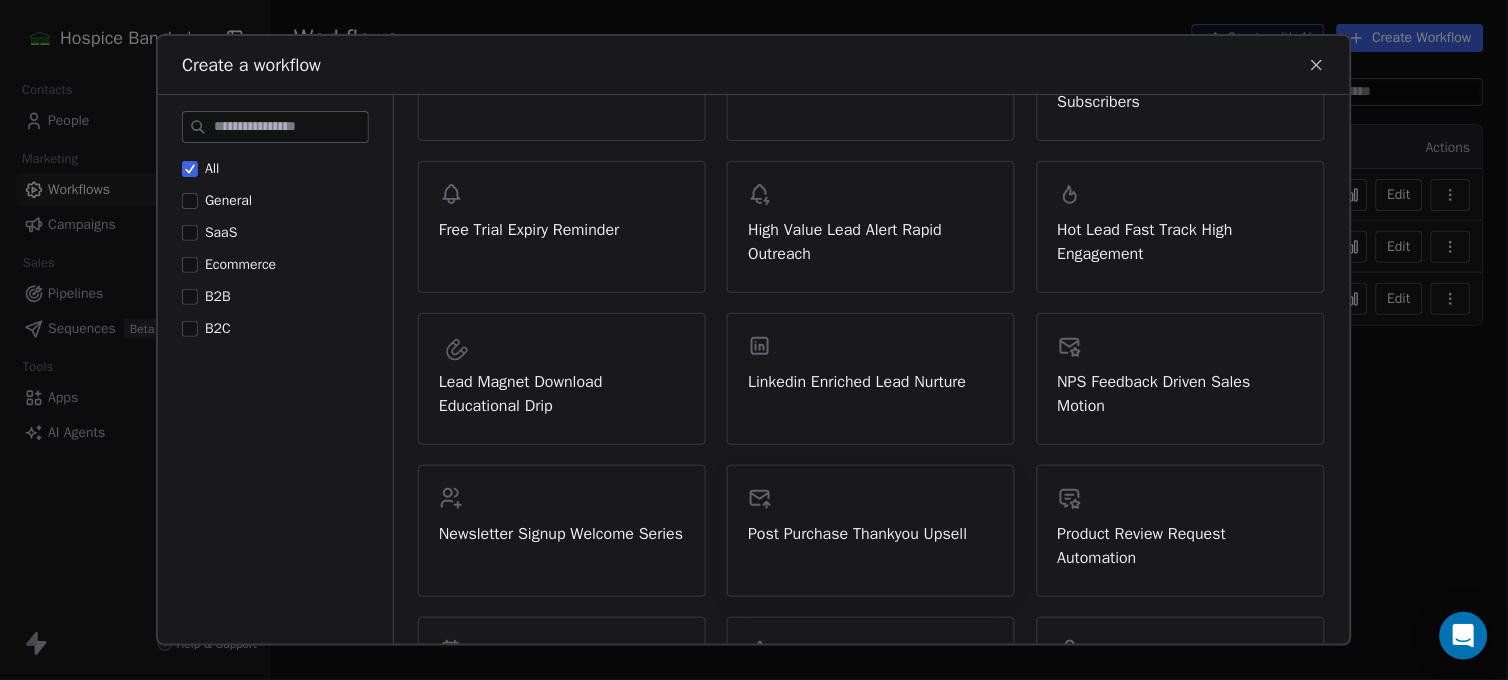 scroll, scrollTop: 0, scrollLeft: 0, axis: both 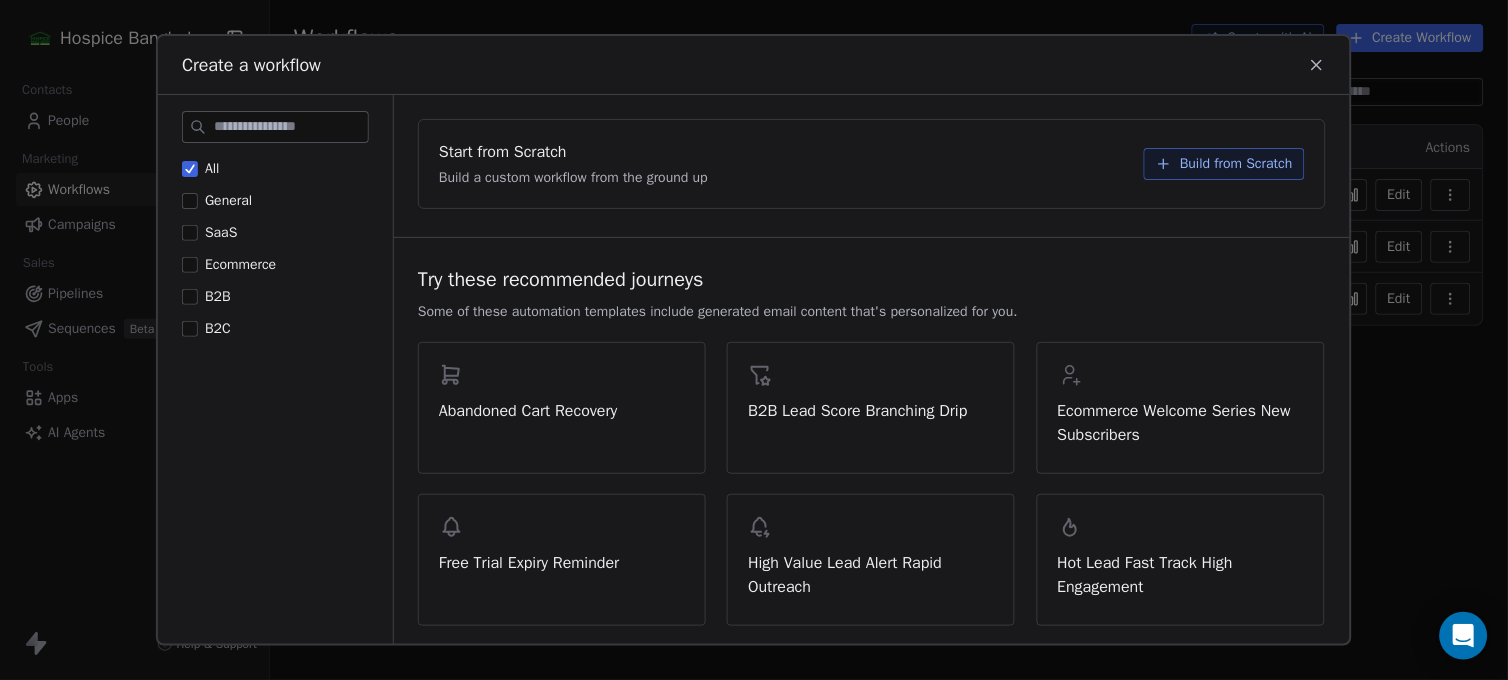 click on "Build from Scratch" at bounding box center [1236, 164] 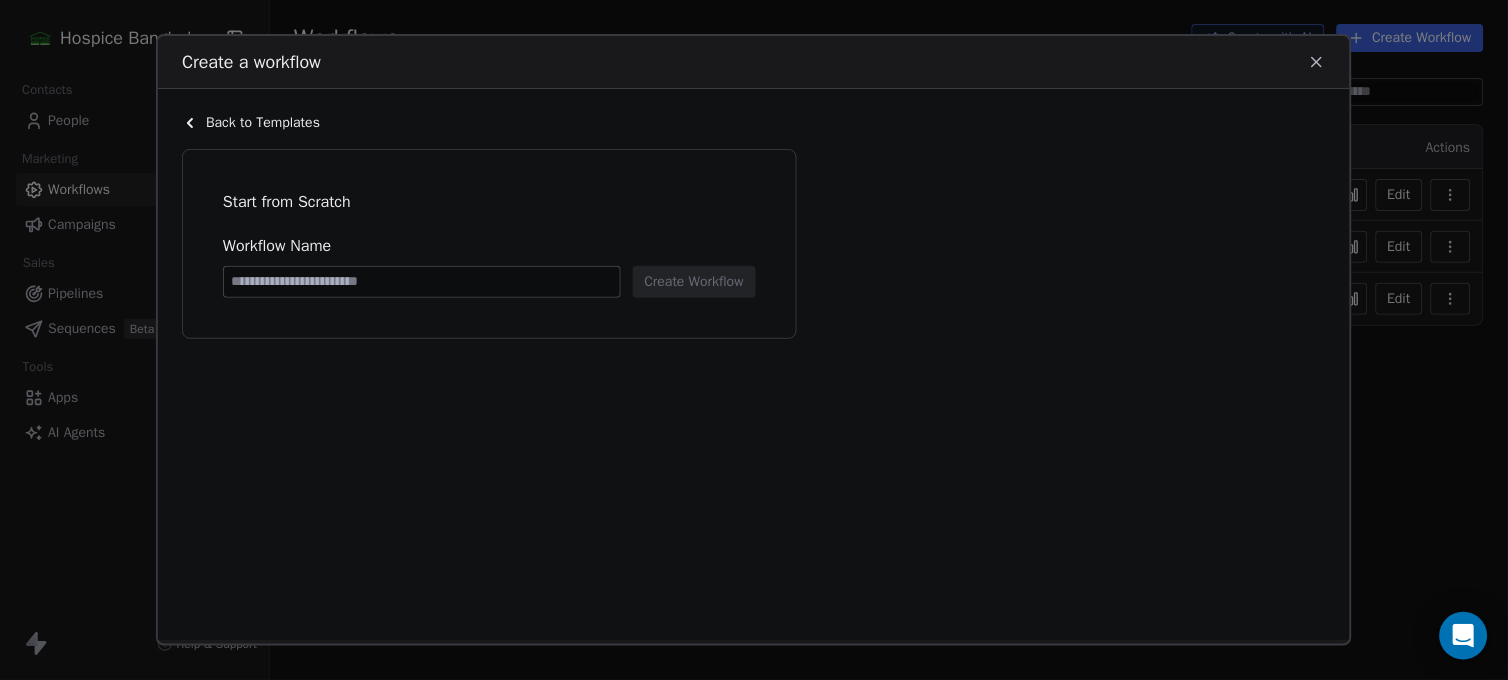 click at bounding box center [422, 282] 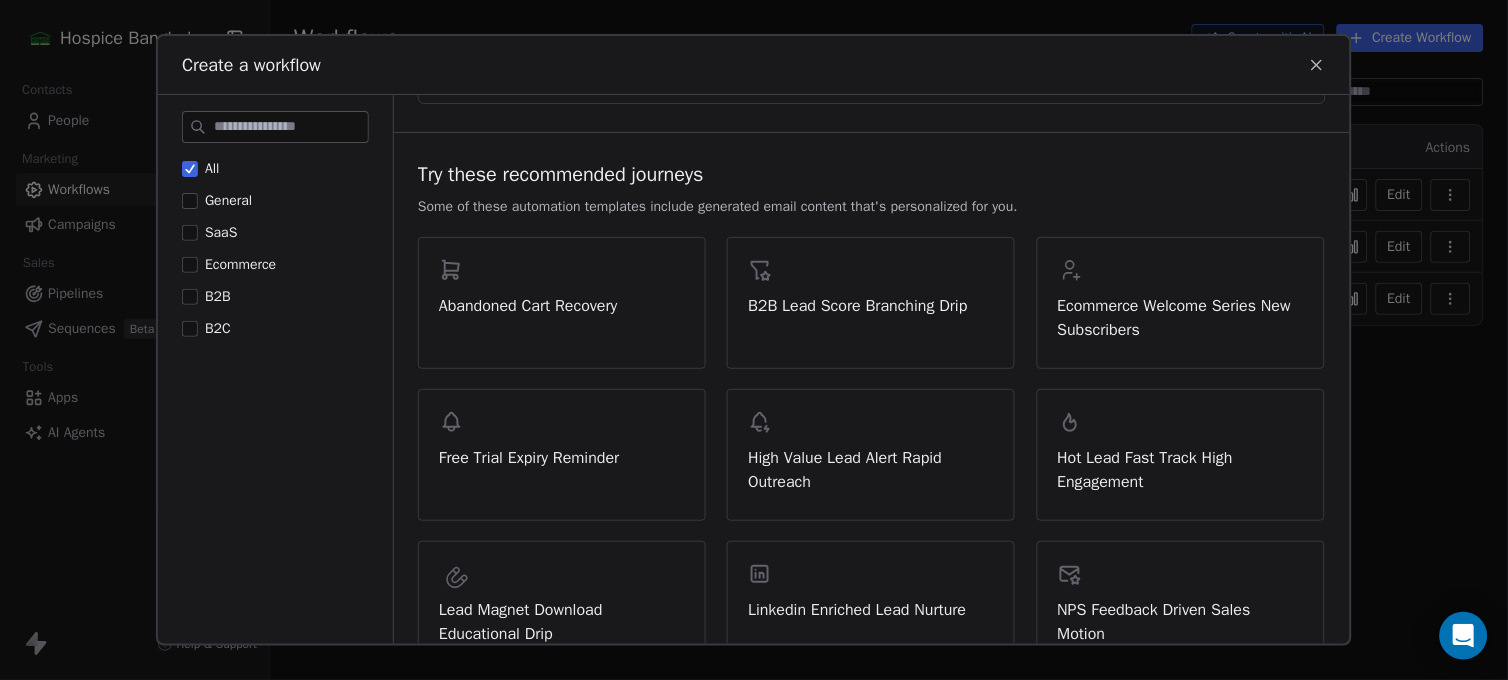 scroll, scrollTop: 93, scrollLeft: 0, axis: vertical 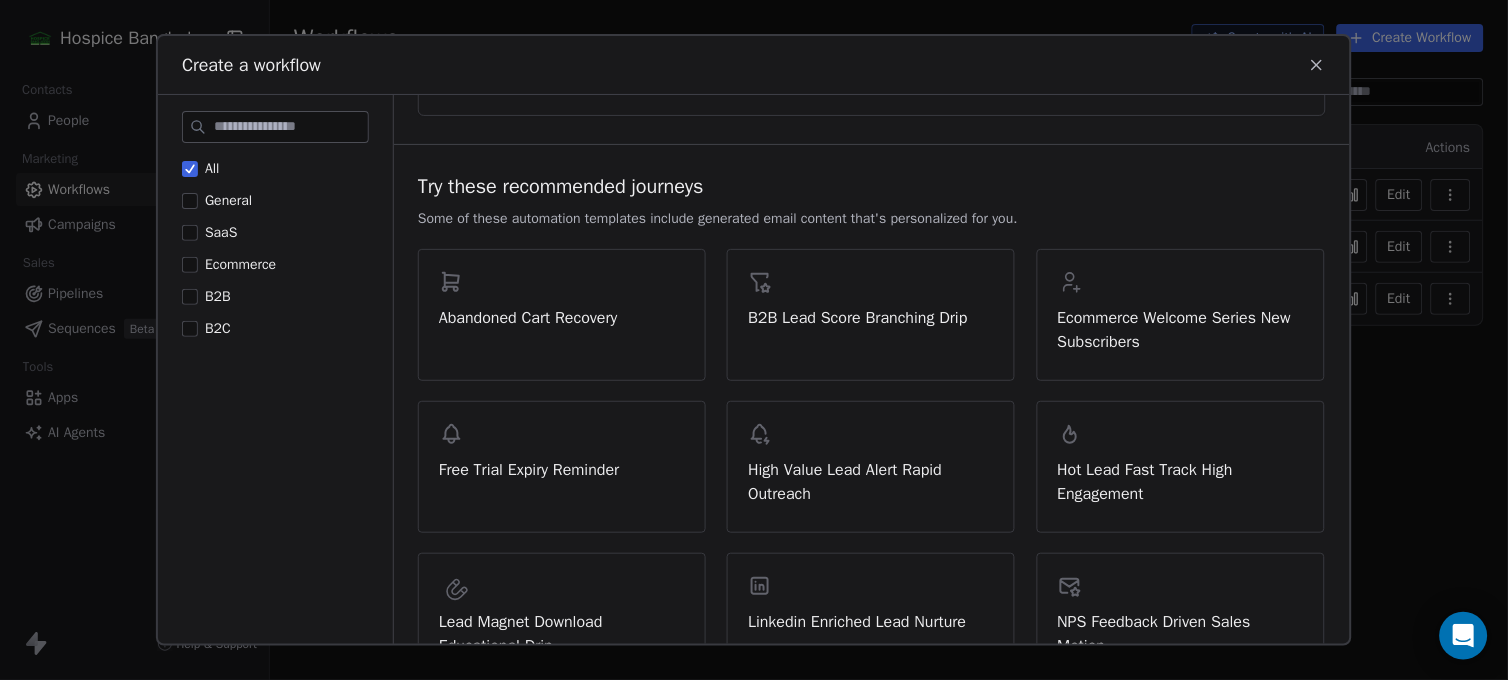 click on "General" at bounding box center (217, 201) 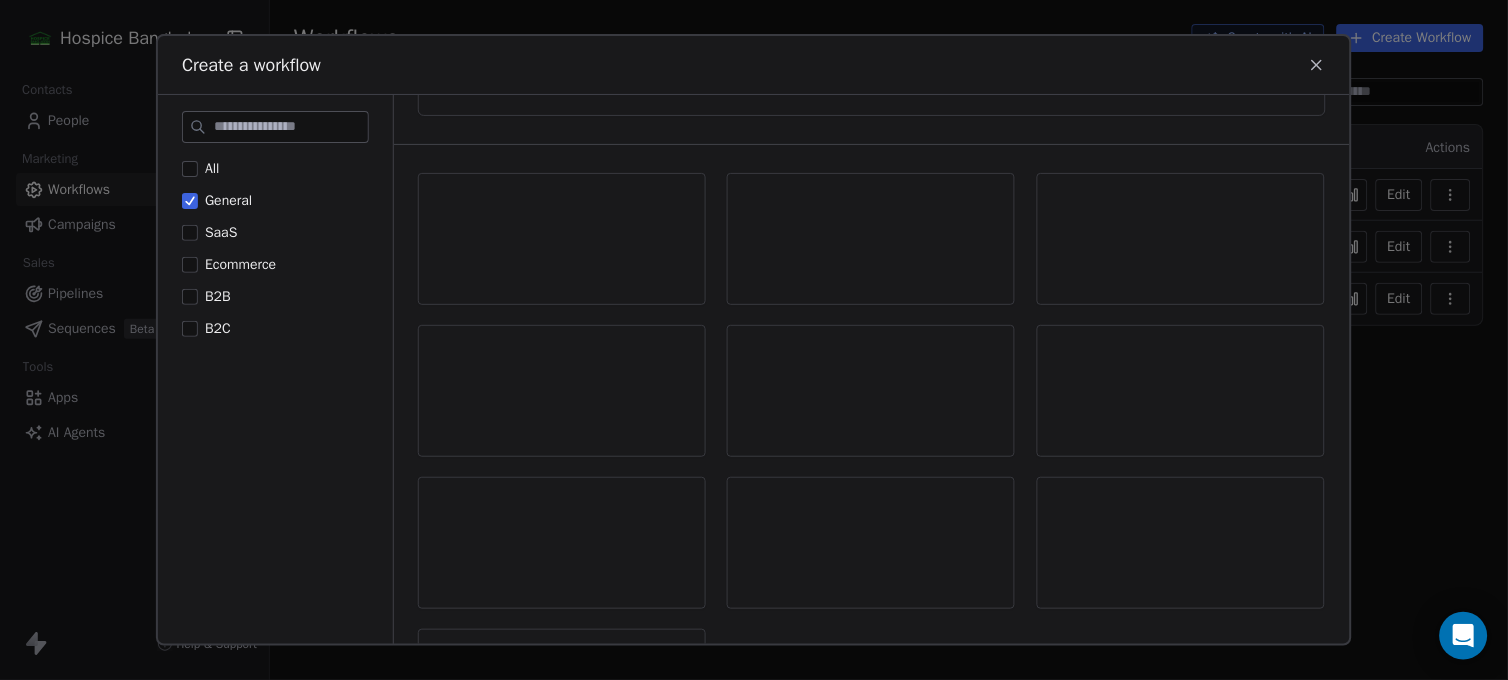 scroll, scrollTop: 0, scrollLeft: 0, axis: both 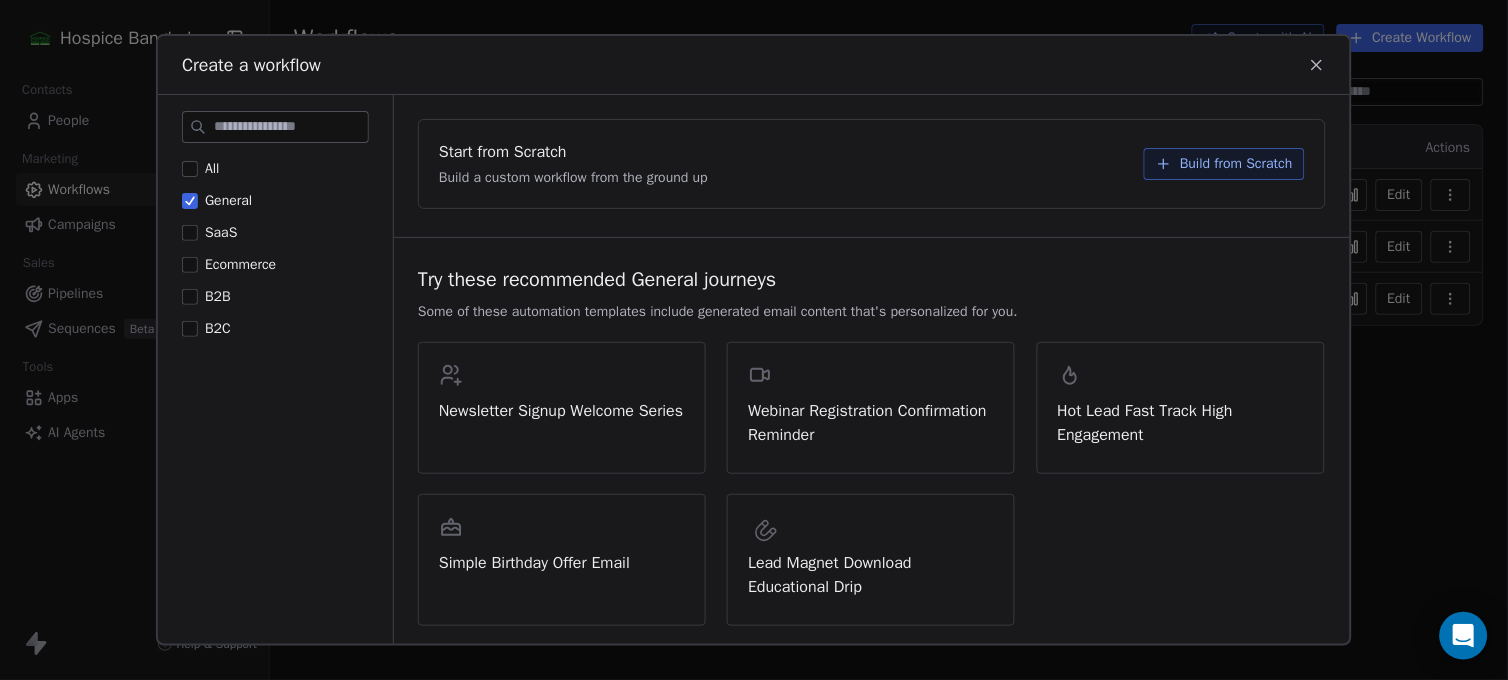 click on "All General SaaS Ecommerce B2B B2C" at bounding box center (275, 249) 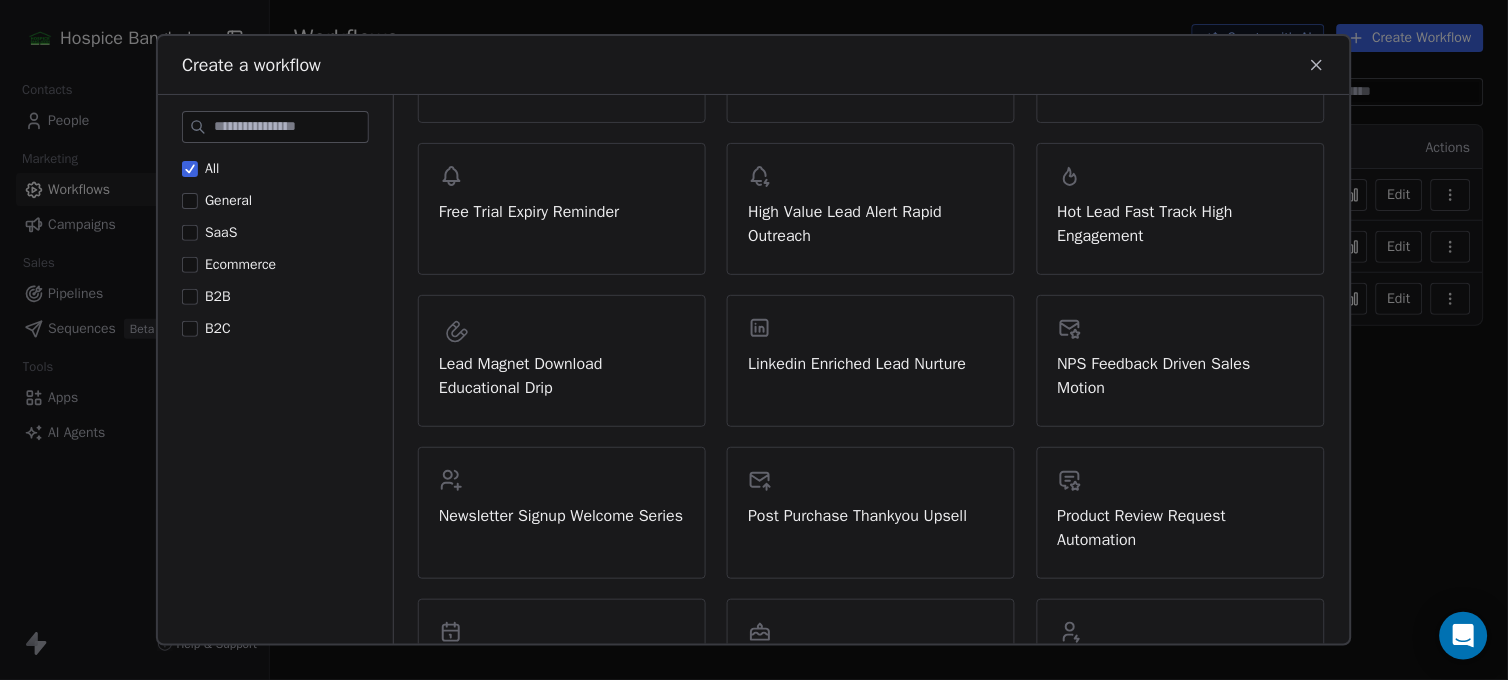 scroll, scrollTop: 0, scrollLeft: 0, axis: both 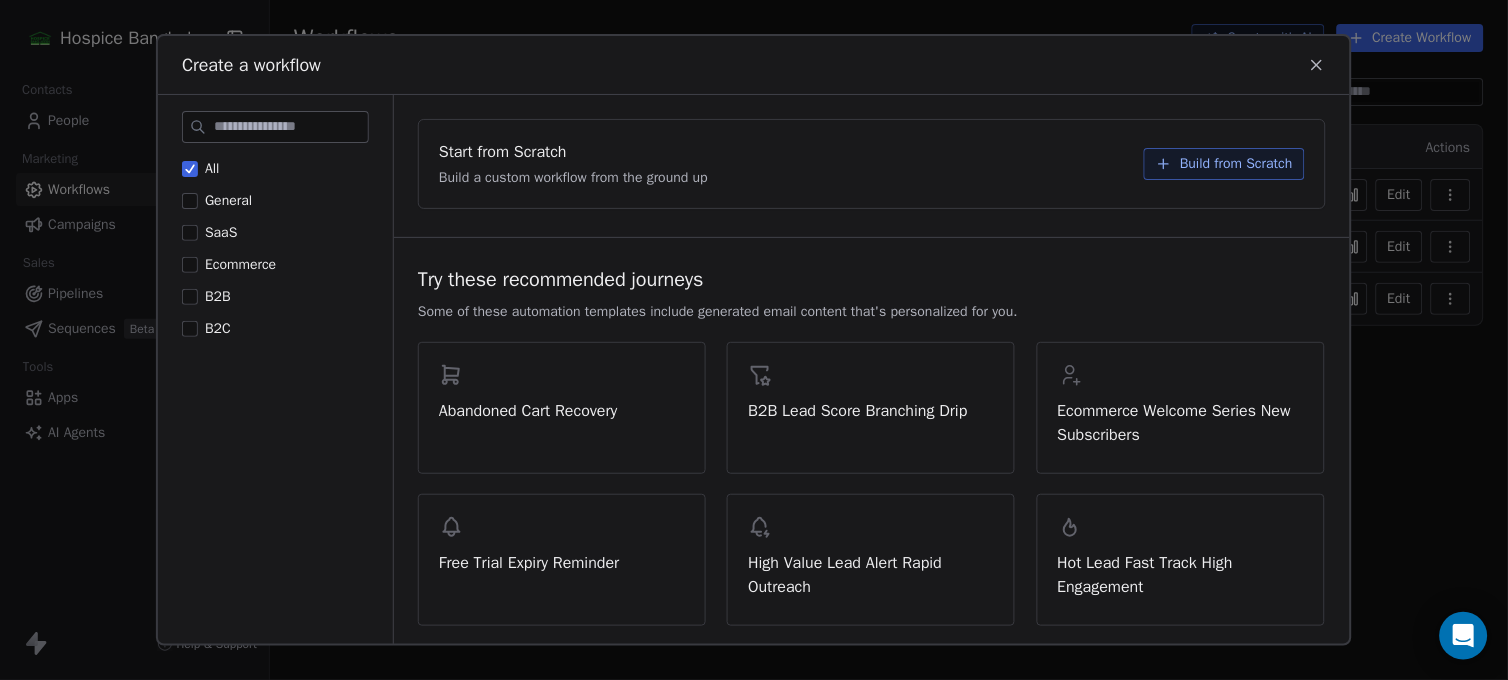 click on "Build from Scratch" at bounding box center [1236, 164] 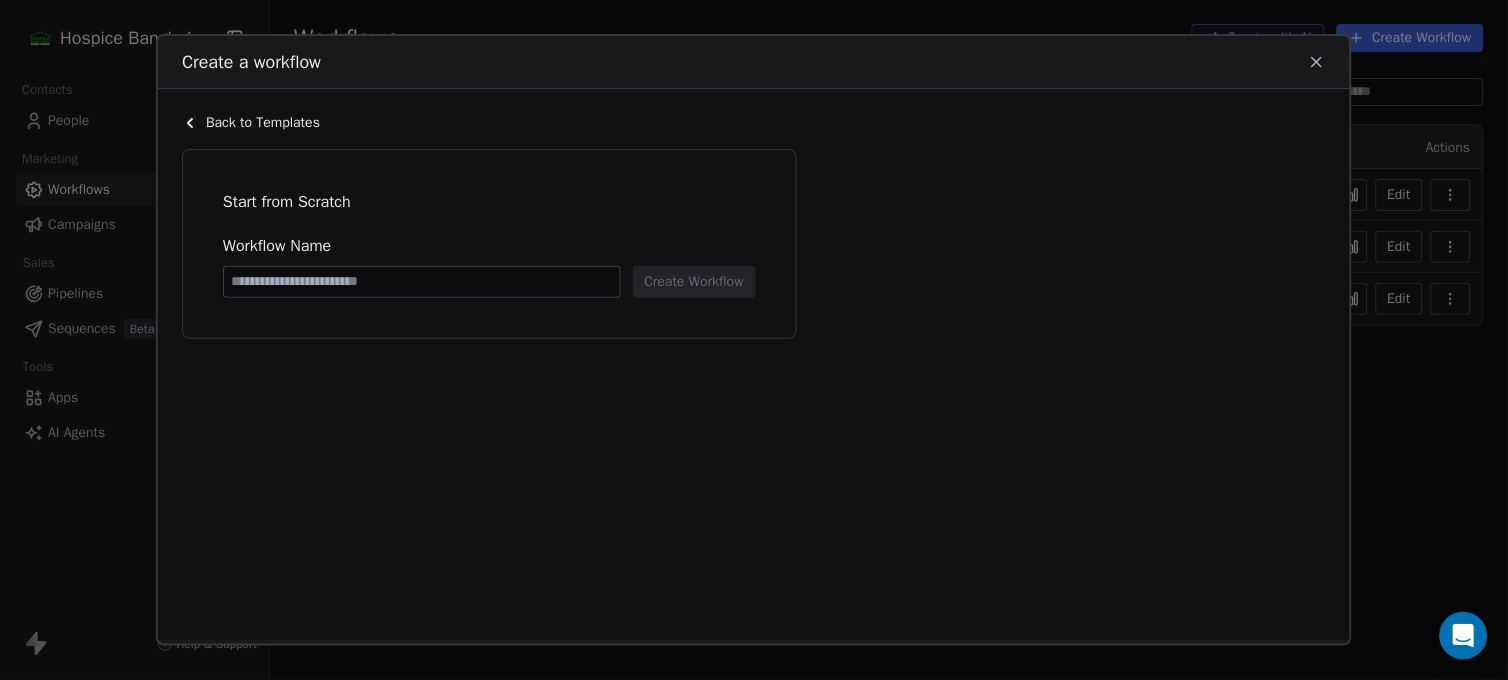 click at bounding box center [422, 282] 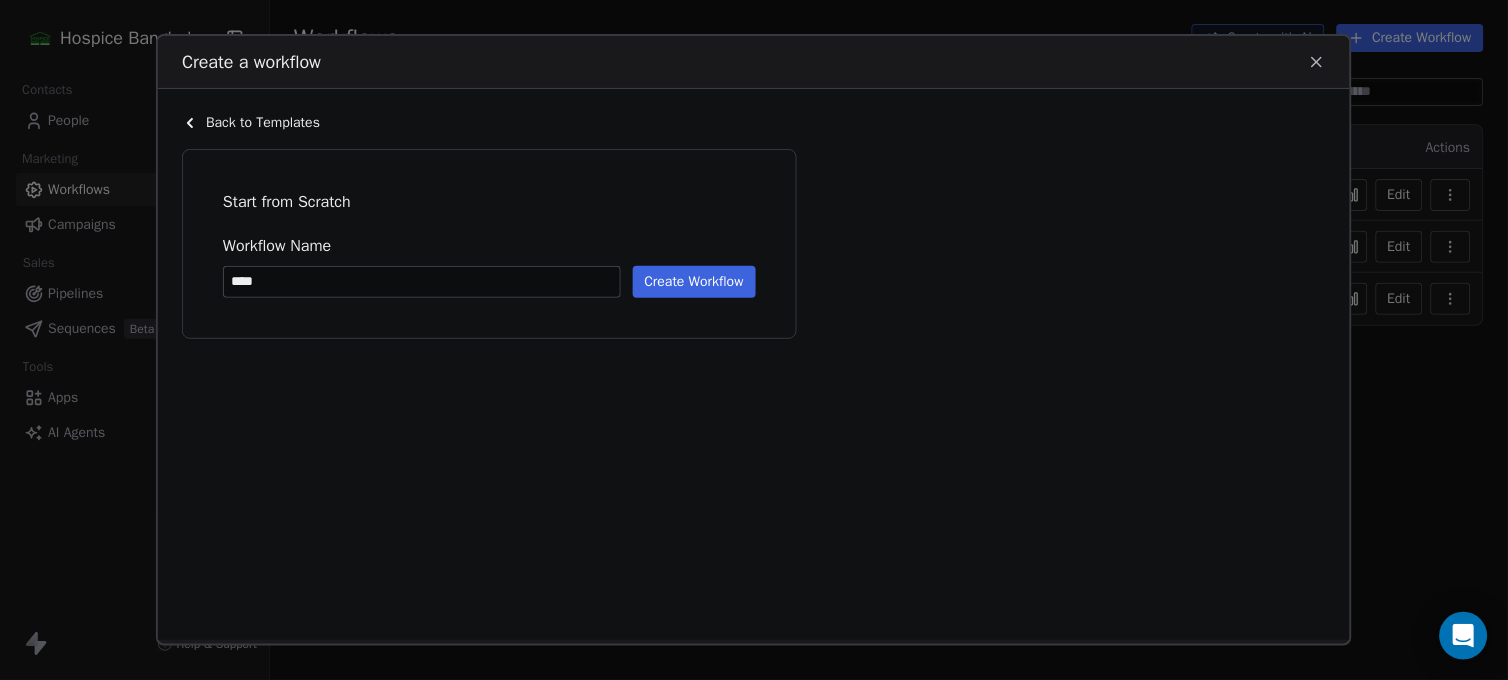click on "Create Workflow" at bounding box center [694, 282] 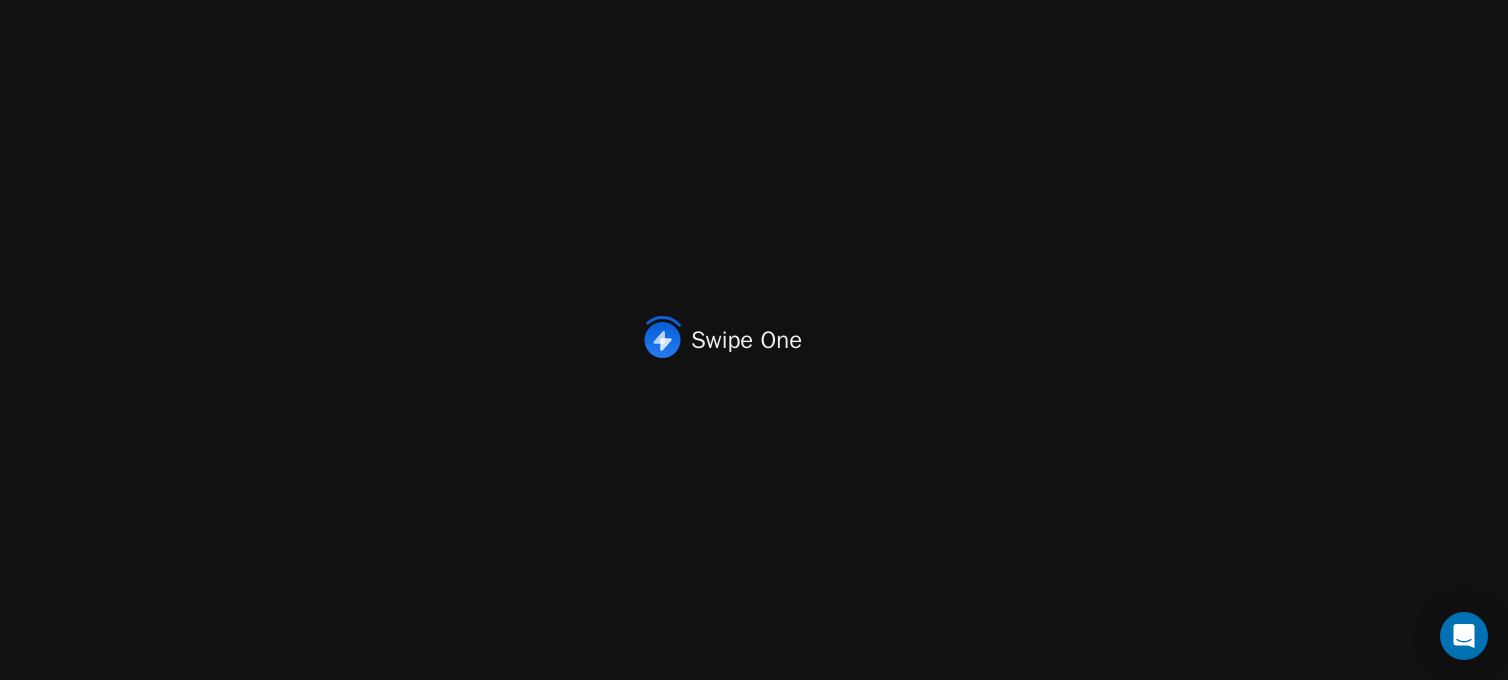 scroll, scrollTop: 0, scrollLeft: 0, axis: both 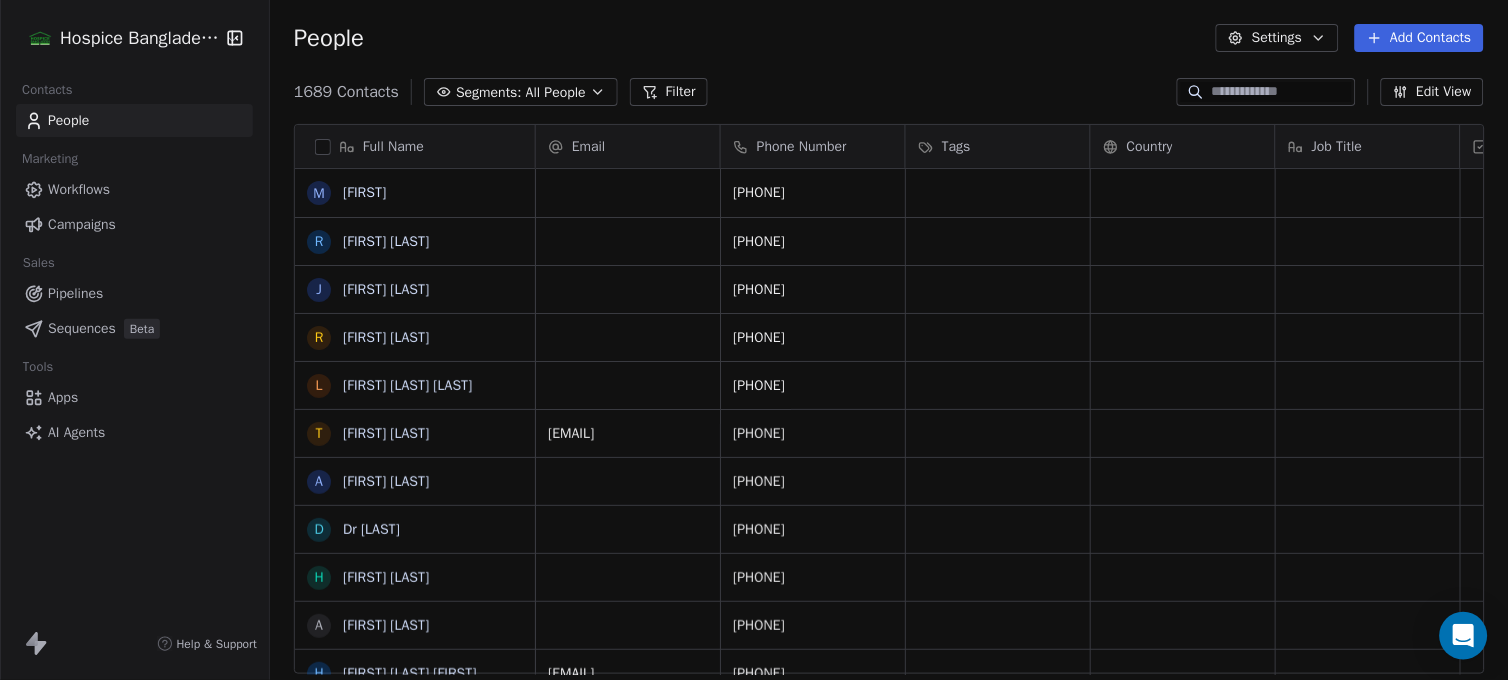 click on "Workflows" at bounding box center [79, 189] 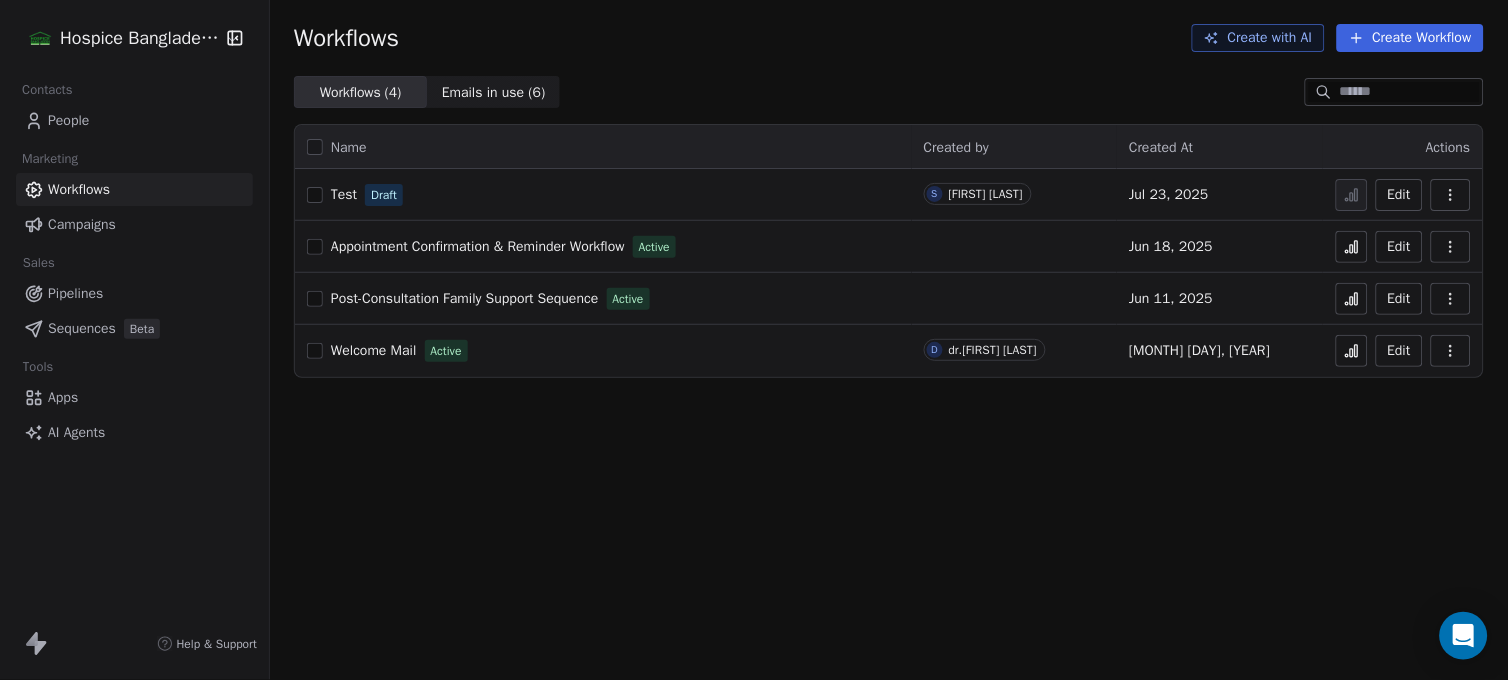 click on "Edit" at bounding box center [1399, 195] 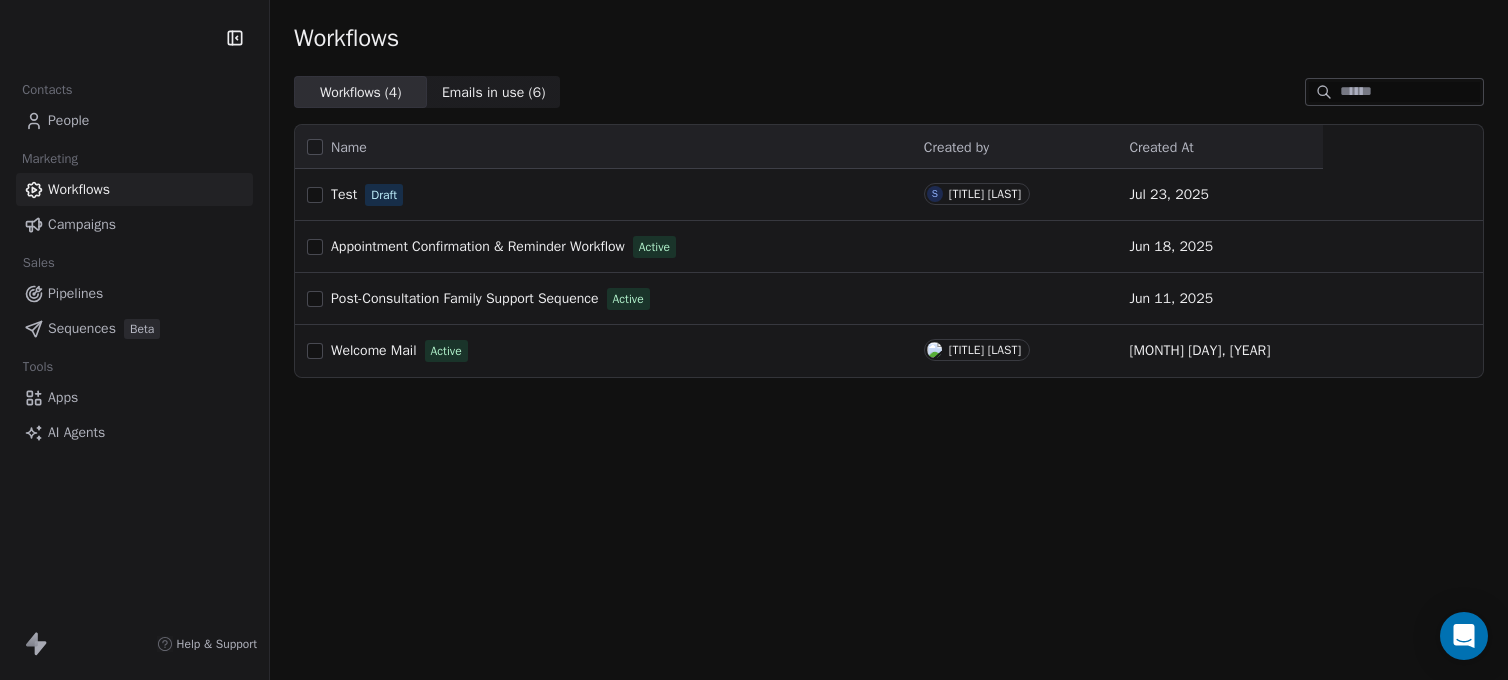scroll, scrollTop: 0, scrollLeft: 0, axis: both 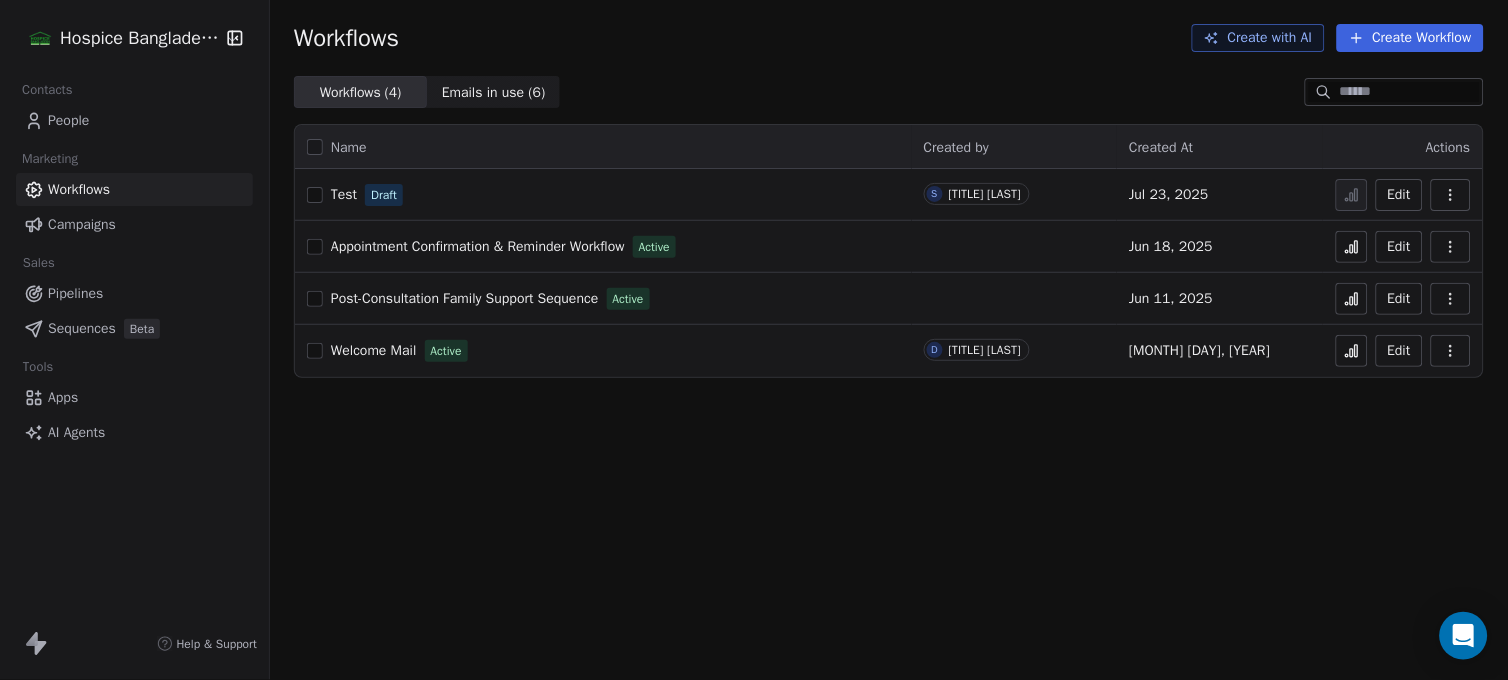 click on "Pipelines" at bounding box center (75, 293) 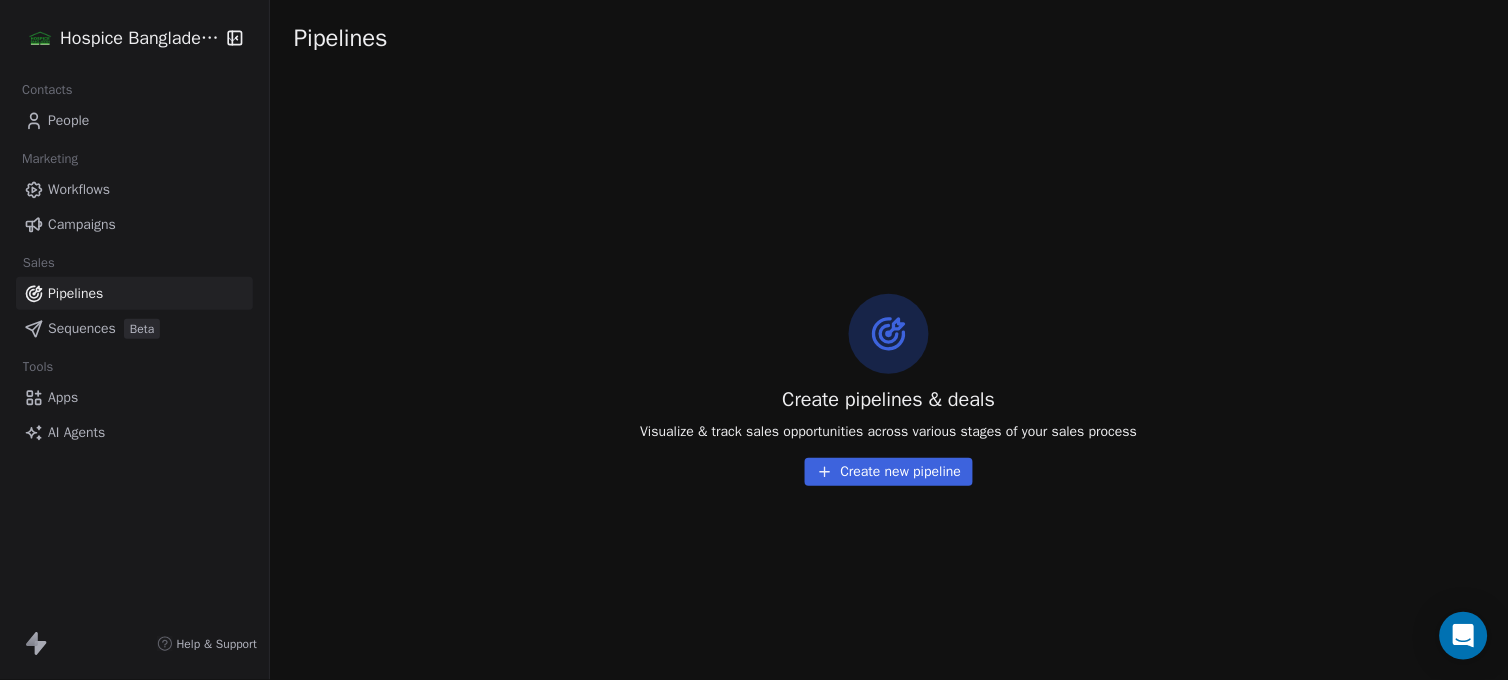click on "Create new pipeline" at bounding box center (889, 472) 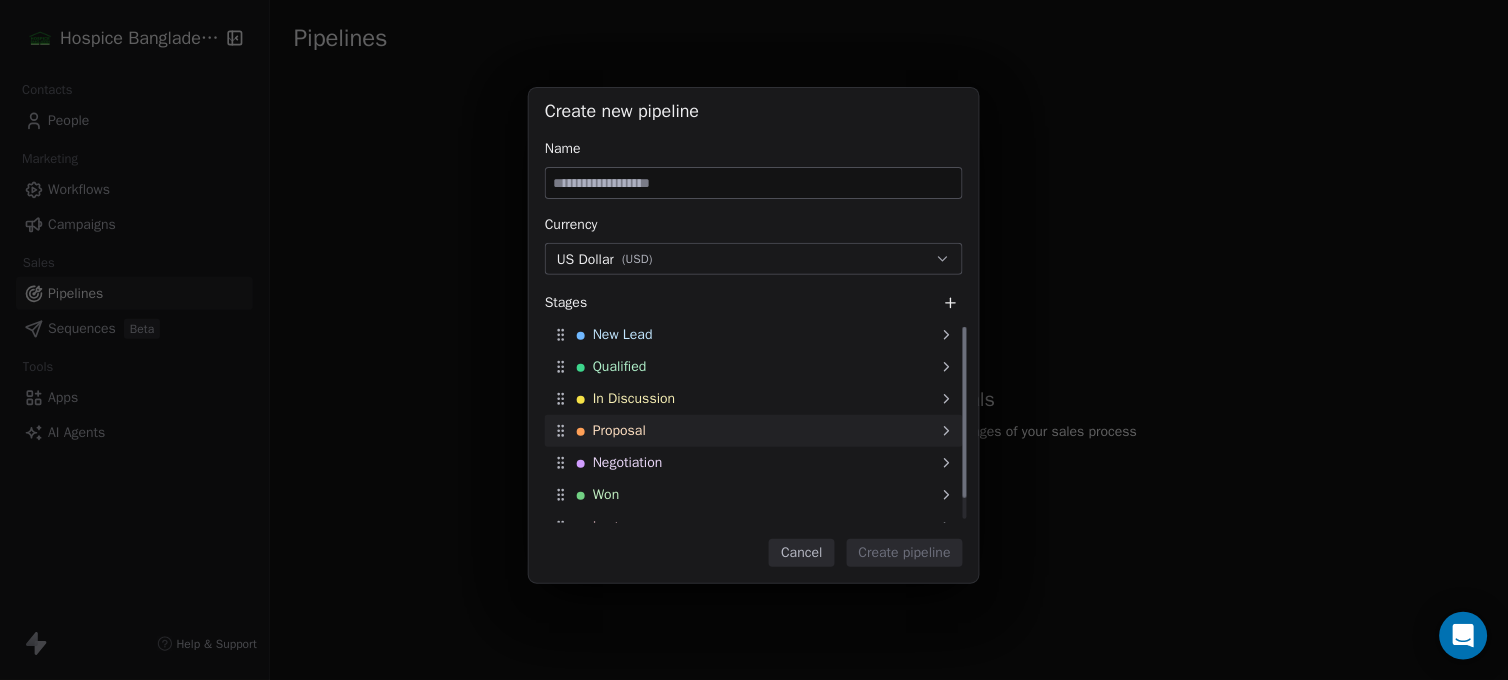 scroll, scrollTop: 0, scrollLeft: 0, axis: both 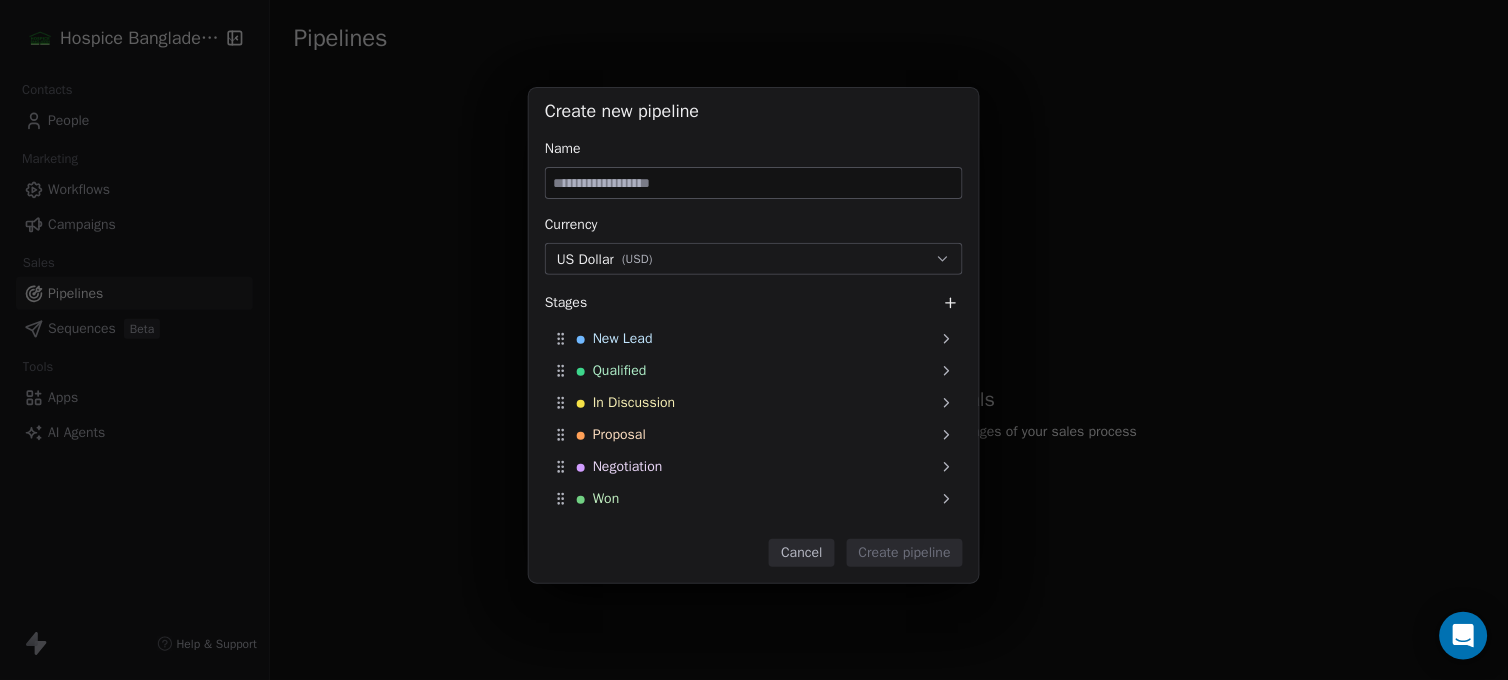 click on "US Dollar ( USD )" at bounding box center [754, 259] 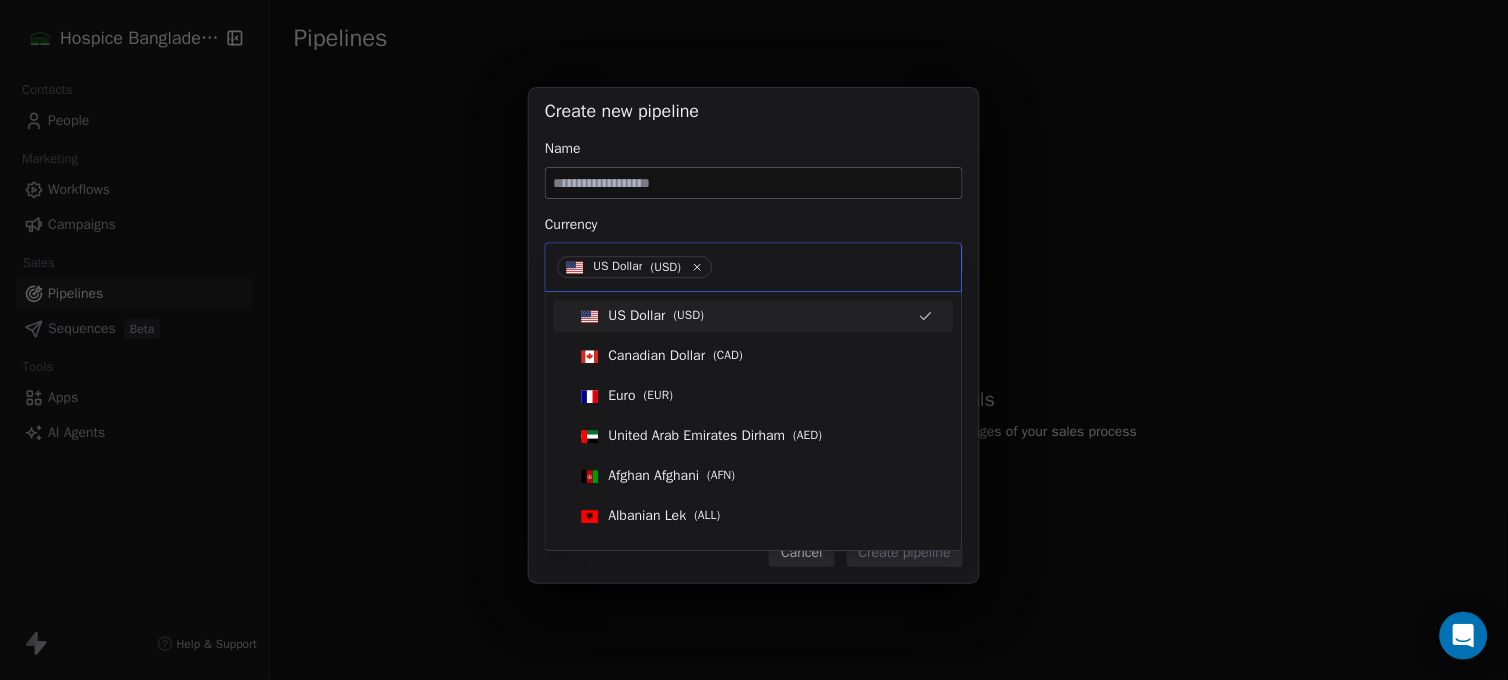 click on "Create new pipeline Name Currency US Dollar ( USD ) Stages New Lead Qualified In Discussion Proposal Negotiation Won Lost
To pick up a draggable item, press the space bar.
While dragging, use the arrow keys to move the item.
Press space again to drop the item in its new position, or press escape to cancel.
Cancel Create pipeline" at bounding box center (754, 340) 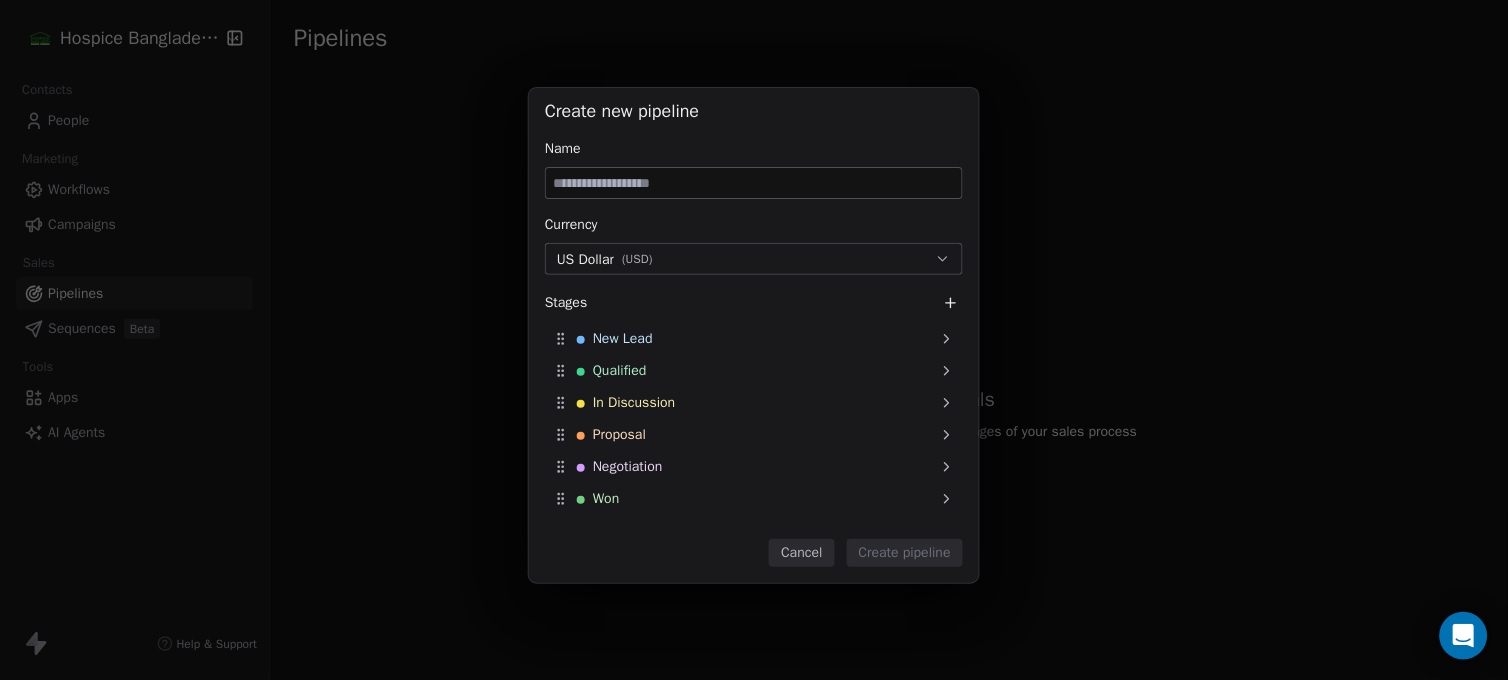 click on "Cancel" at bounding box center (801, 553) 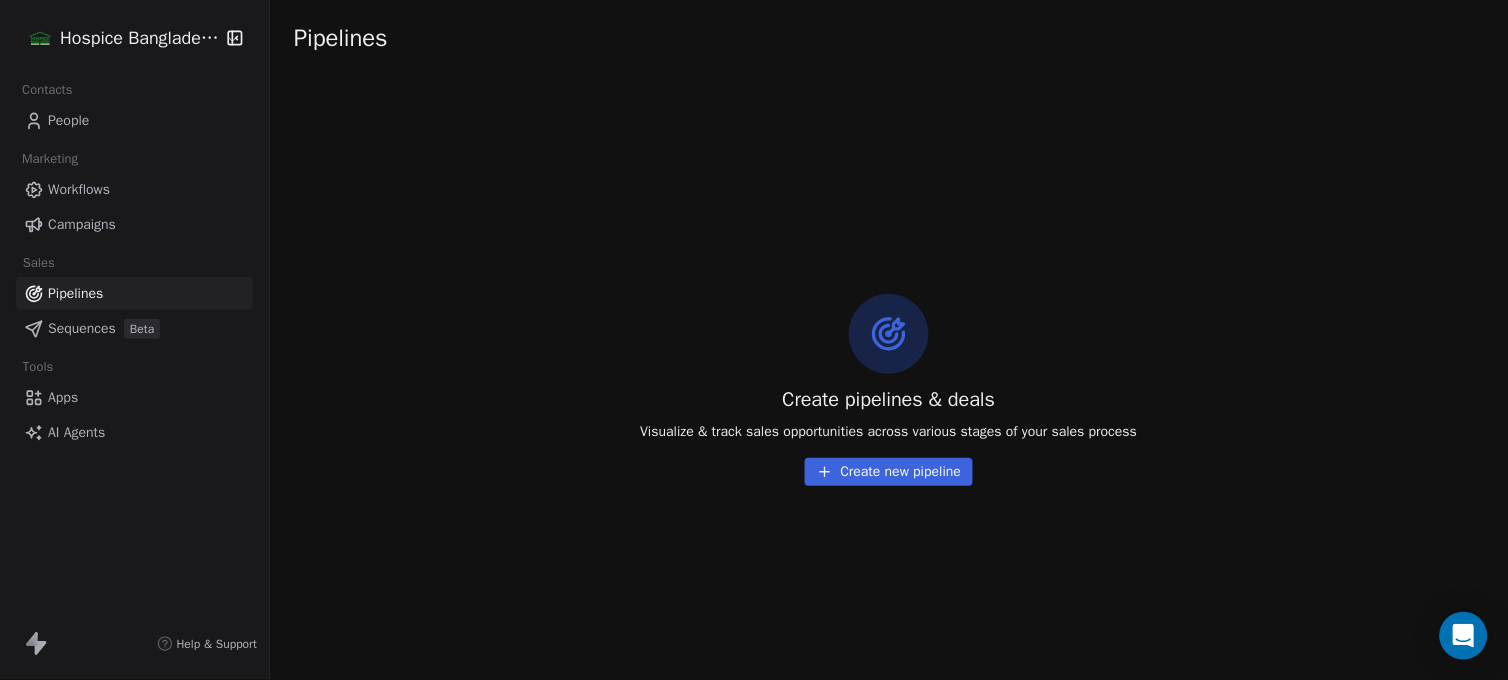 click on "Sequences" at bounding box center (82, 328) 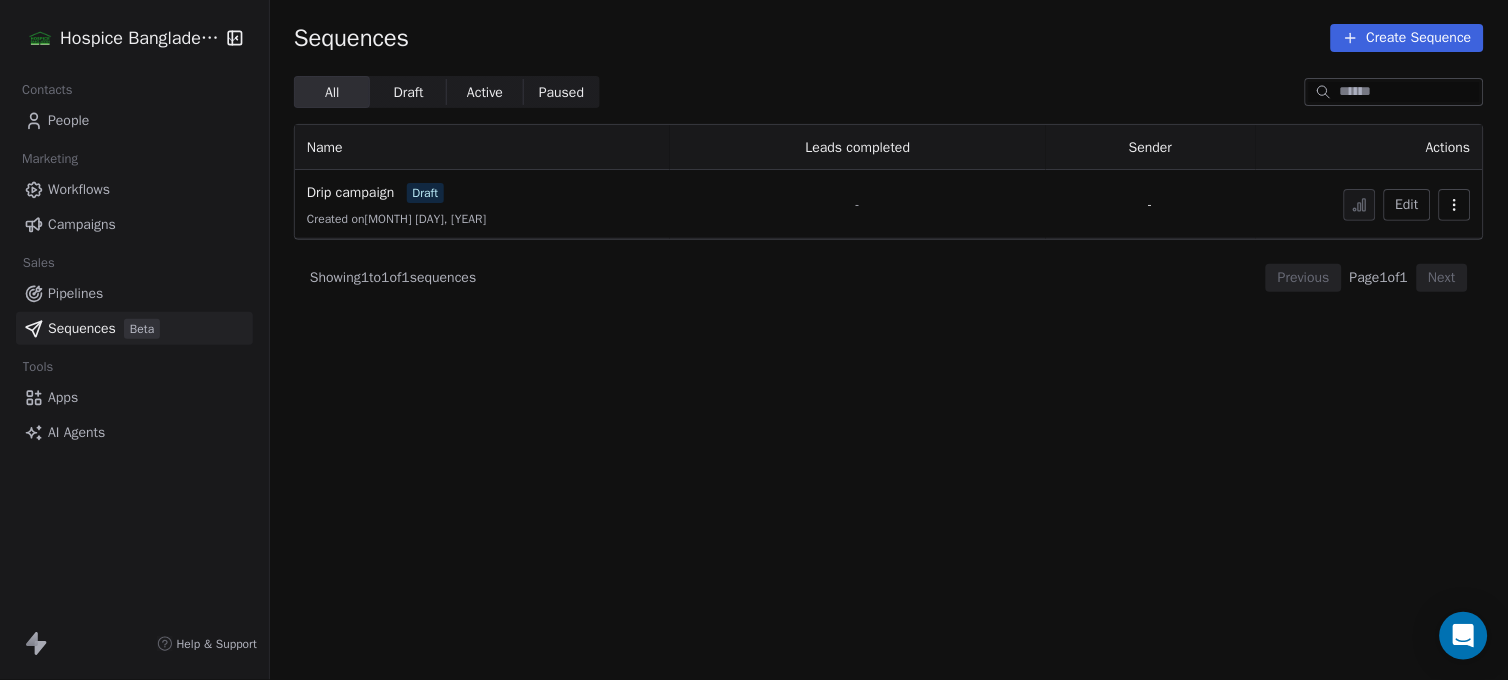 click on "All All" at bounding box center [332, 92] 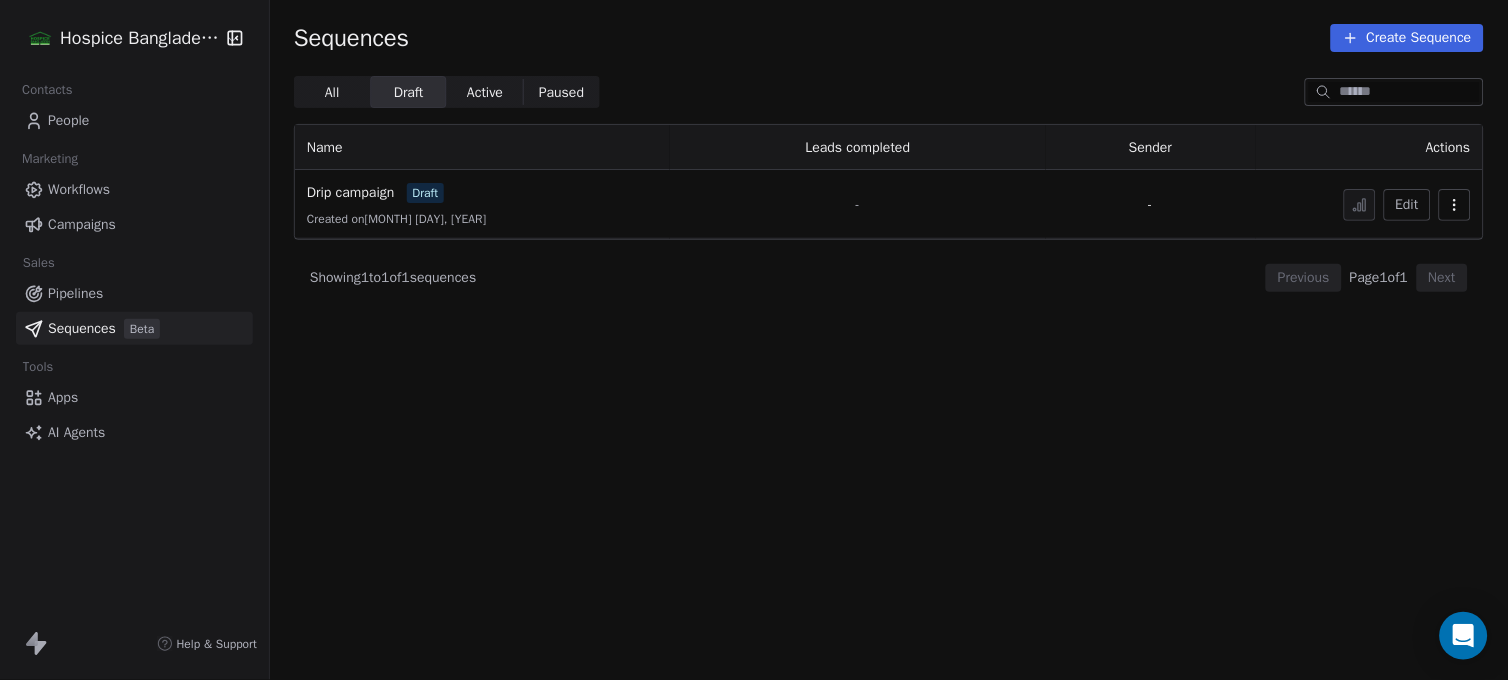 click on "Active" at bounding box center [485, 92] 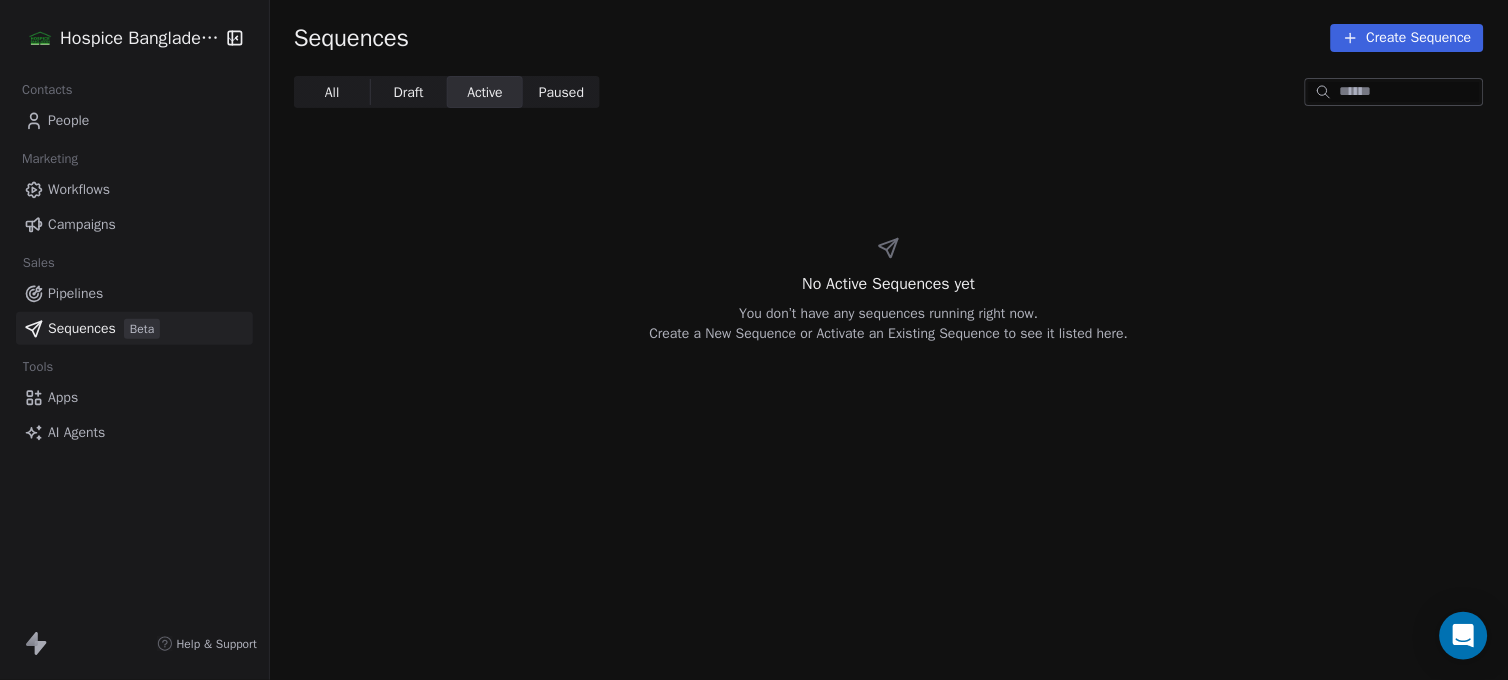 click on "Apps" at bounding box center [63, 397] 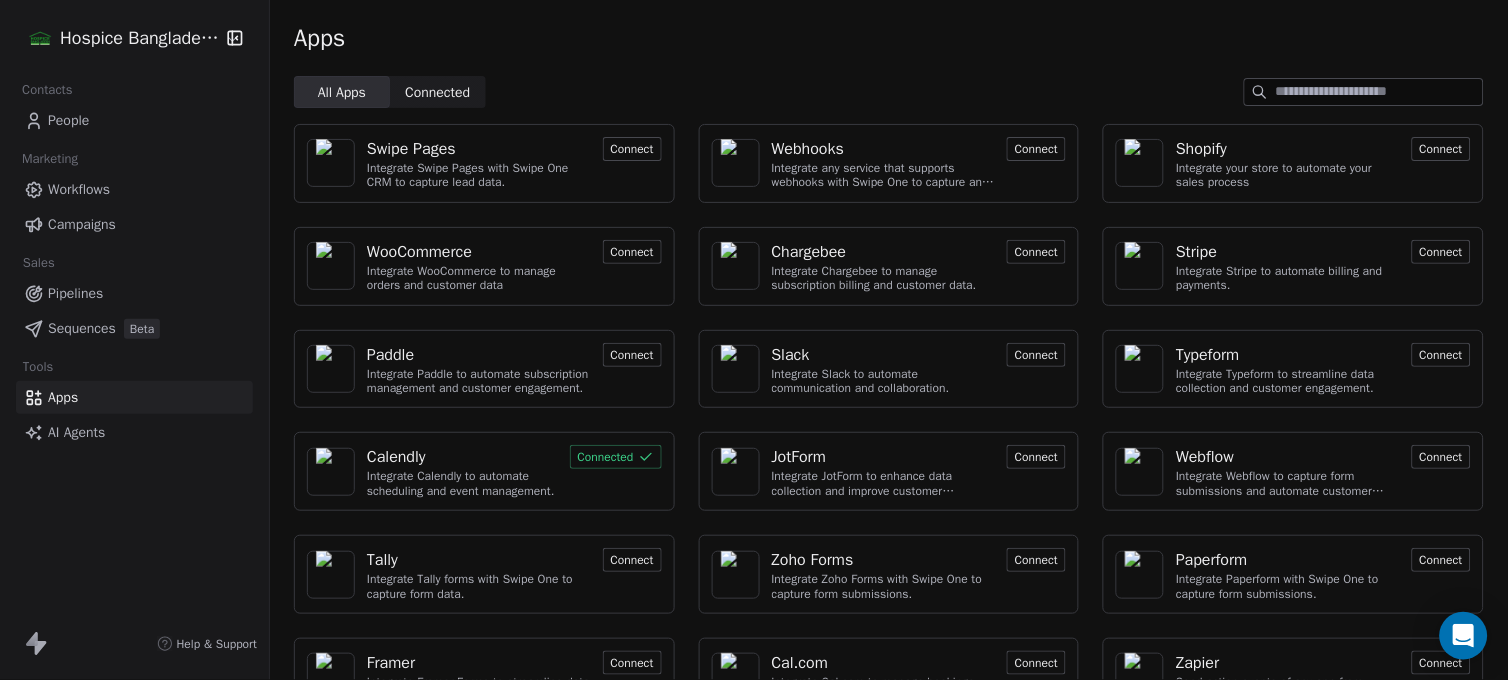 click on "Connected" at bounding box center (437, 92) 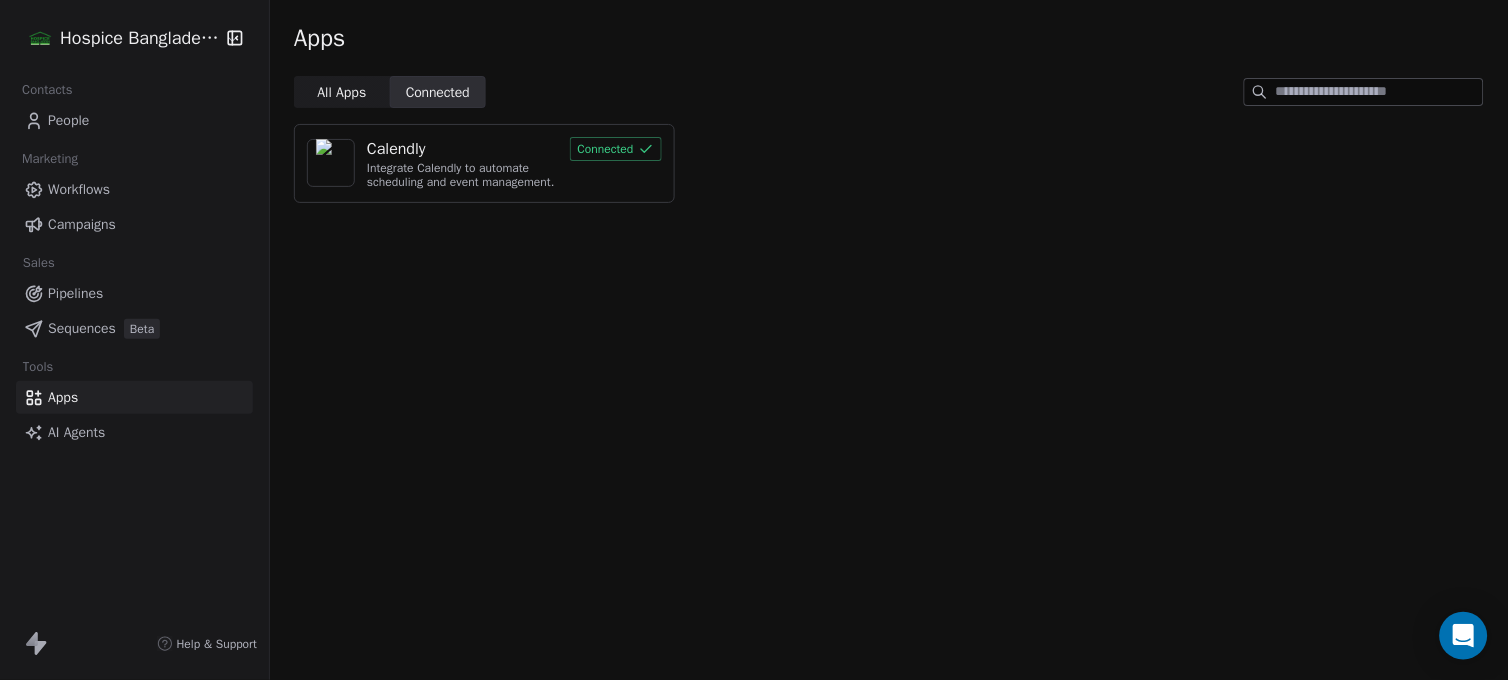 click on "Calendly" at bounding box center [462, 149] 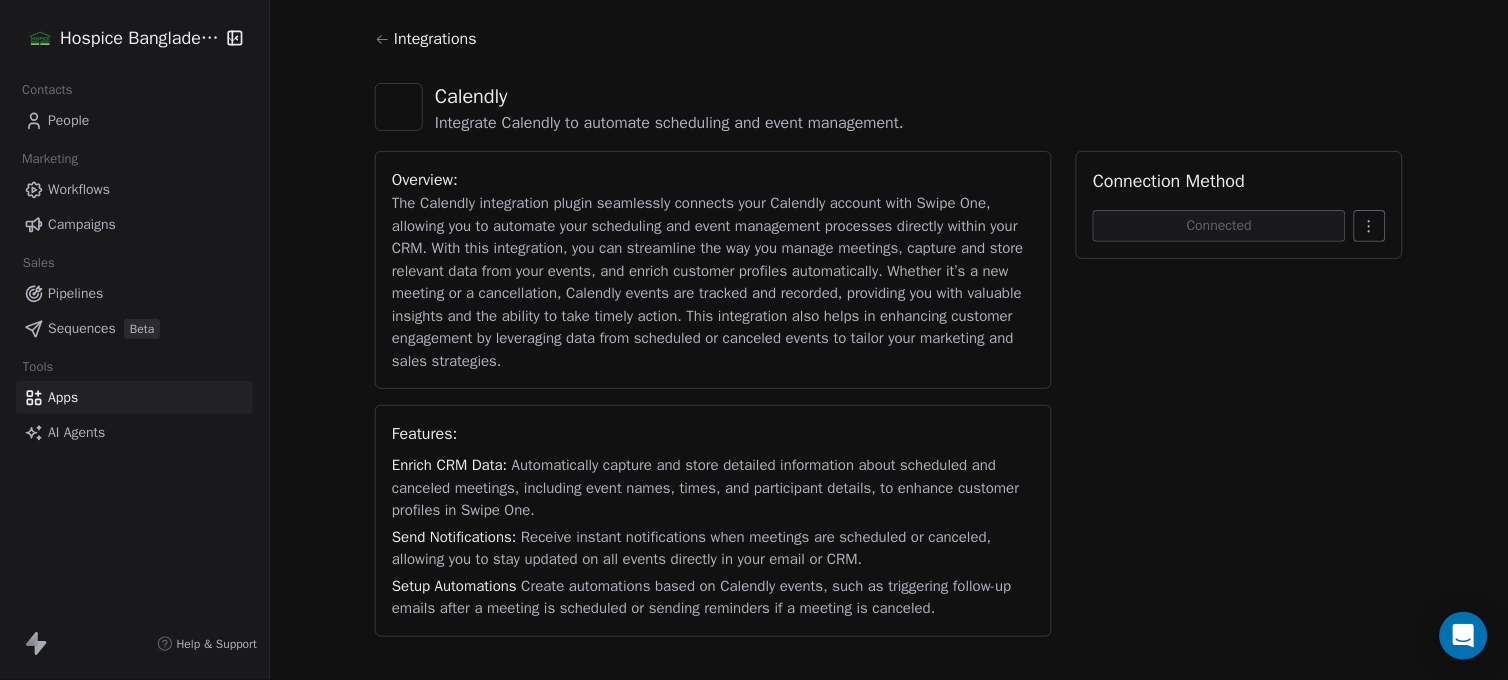scroll, scrollTop: 57, scrollLeft: 0, axis: vertical 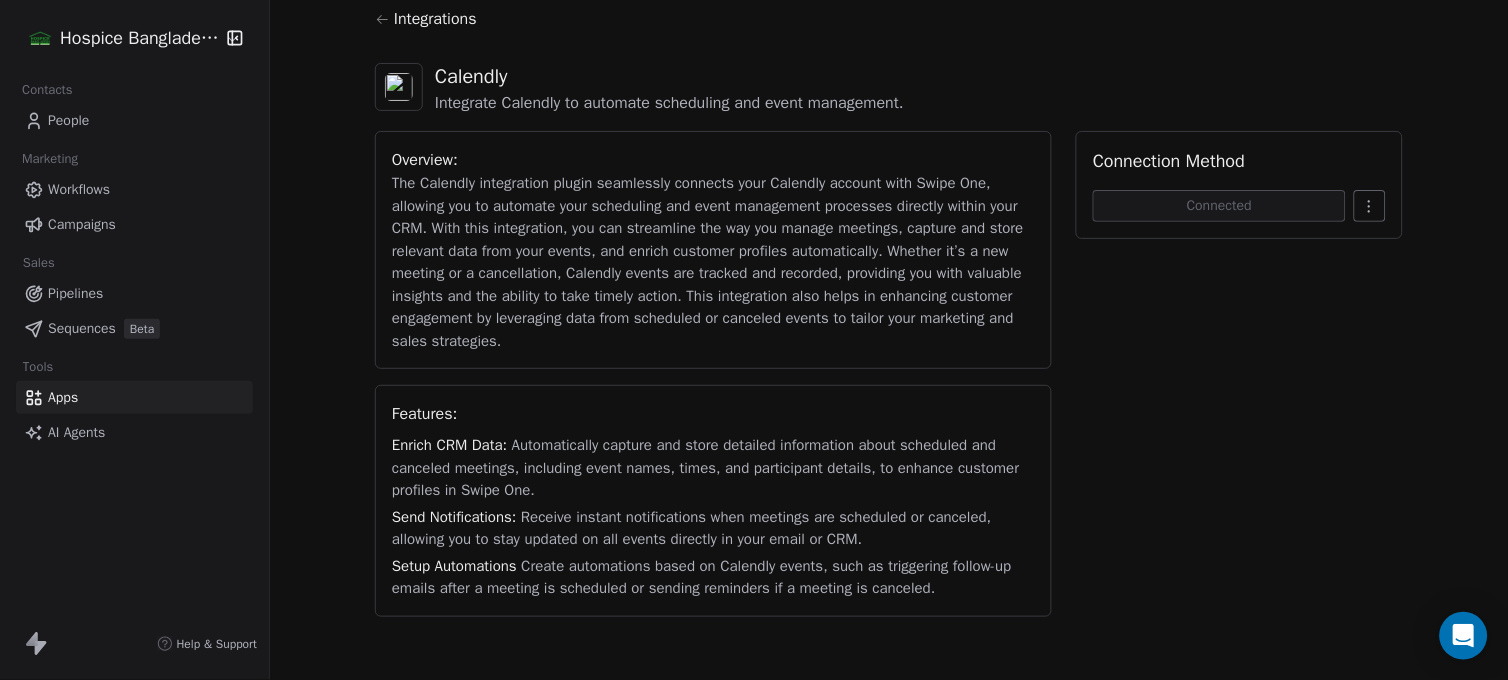 click on "Connection Method Connected" at bounding box center [1239, 185] 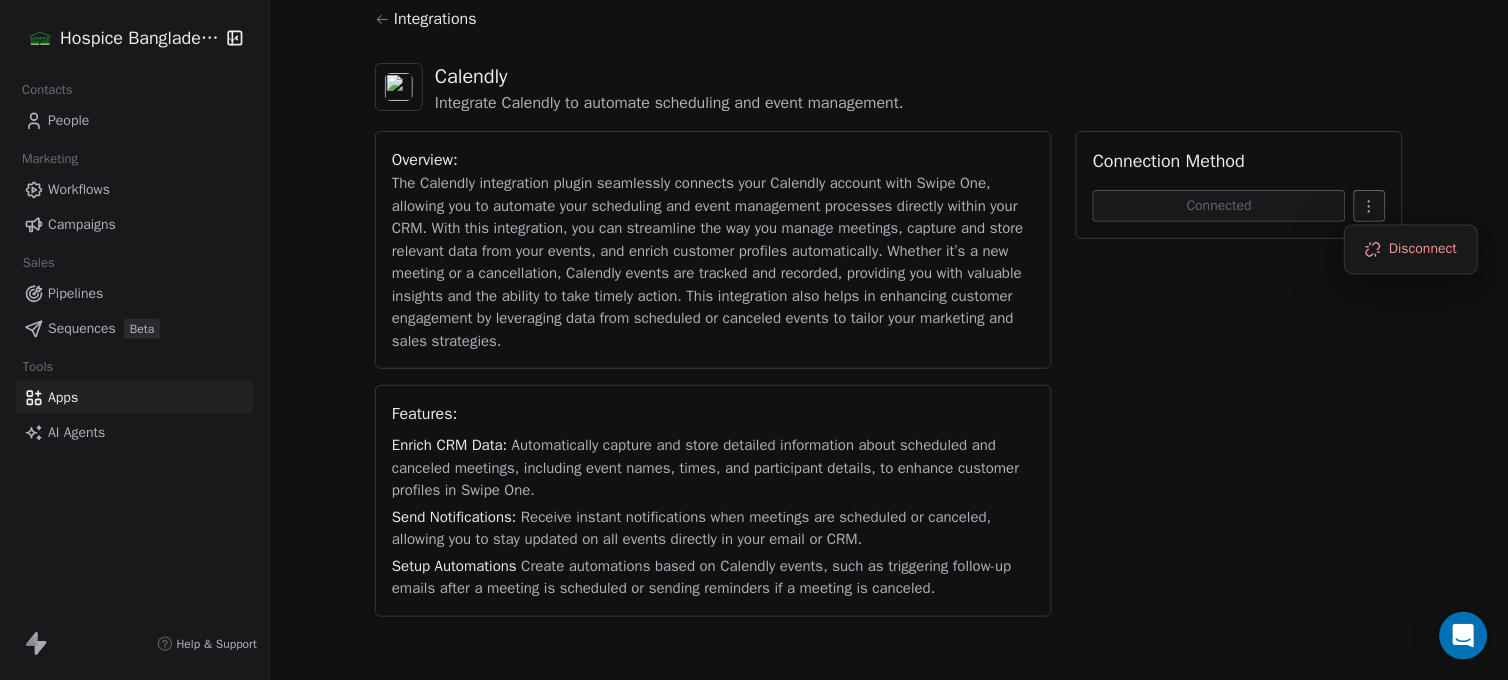 click on "Hospice Bangladesh Contacts People Marketing Workflows Campaigns Sales Pipelines Sequences Beta Tools Apps AI Agents Help & Support Integrations Calendly Integrate Calendly to automate scheduling and event management. Overview: The Calendly integration plugin seamlessly connects your Calendly account with Swipe One, allowing you to automate your scheduling and event management processes directly within your CRM. With this integration, you can streamline the way you manage meetings, capture and store relevant data from your events, and enrich customer profiles automatically. Whether it’s a new meeting or a cancellation, Calendly events are tracked and recorded, providing you with valuable insights and the ability to take timely action. This integration also helps in enhancing customer engagement by leveraging data from scheduled or canceled events to tailor your marketing and sales strategies. Features: Enrich CRM Data:   Send Notifications:   Setup Automations   Connection Method Connected" at bounding box center (754, 340) 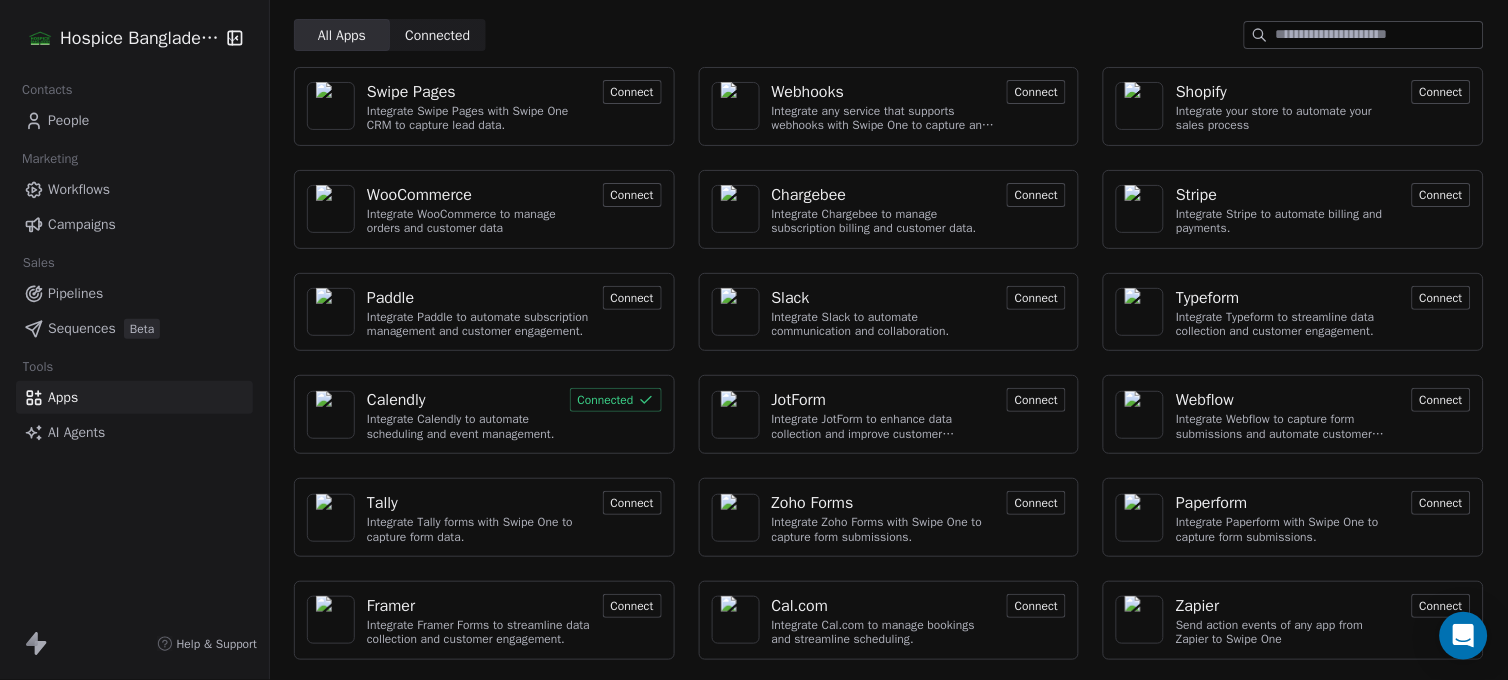 click on "Calendly" at bounding box center (462, 400) 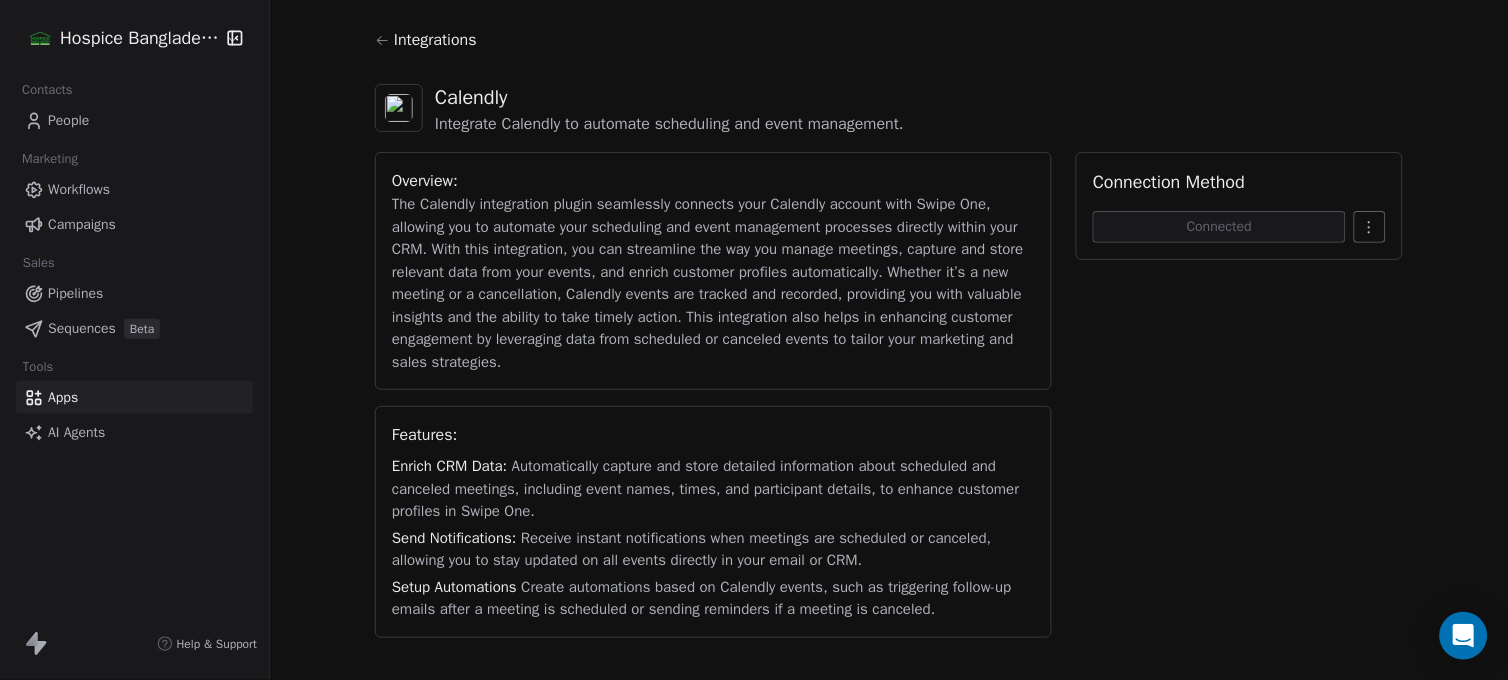 scroll, scrollTop: 0, scrollLeft: 0, axis: both 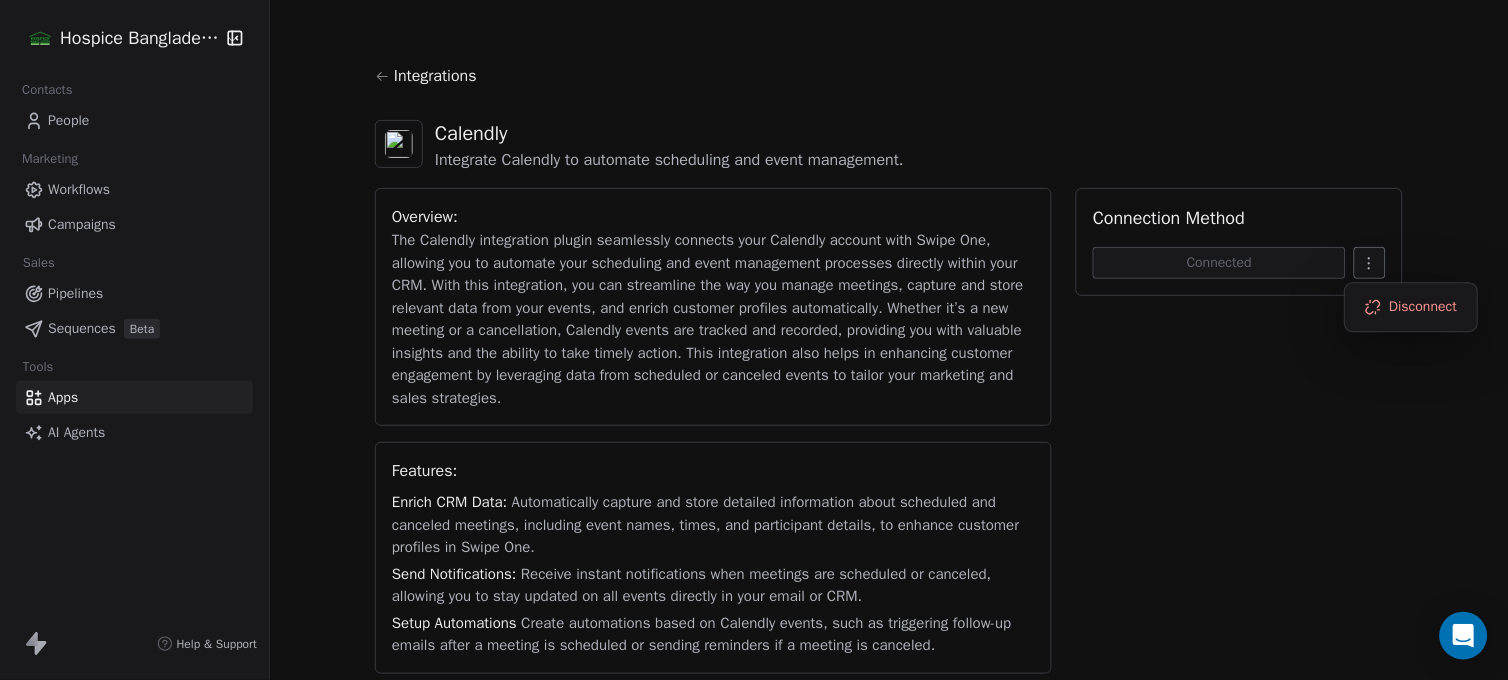 click on "Hospice Bangladesh Contacts People Marketing Workflows Campaigns Sales Pipelines Sequences Beta Tools Apps AI Agents Help & Support Integrations Calendly Integrate Calendly to automate scheduling and event management. Overview: The Calendly integration plugin seamlessly connects your Calendly account with Swipe One, allowing you to automate your scheduling and event management processes directly within your CRM. With this integration, you can streamline the way you manage meetings, capture and store relevant data from your events, and enrich customer profiles automatically. Whether it’s a new meeting or a cancellation, Calendly events are tracked and recorded, providing you with valuable insights and the ability to take timely action. This integration also helps in enhancing customer engagement by leveraging data from scheduled or canceled events to tailor your marketing and sales strategies. Features: Enrich CRM Data:   Send Notifications:   Setup Automations   Connection Method Connected" at bounding box center [754, 340] 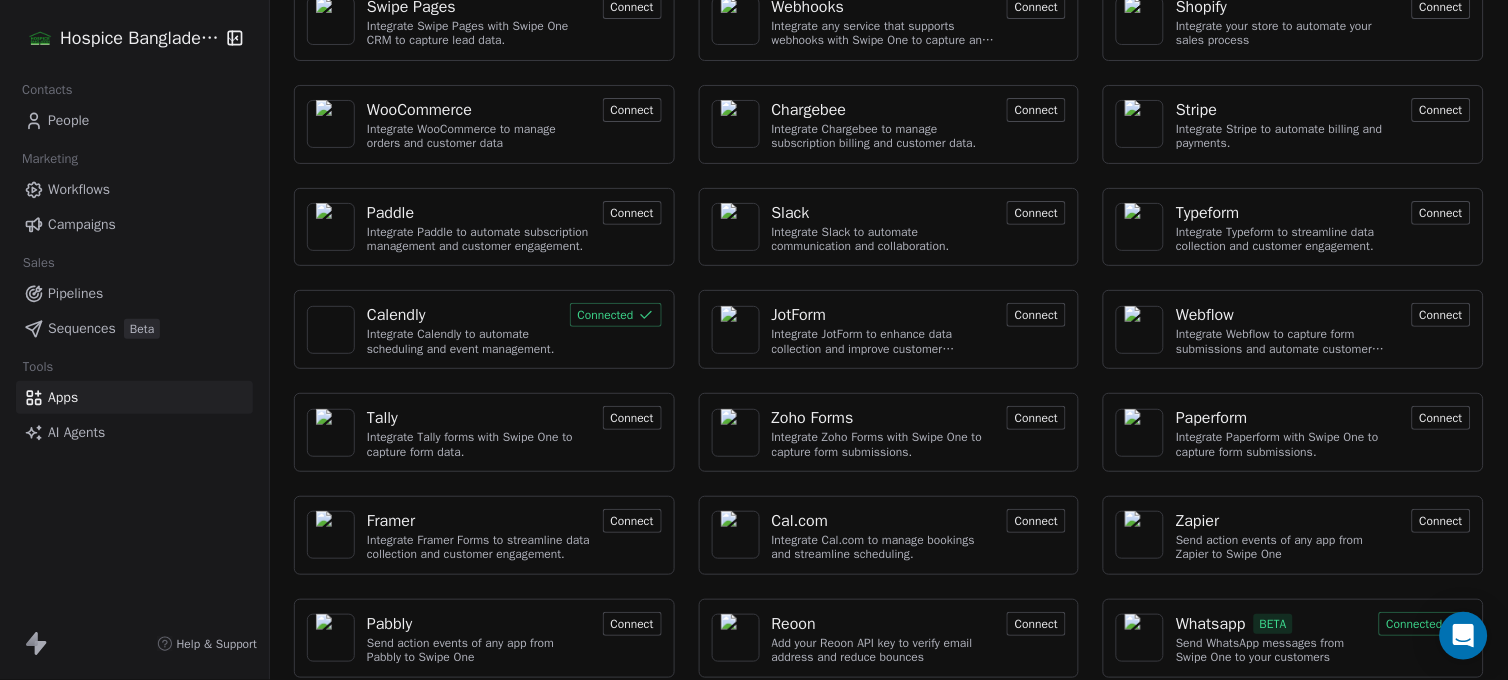 scroll, scrollTop: 156, scrollLeft: 0, axis: vertical 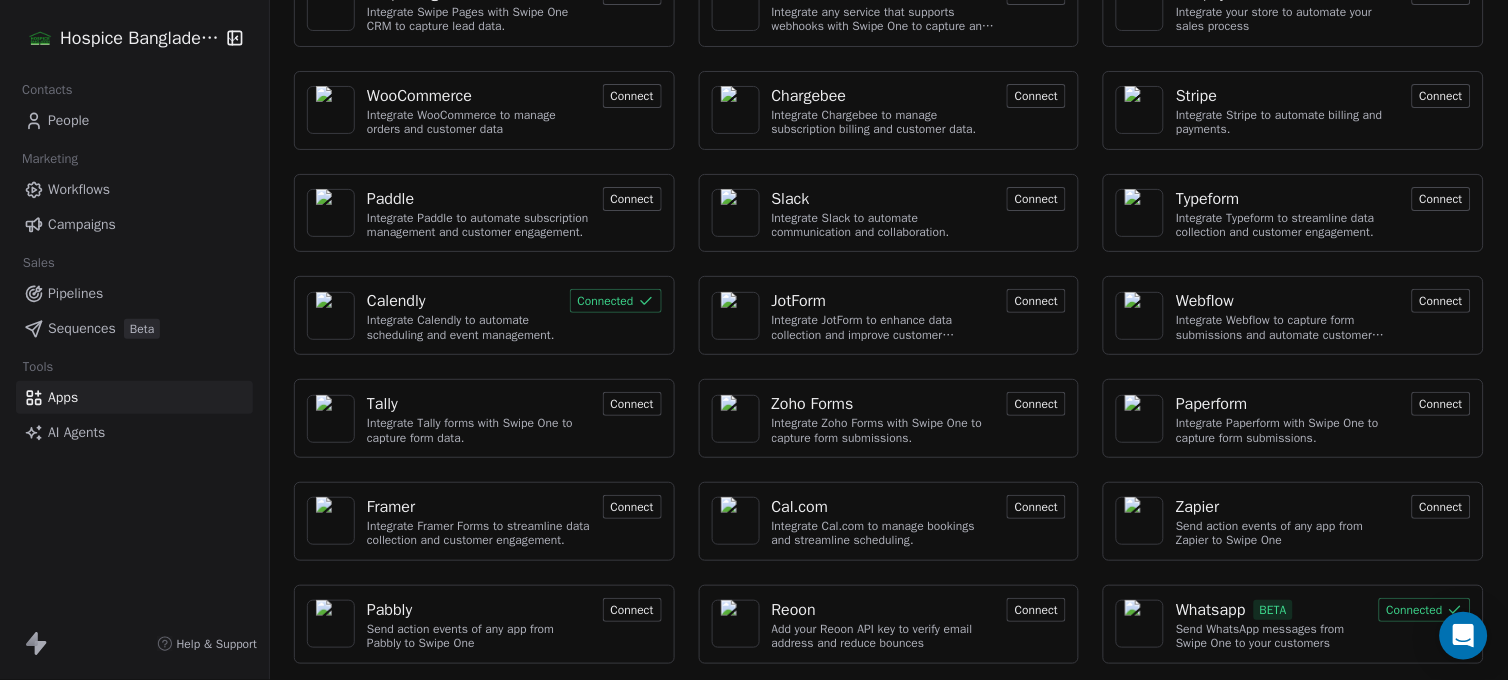 click on "Whatsapp BETA" at bounding box center [1271, 610] 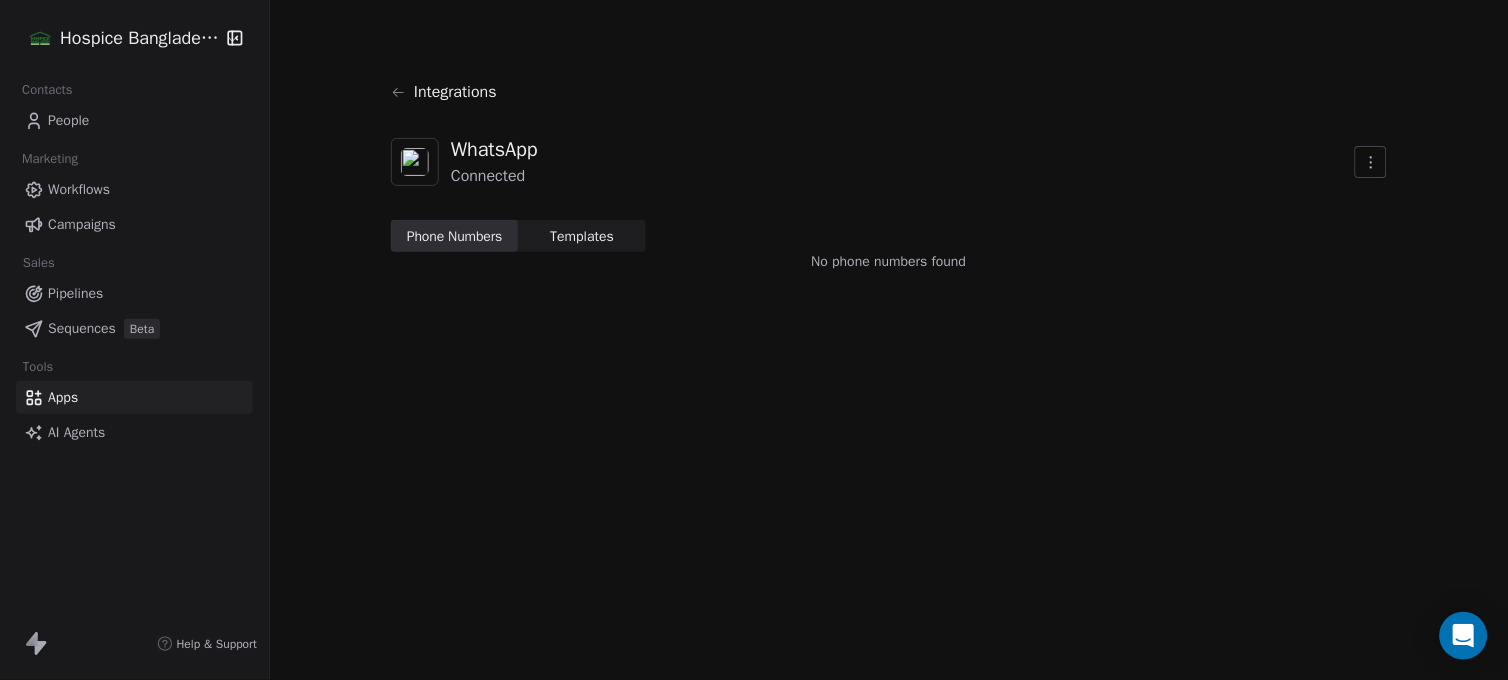 click on "Templates" at bounding box center (582, 236) 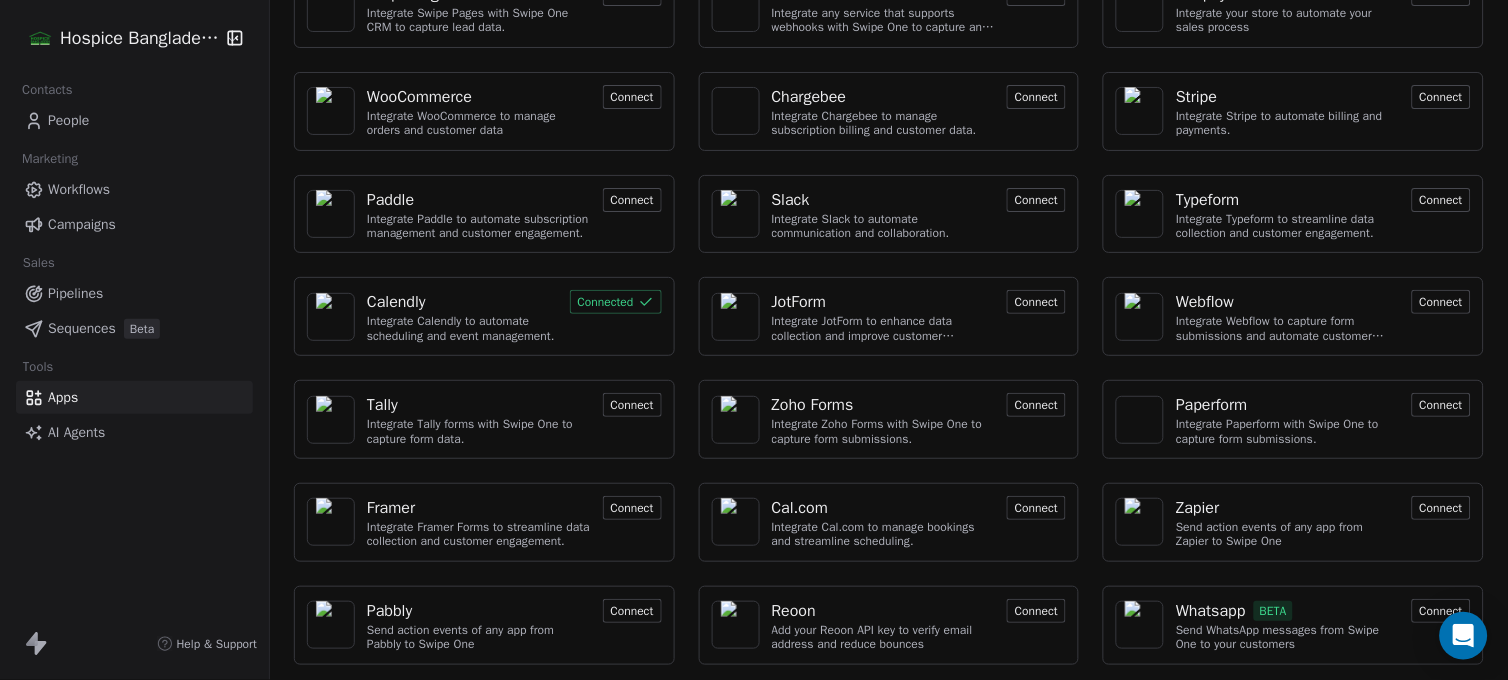 scroll, scrollTop: 156, scrollLeft: 0, axis: vertical 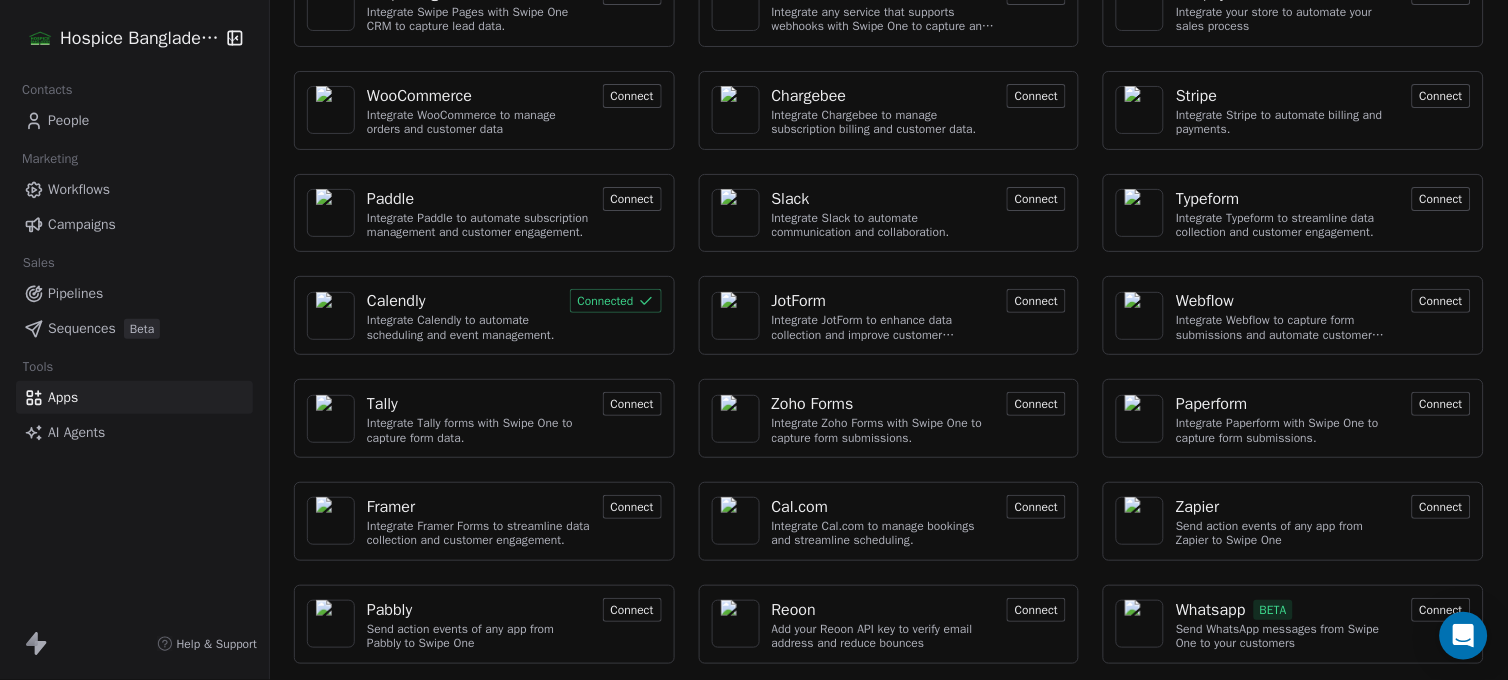 click on "Connect" at bounding box center (1036, 507) 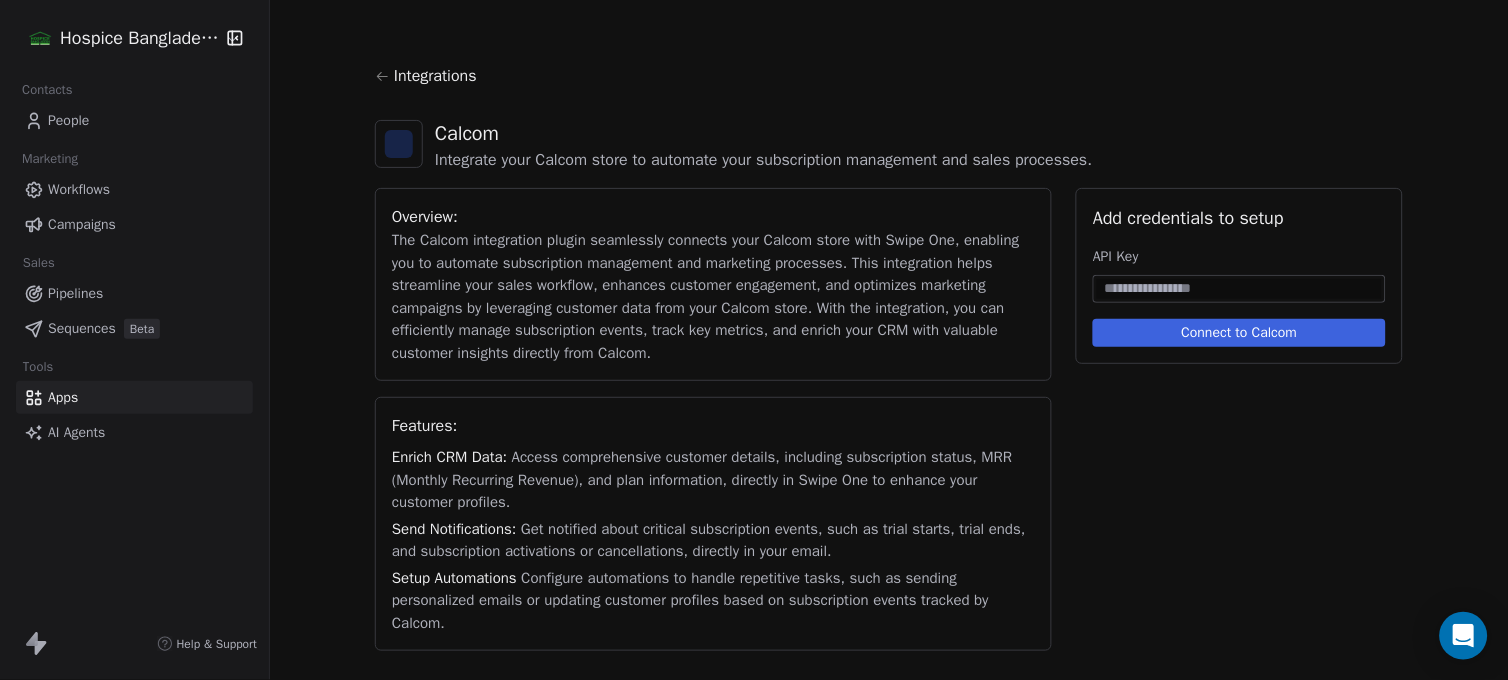 click at bounding box center (1239, 289) 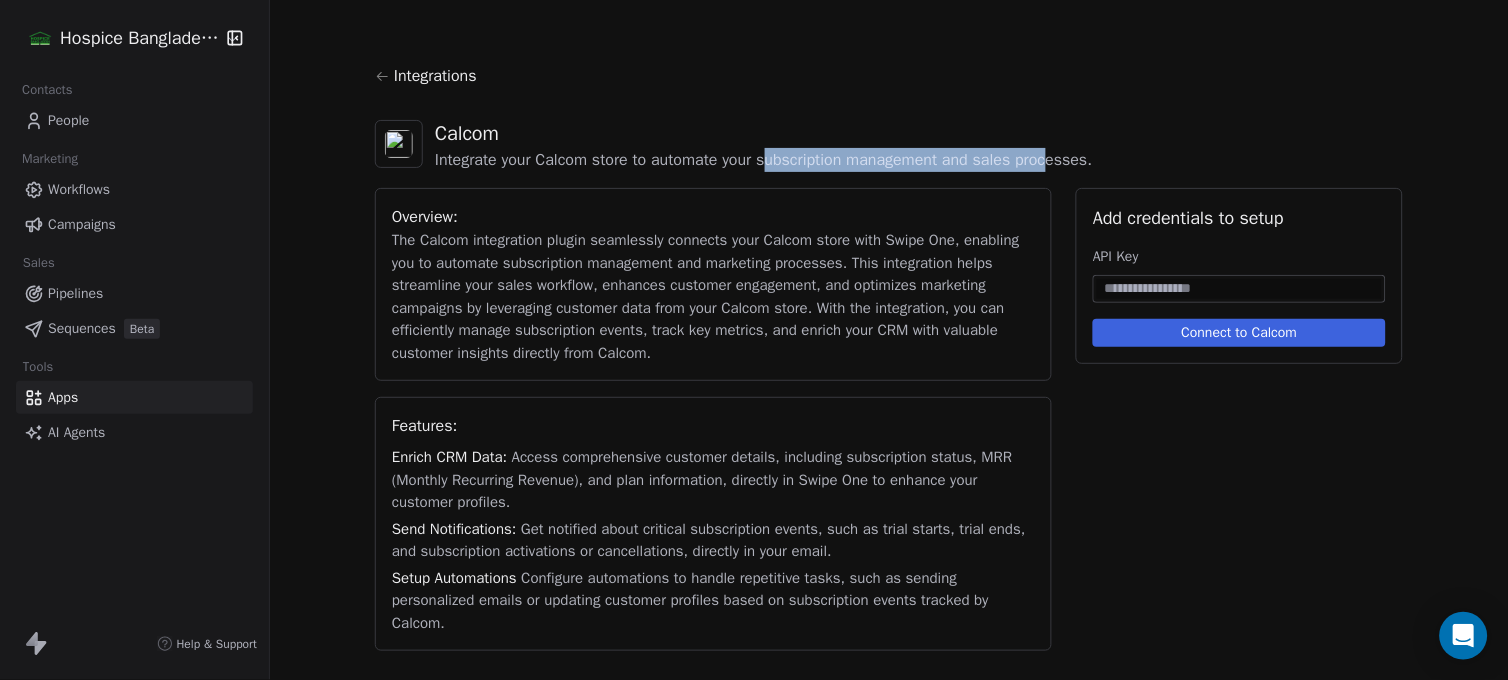 drag, startPoint x: 774, startPoint y: 164, endPoint x: 1060, endPoint y: 164, distance: 286 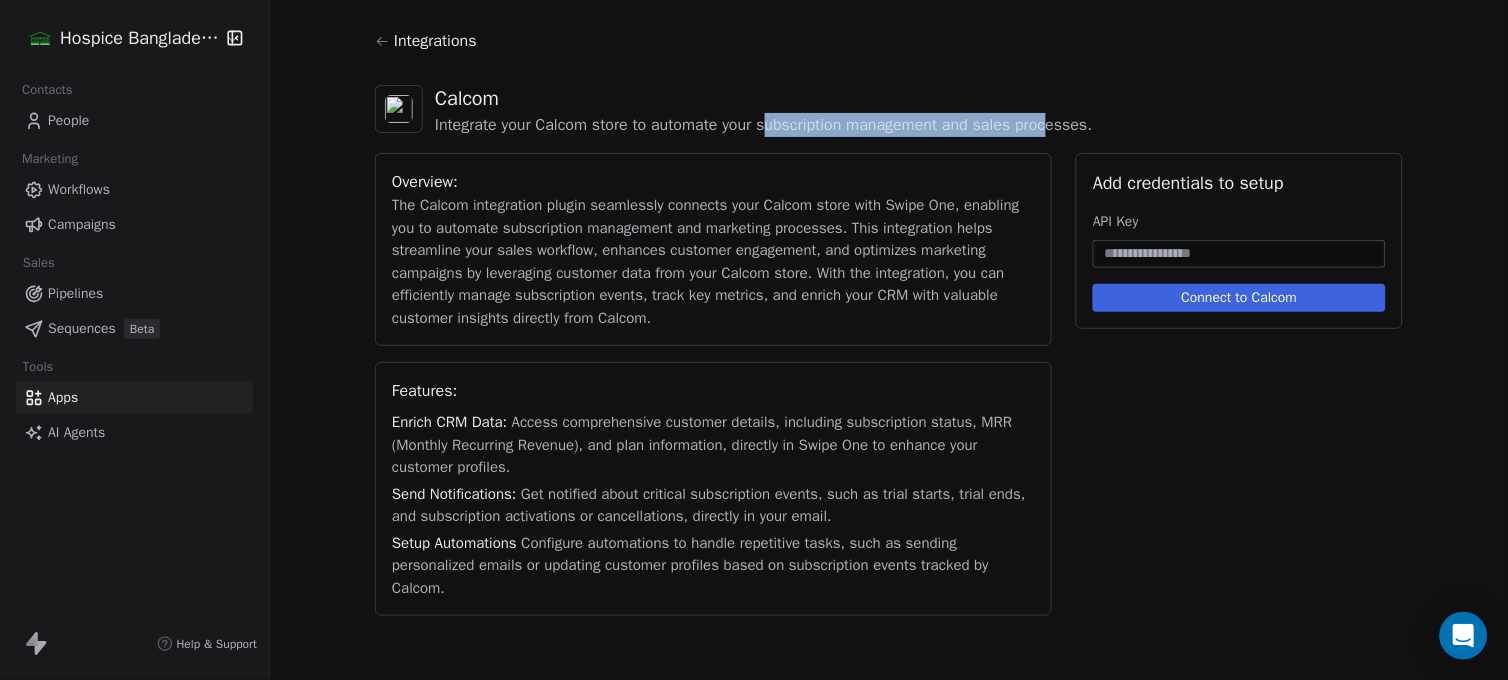 click 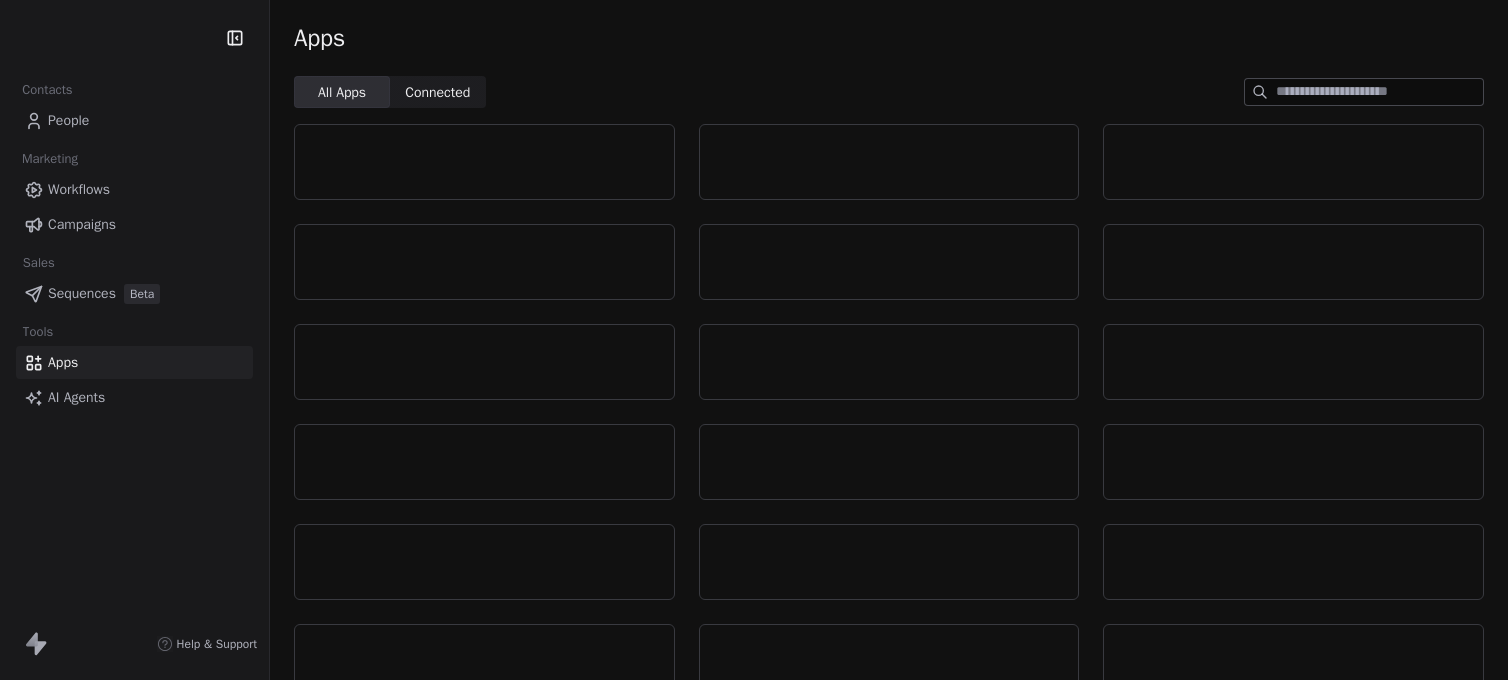 scroll, scrollTop: 0, scrollLeft: 0, axis: both 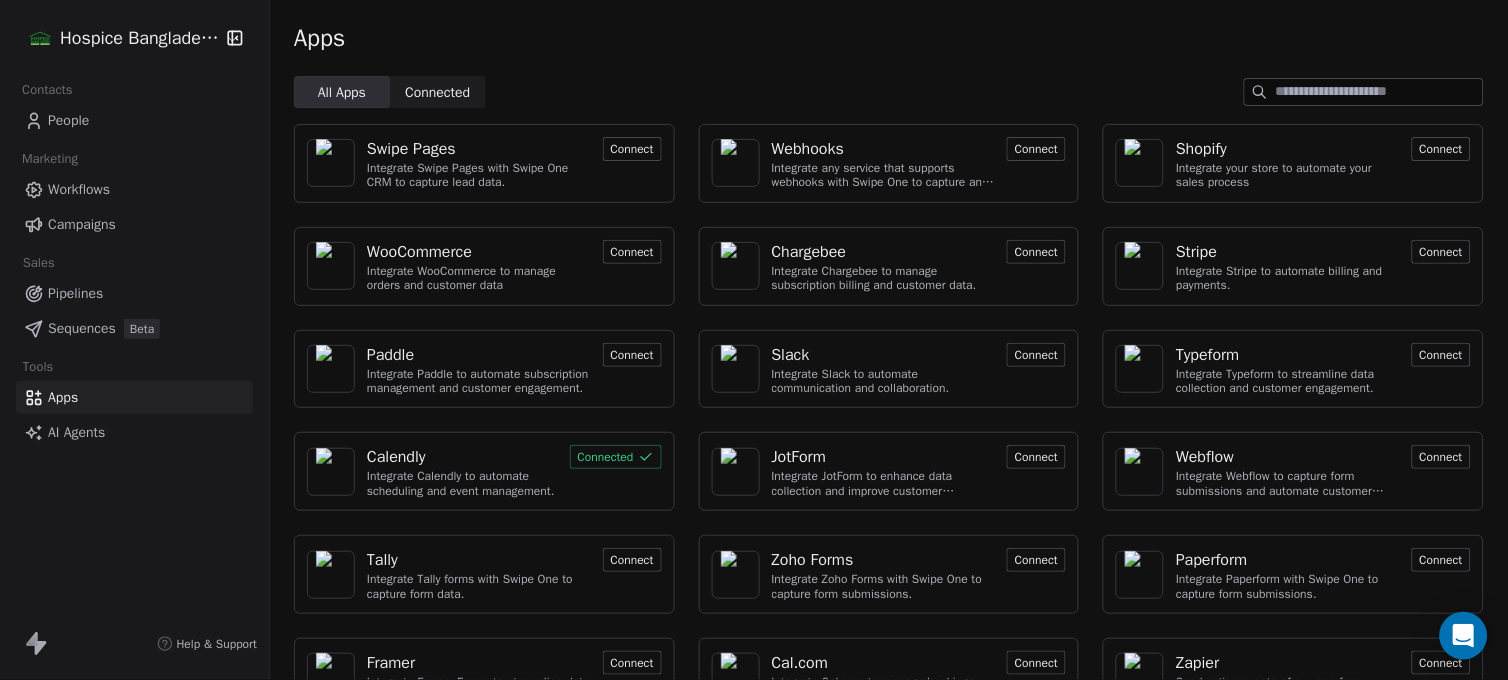 click on "Connect" at bounding box center (632, 149) 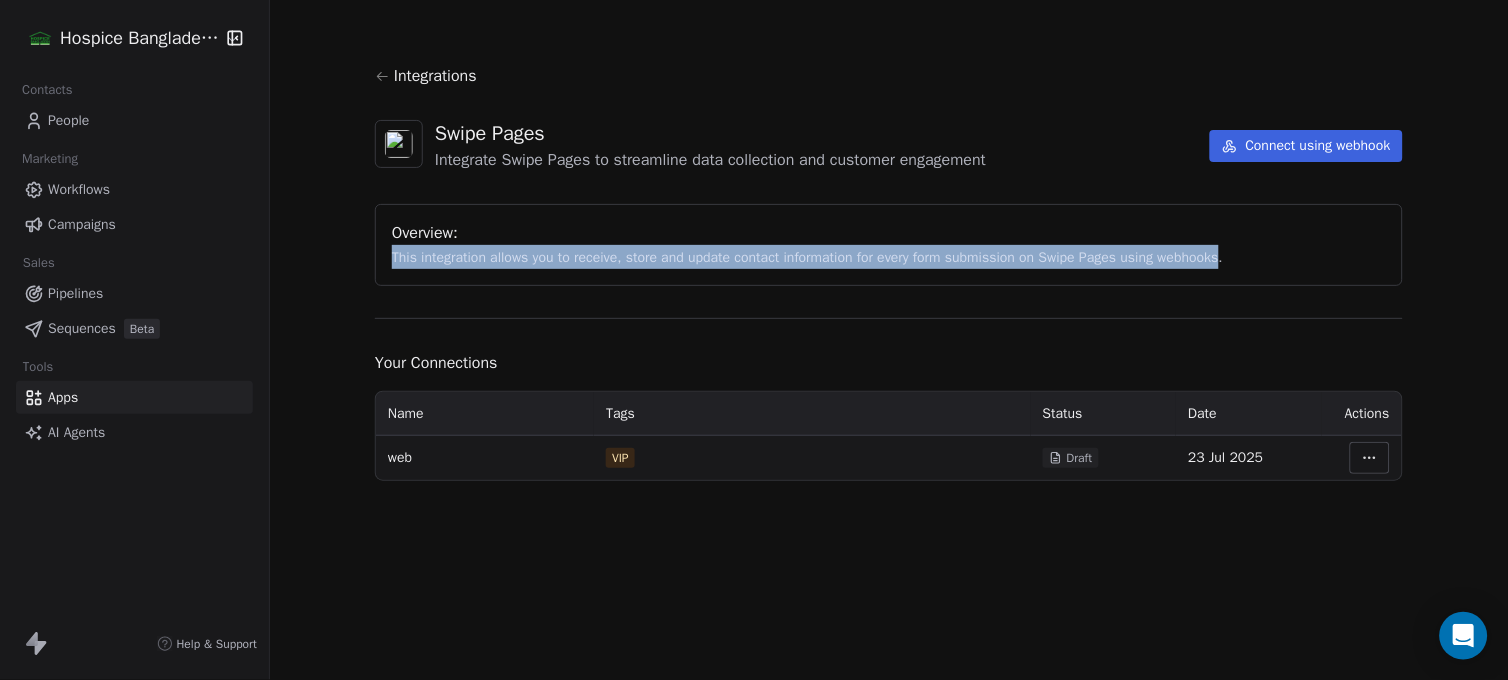 drag, startPoint x: 393, startPoint y: 257, endPoint x: 1251, endPoint y: 258, distance: 858.0006 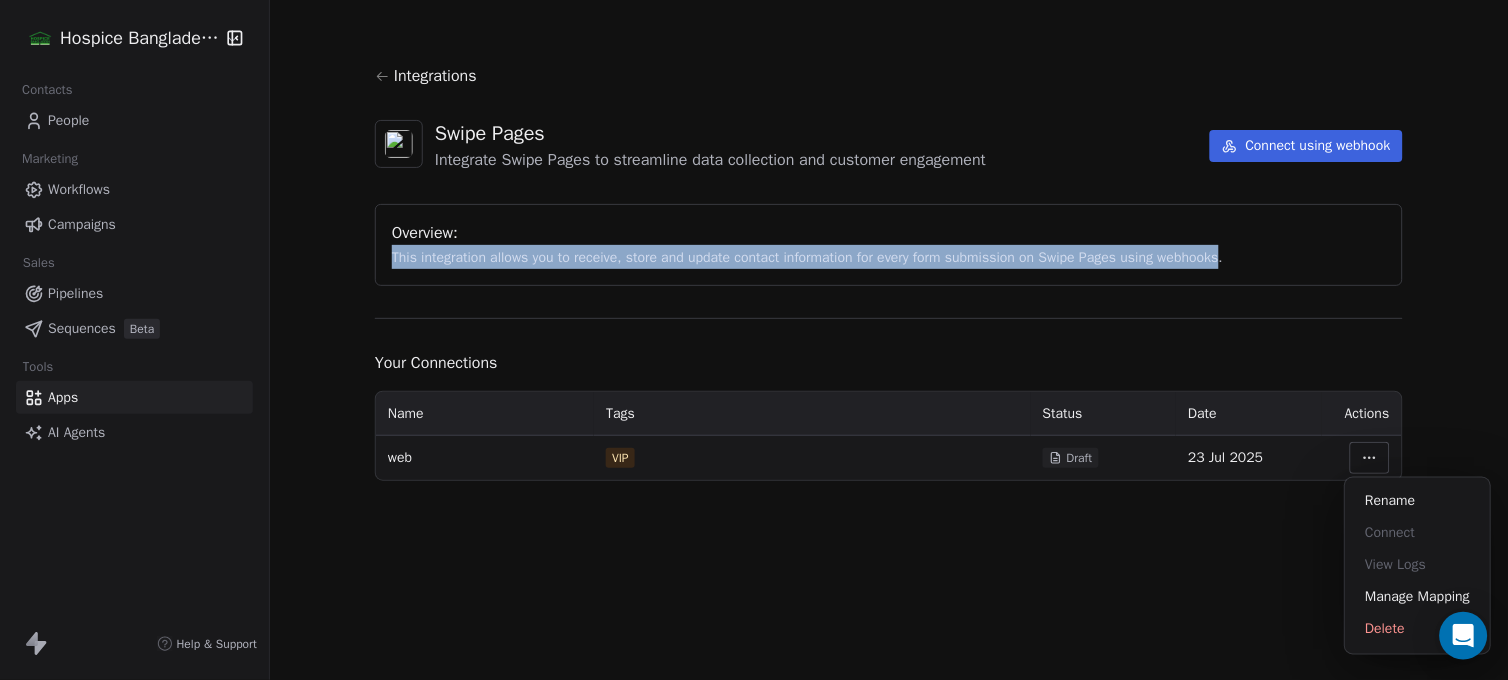 click on "Hospice Bangladesh Contacts People Marketing Workflows Campaigns Sales Pipelines Sequences Beta Tools Apps AI Agents Help & Support Integrations Swipe Pages Integrate Swipe Pages to streamline data collection and customer engagement Connect using webhook Overview: This integration allows you to receive, store and update contact information for every form submission on Swipe Pages using webhooks. Your Connections Name Tags Status Date Actions web VIP Draft [DATE]
Rename Connect View Logs Manage Mapping Delete" at bounding box center (754, 340) 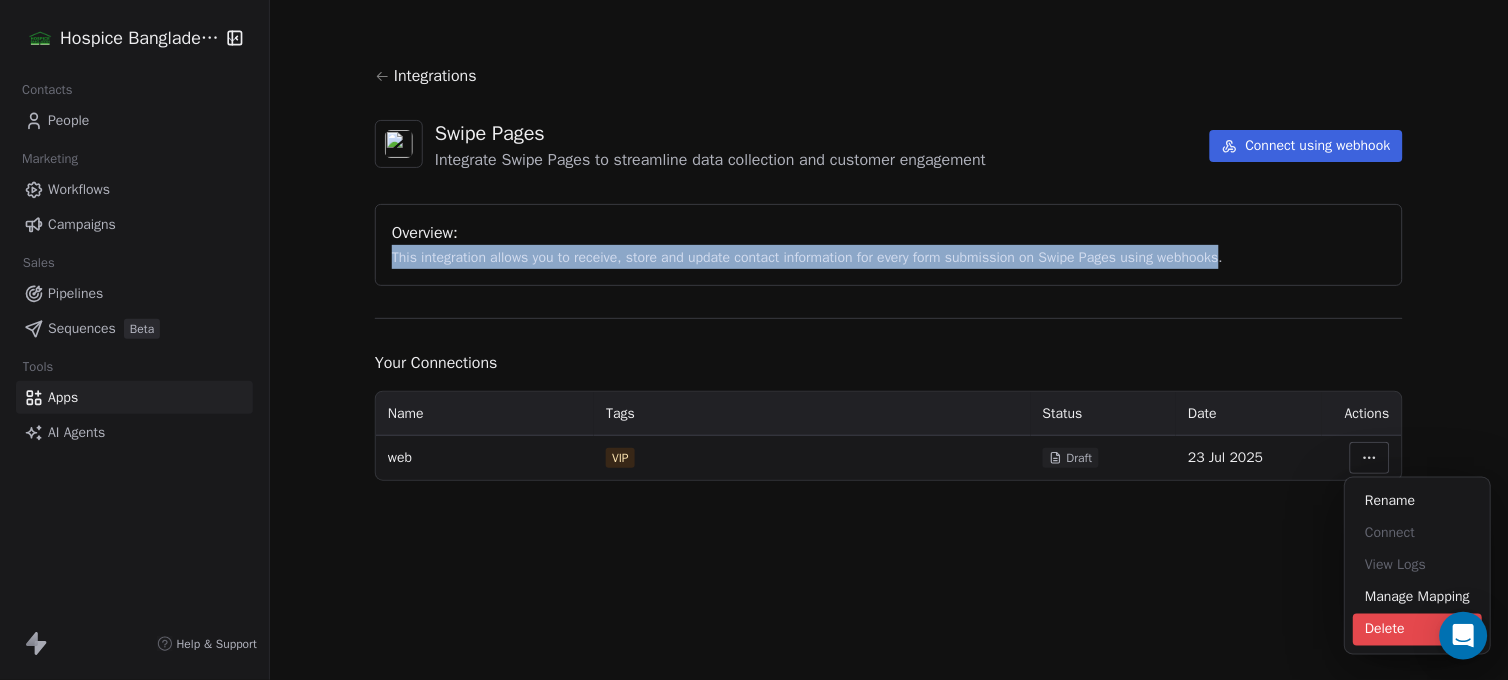 click on "Delete" at bounding box center (1418, 630) 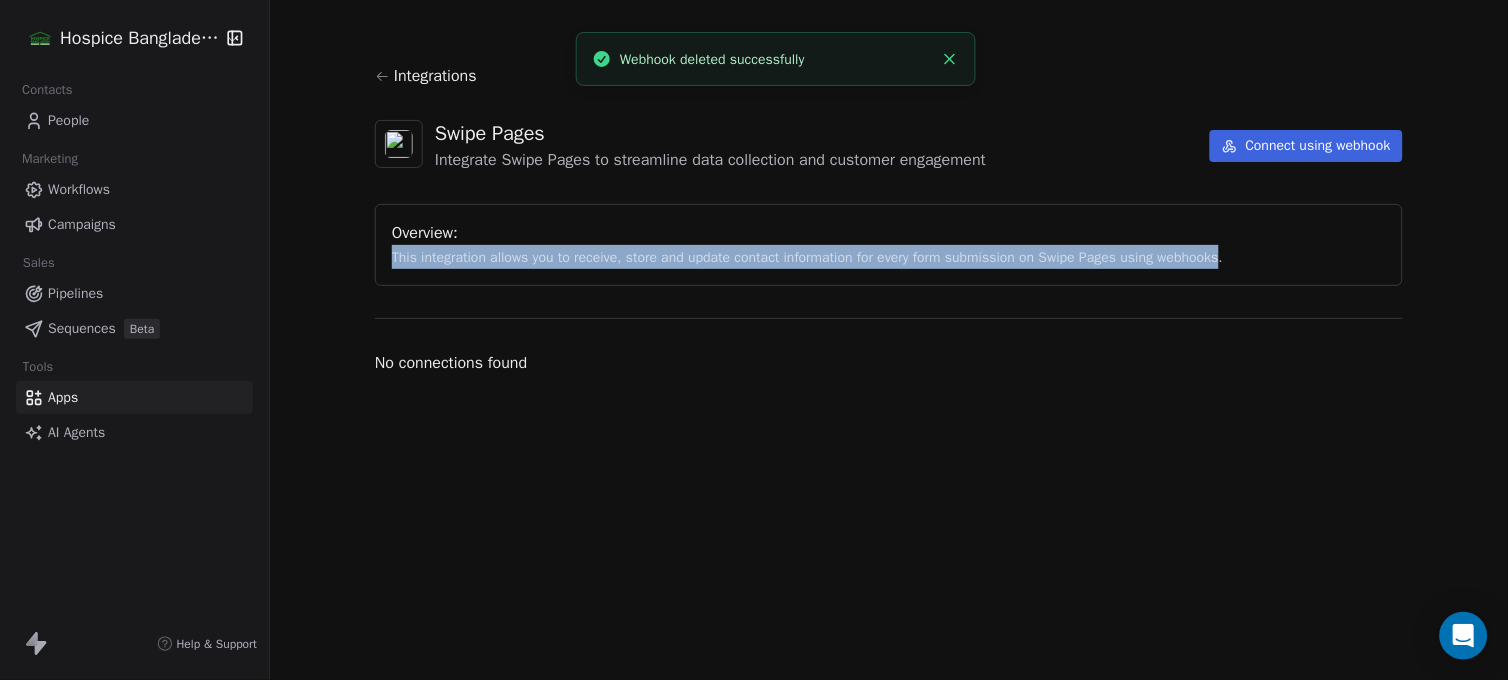 click on "Connect using webhook" at bounding box center (1306, 146) 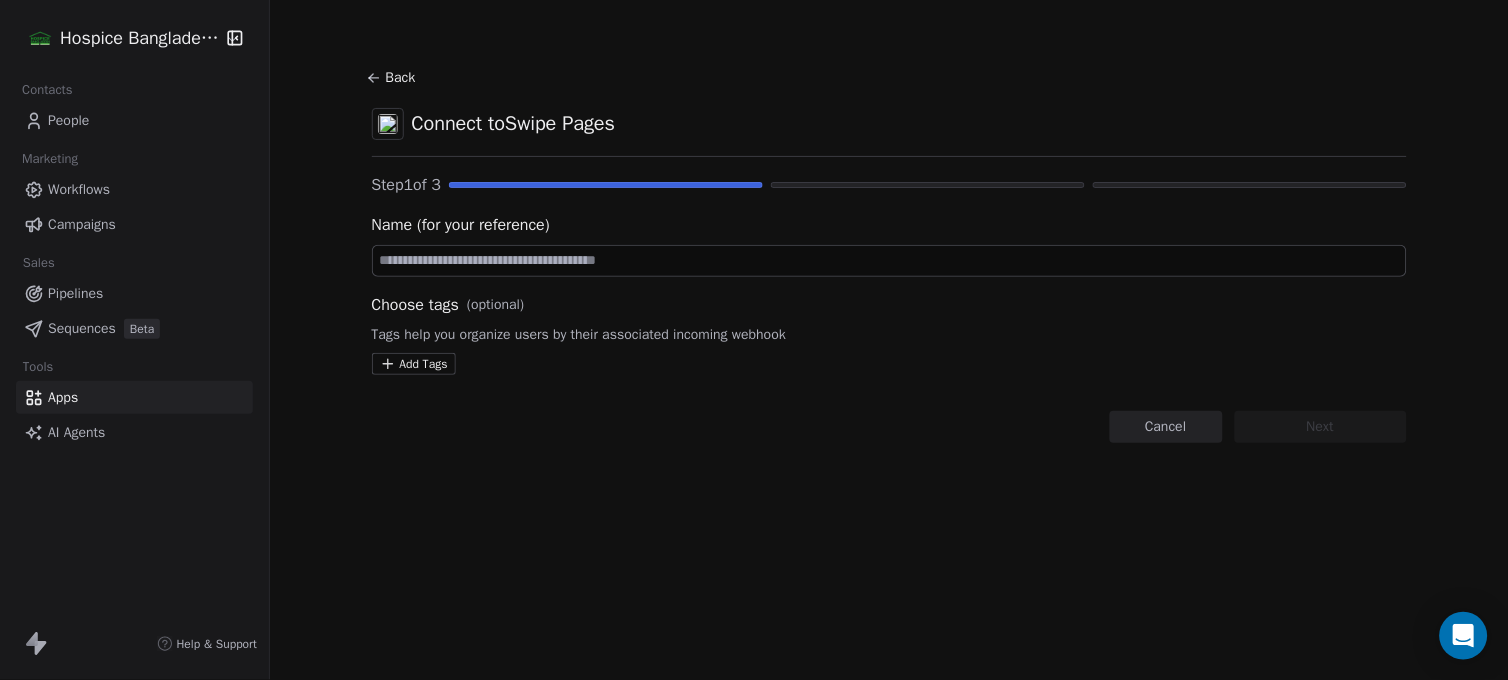 click at bounding box center [889, 261] 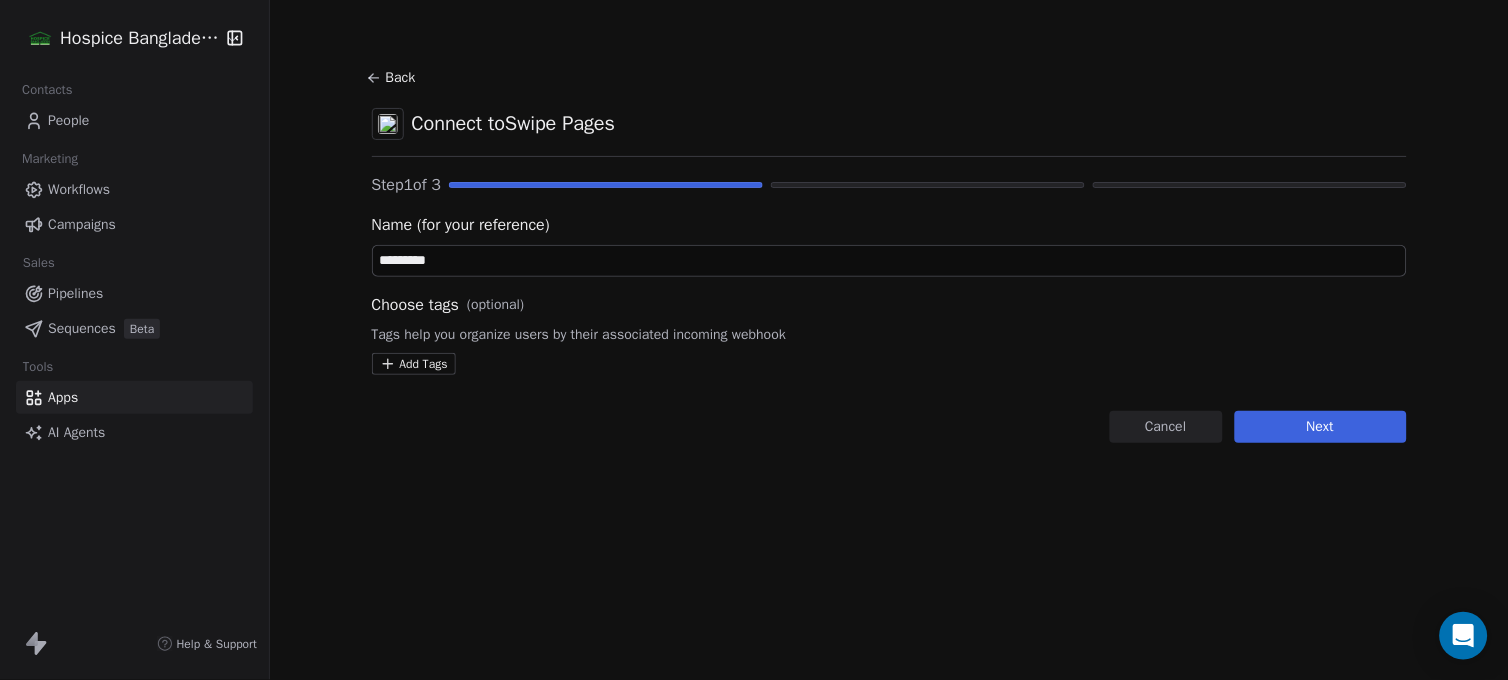 type on "*********" 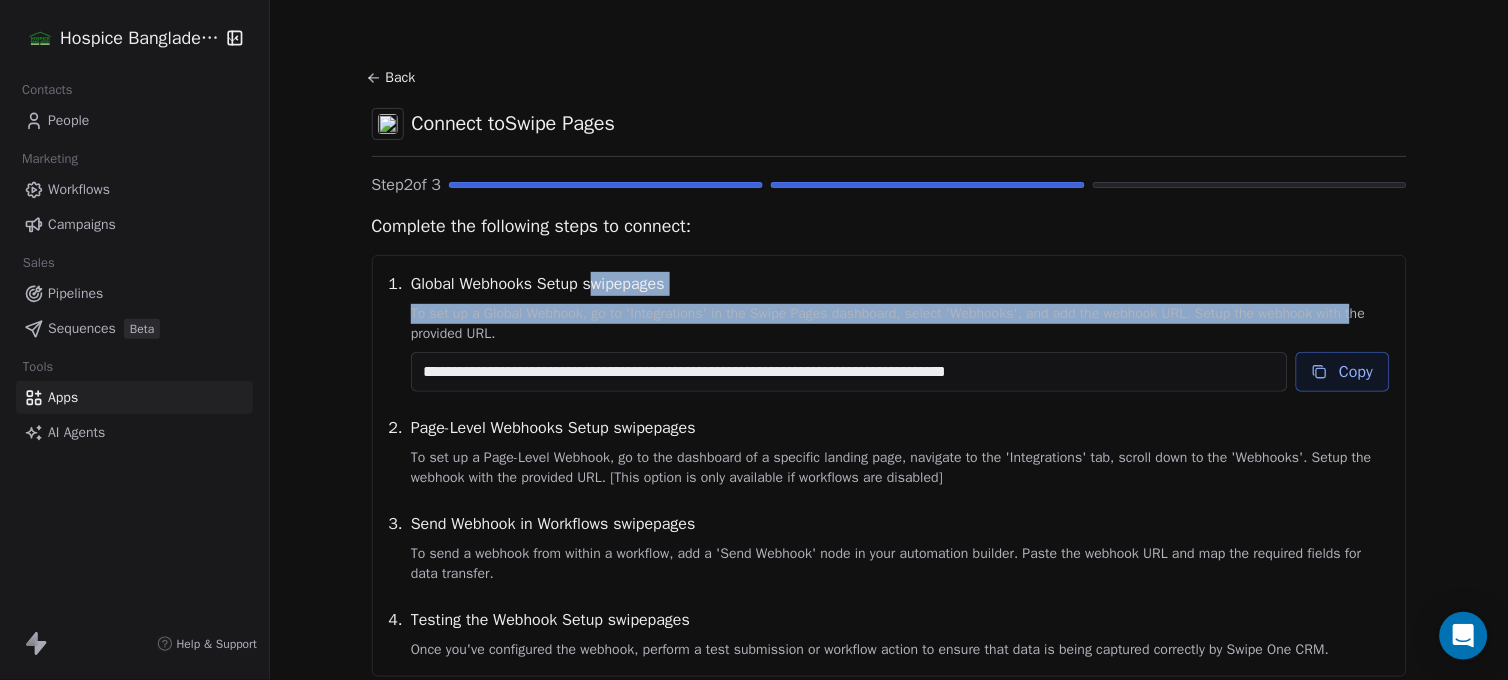 drag, startPoint x: 403, startPoint y: 327, endPoint x: 591, endPoint y: 291, distance: 191.41577 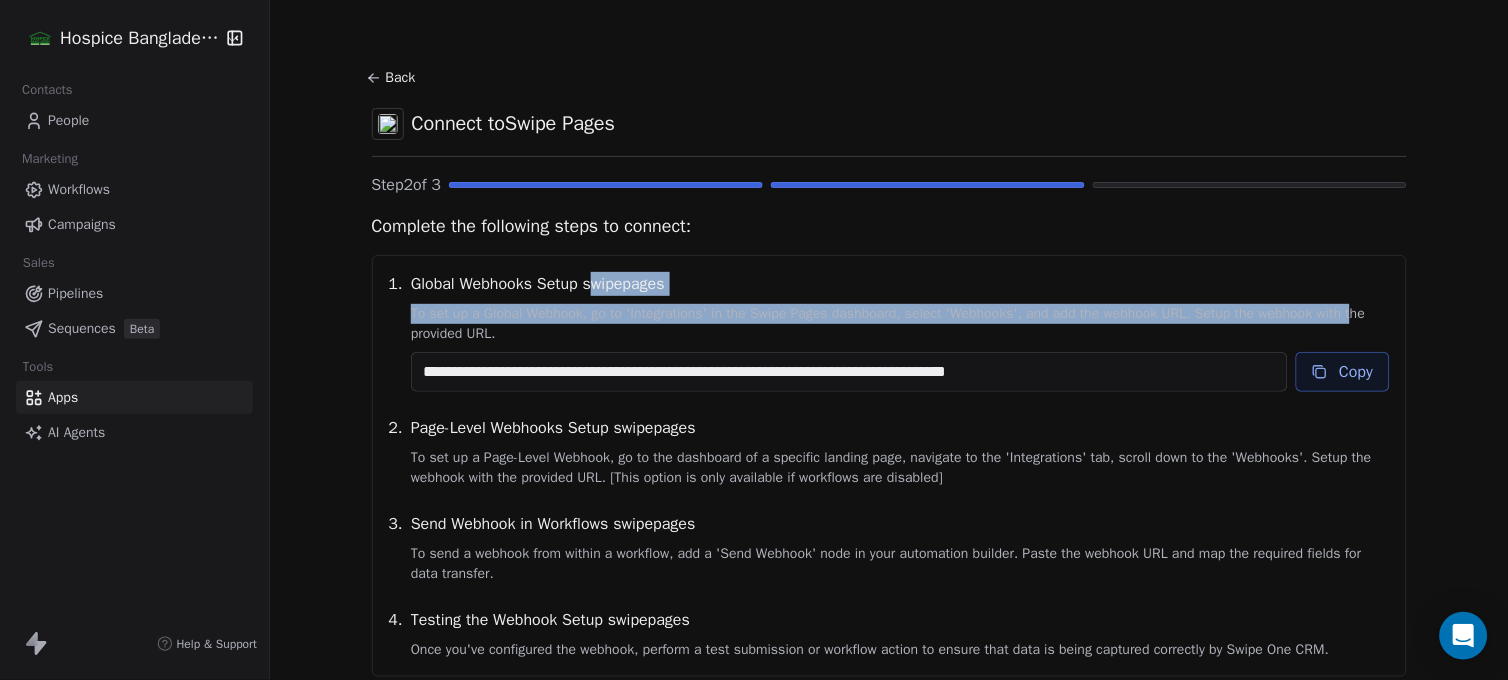 click on "**********" at bounding box center [900, 332] 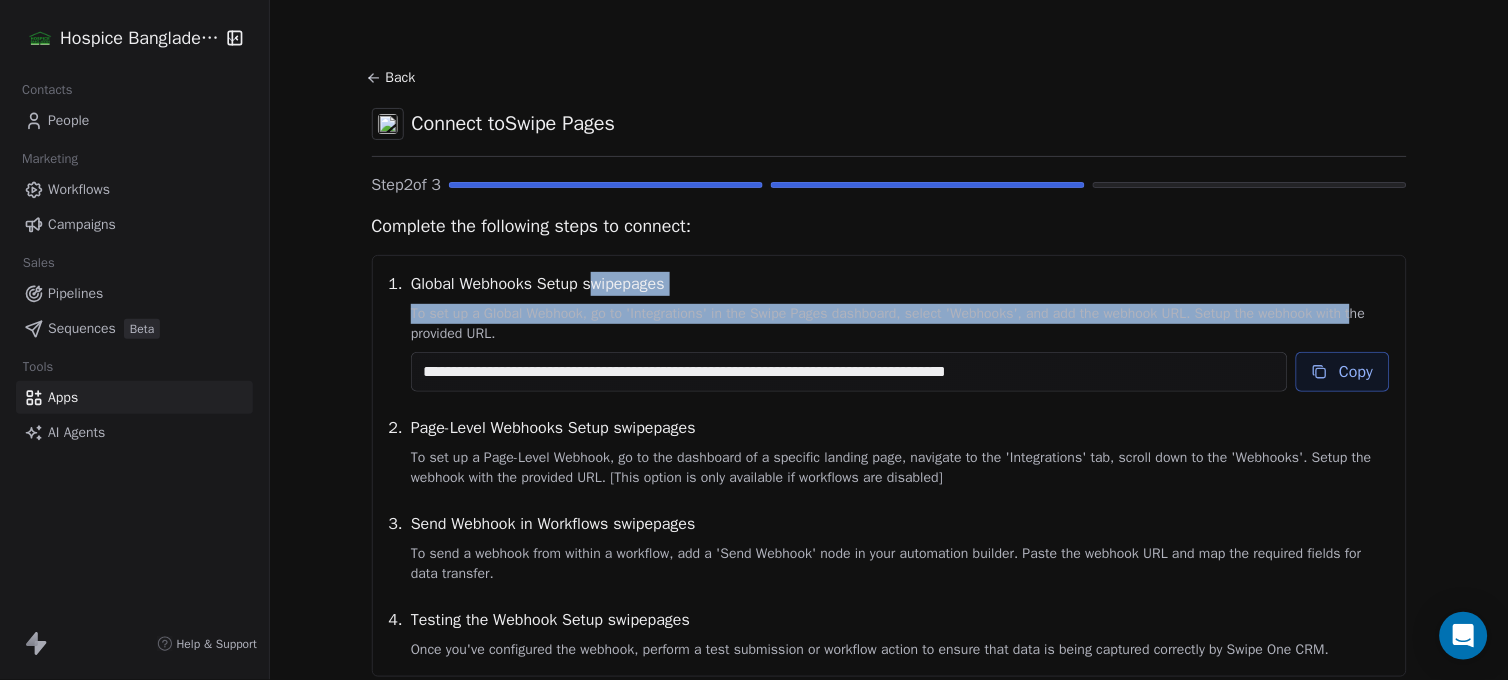 drag, startPoint x: 591, startPoint y: 291, endPoint x: 715, endPoint y: 305, distance: 124.78782 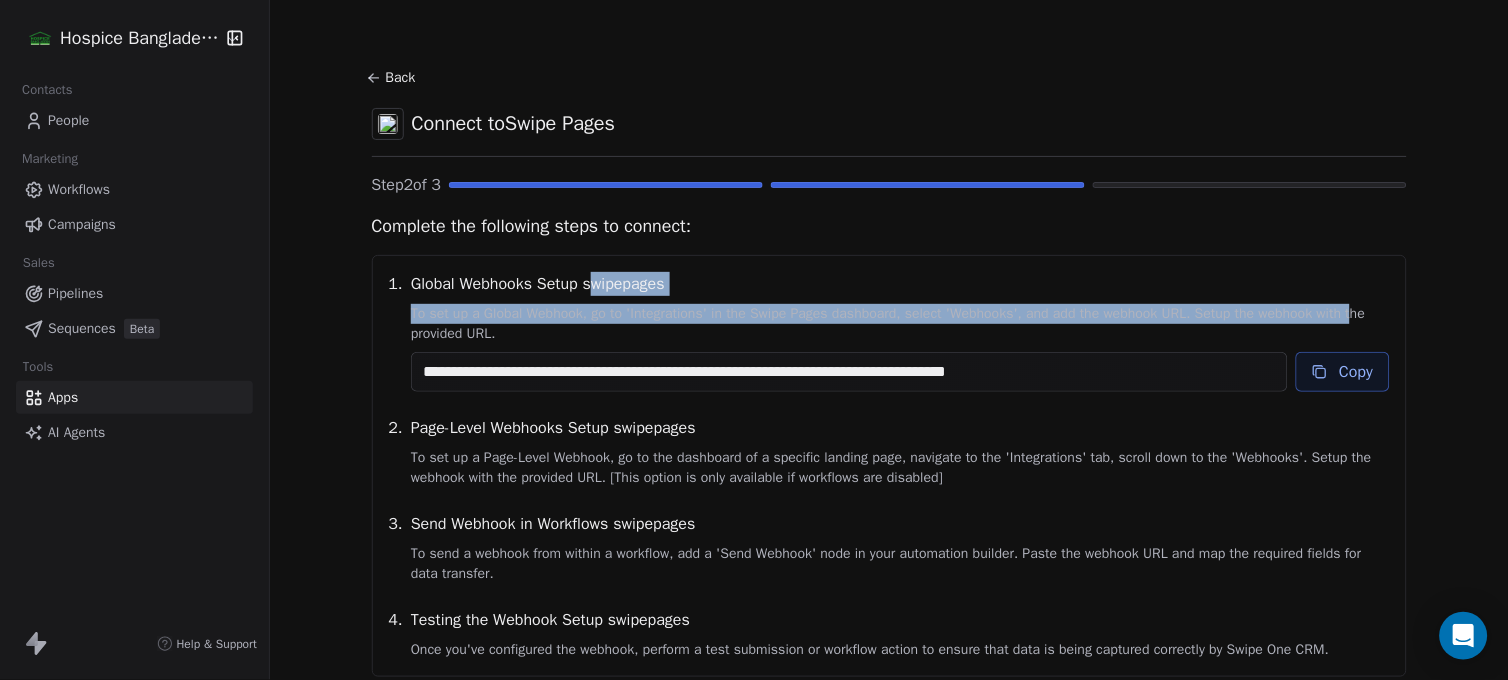 click on "To set up a Global Webhook, go to 'Integrations' in the Swipe Pages dashboard, select 'Webhooks', and add the webhook URL. Setup the webhook with the provided URL." at bounding box center (900, 324) 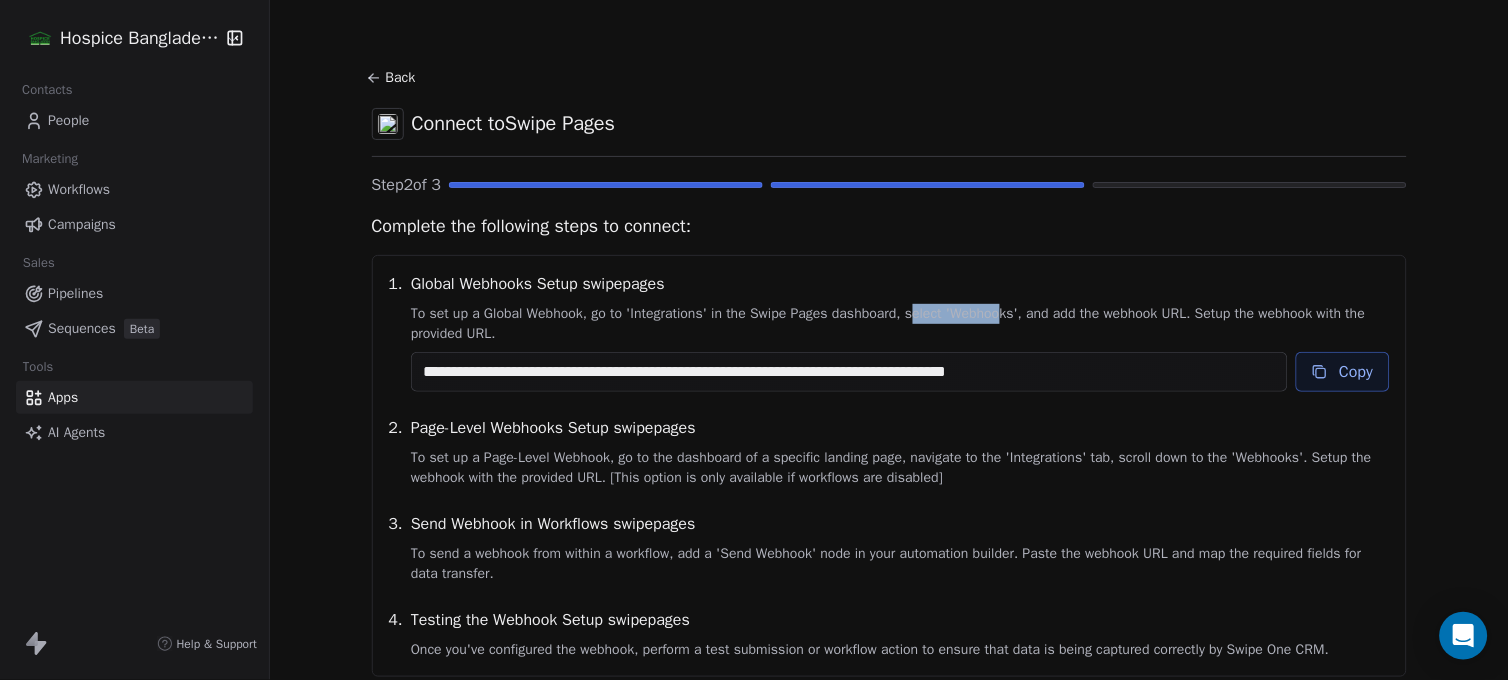 drag, startPoint x: 911, startPoint y: 316, endPoint x: 1001, endPoint y: 317, distance: 90.005554 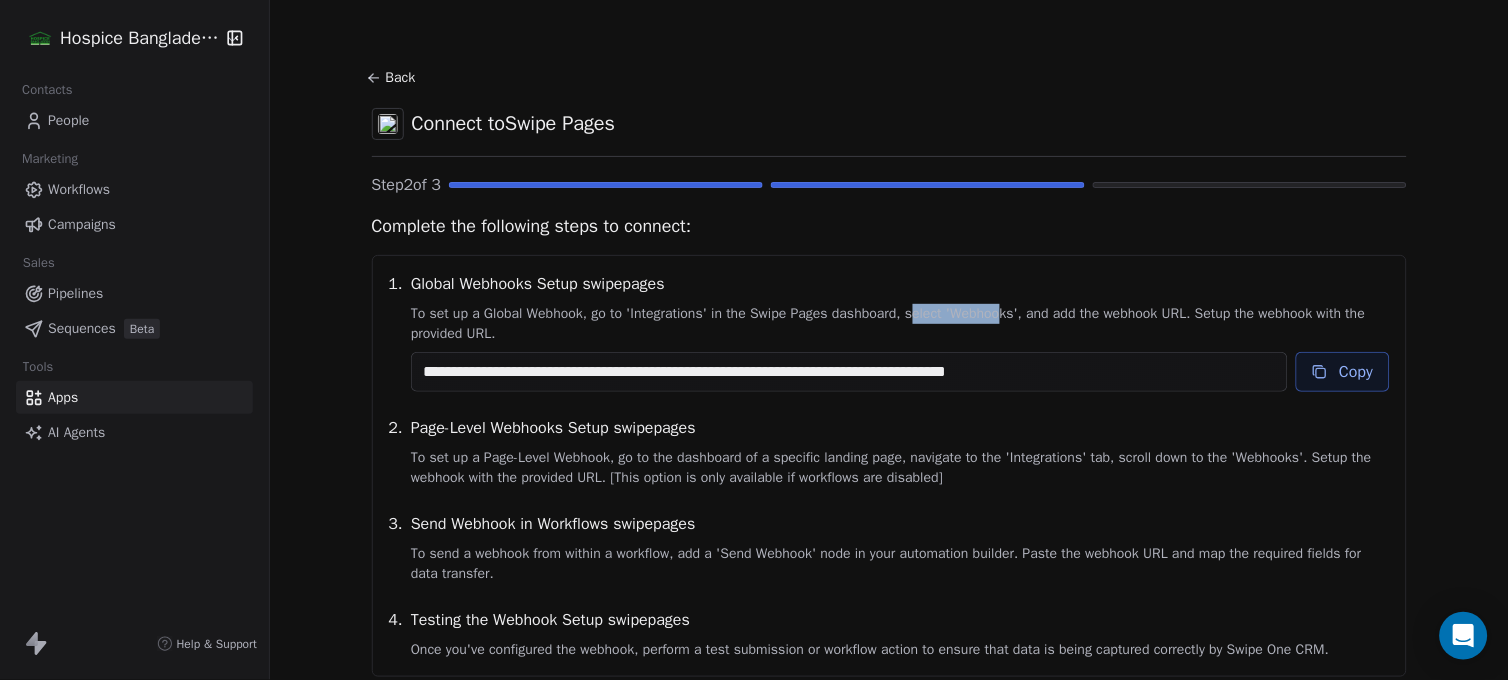 click on "To set up a Global Webhook, go to 'Integrations' in the Swipe Pages dashboard, select 'Webhooks', and add the webhook URL. Setup the webhook with the provided URL." at bounding box center [900, 324] 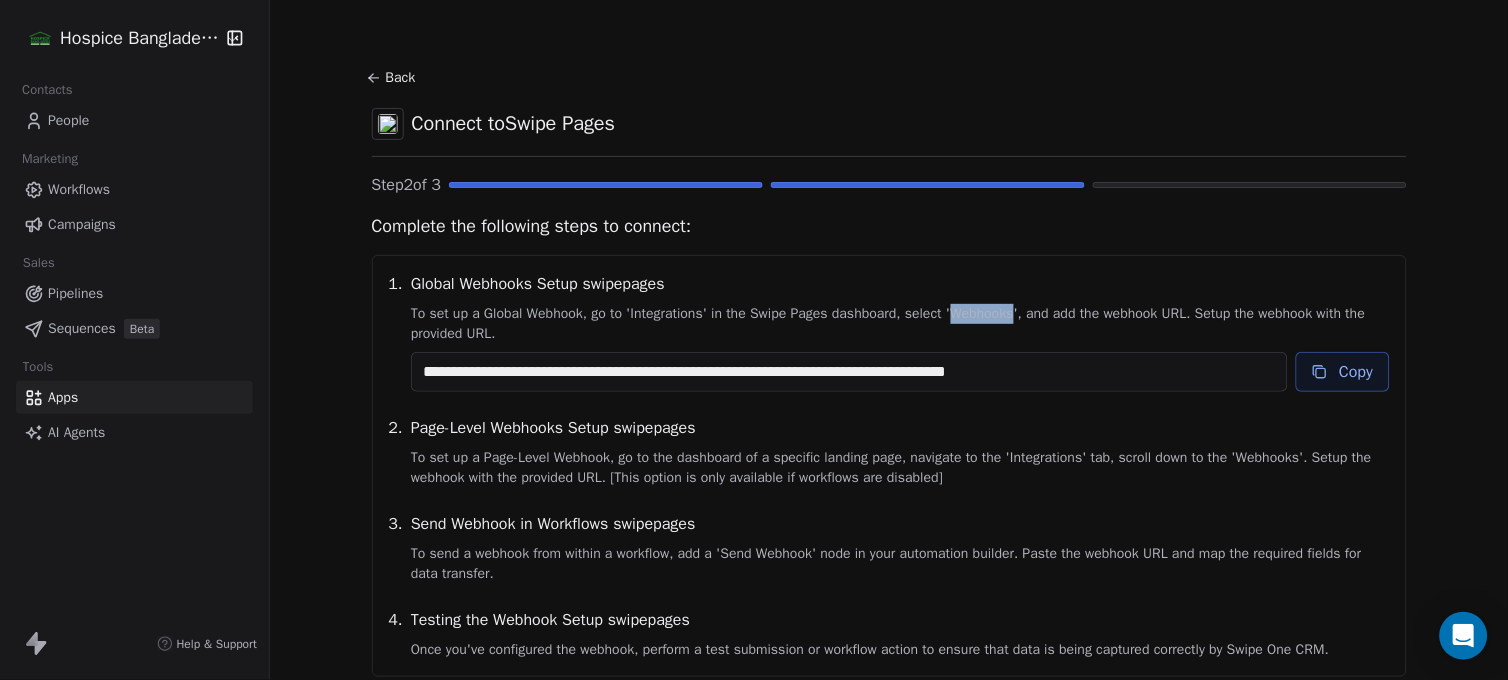 click on "To set up a Global Webhook, go to 'Integrations' in the Swipe Pages dashboard, select 'Webhooks', and add the webhook URL. Setup the webhook with the provided URL." at bounding box center (900, 324) 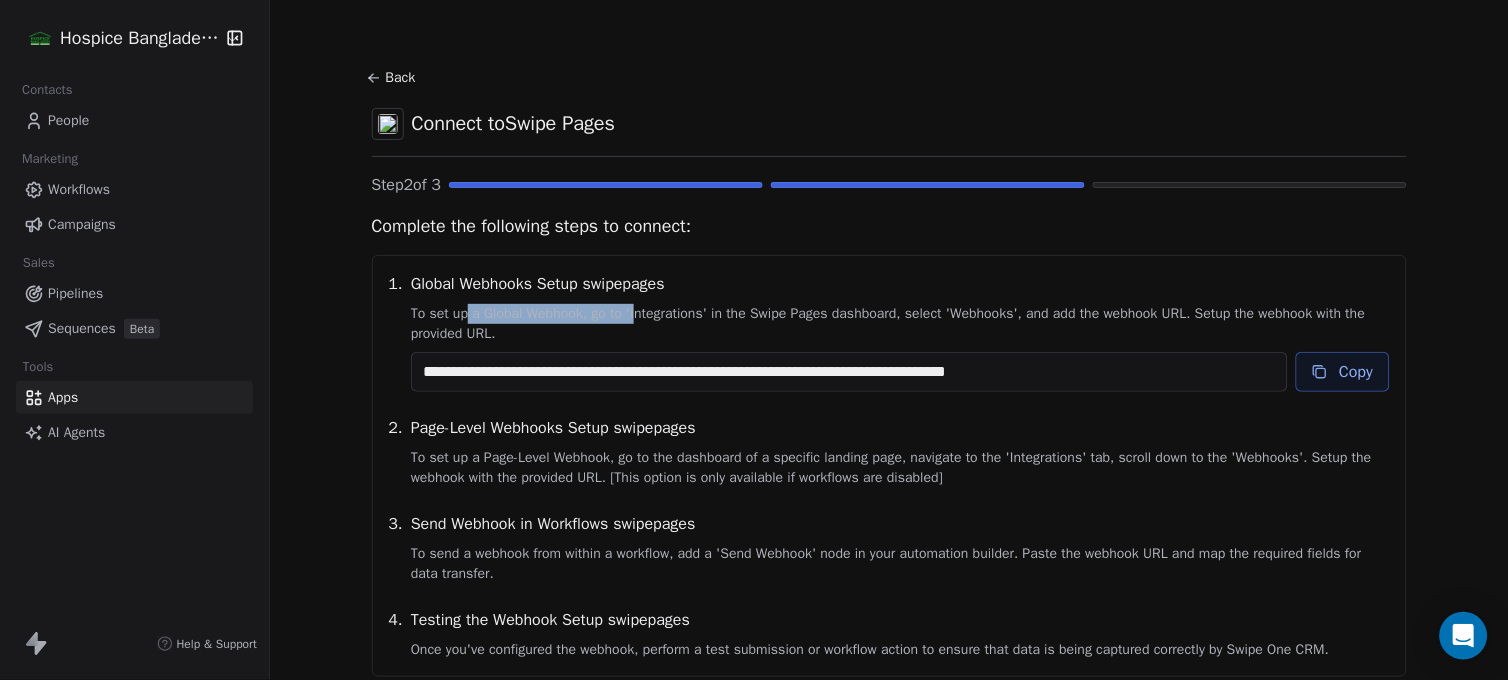 drag, startPoint x: 457, startPoint y: 314, endPoint x: 628, endPoint y: 311, distance: 171.0263 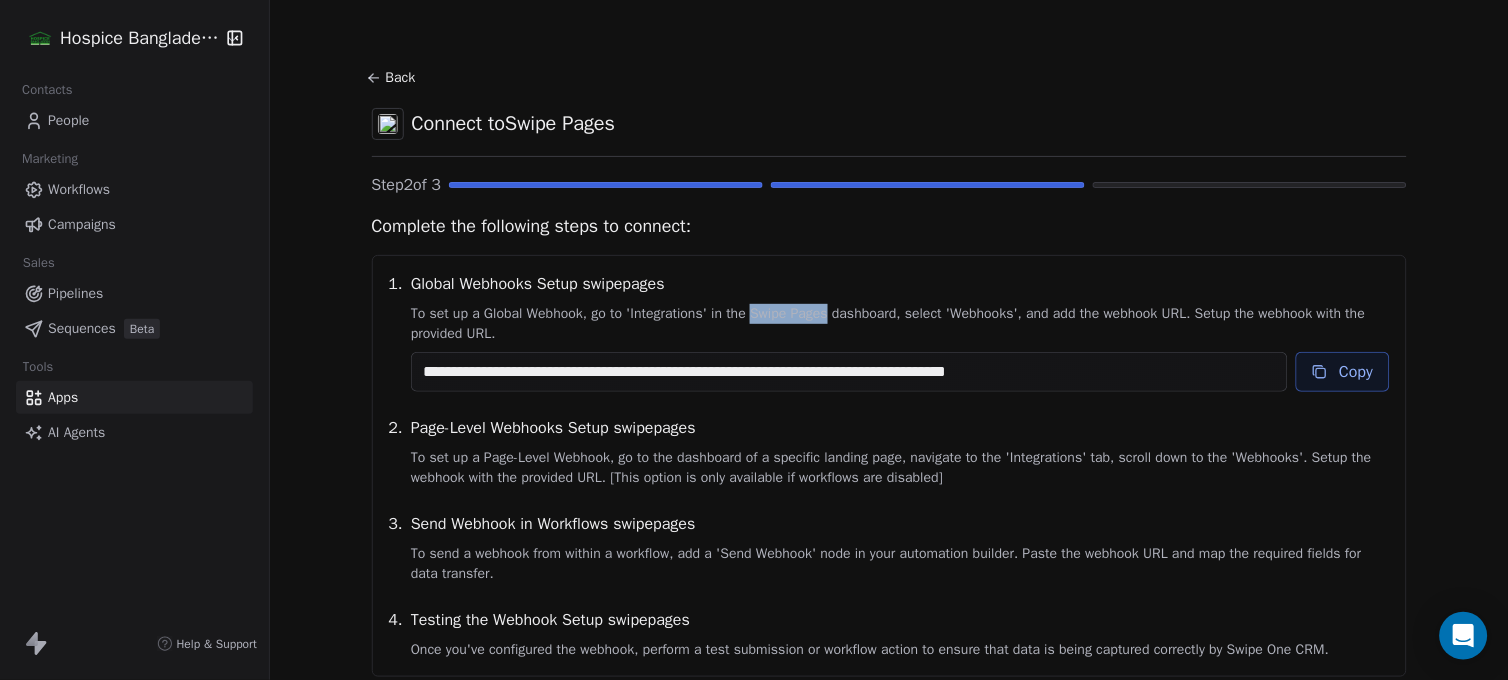 drag, startPoint x: 628, startPoint y: 311, endPoint x: 825, endPoint y: 313, distance: 197.01015 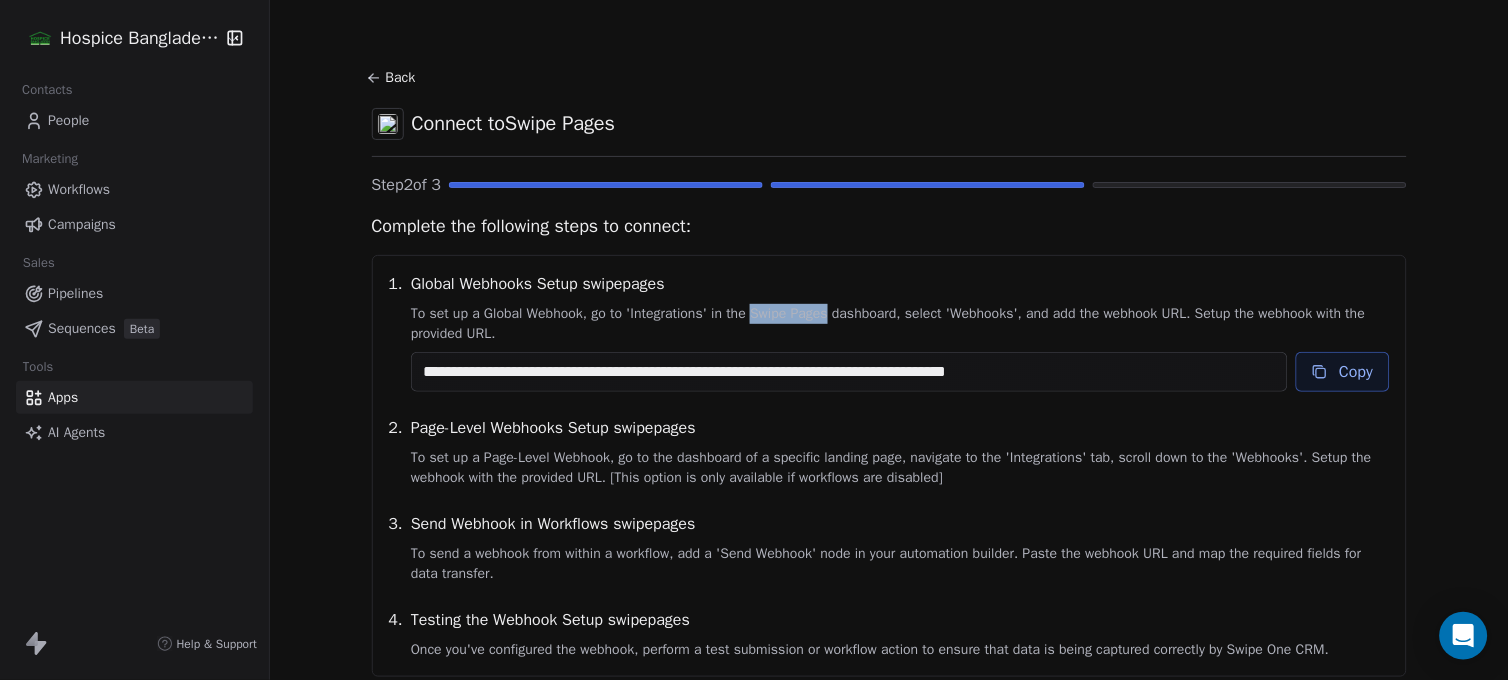 click on "To set up a Global Webhook, go to 'Integrations' in the Swipe Pages dashboard, select 'Webhooks', and add the webhook URL. Setup the webhook with the provided URL." at bounding box center (900, 324) 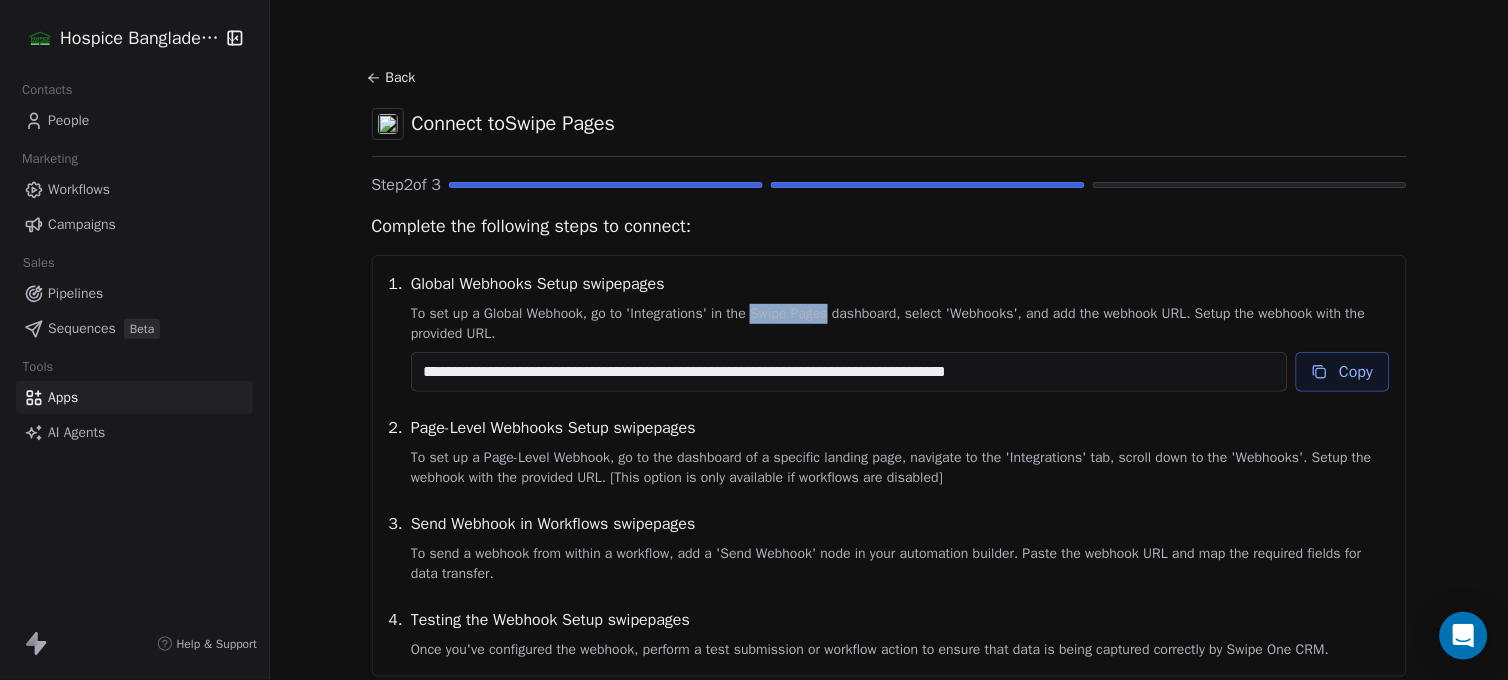 copy on "Swipe Pages" 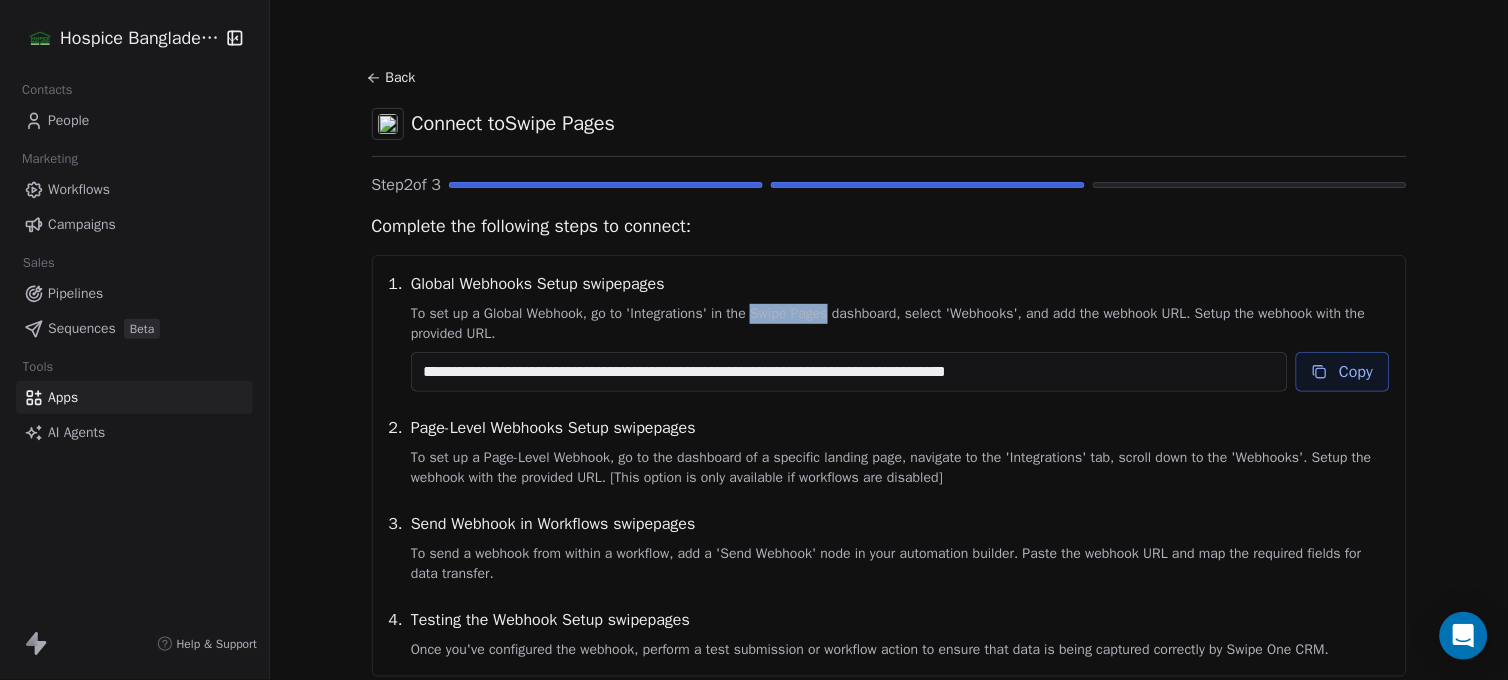 click 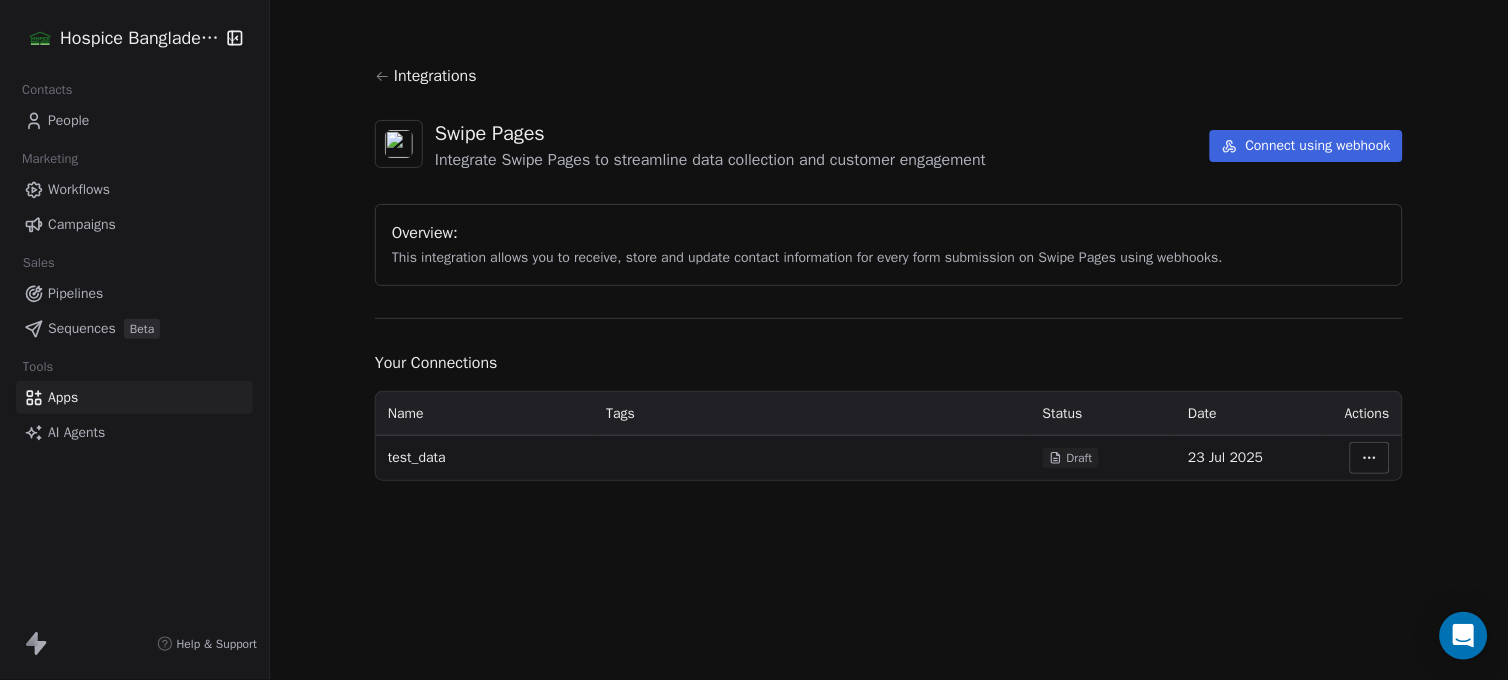 click on "Integrations Swipe Pages Integrate Swipe Pages to streamline data collection and customer engagement Connect using webhook Overview: This integration allows you to receive, store and update contact information for every form submission on Swipe Pages using webhooks. Your Connections Name Tags Status Date Actions test_data Draft 23 Jul 2025" at bounding box center (889, 272) 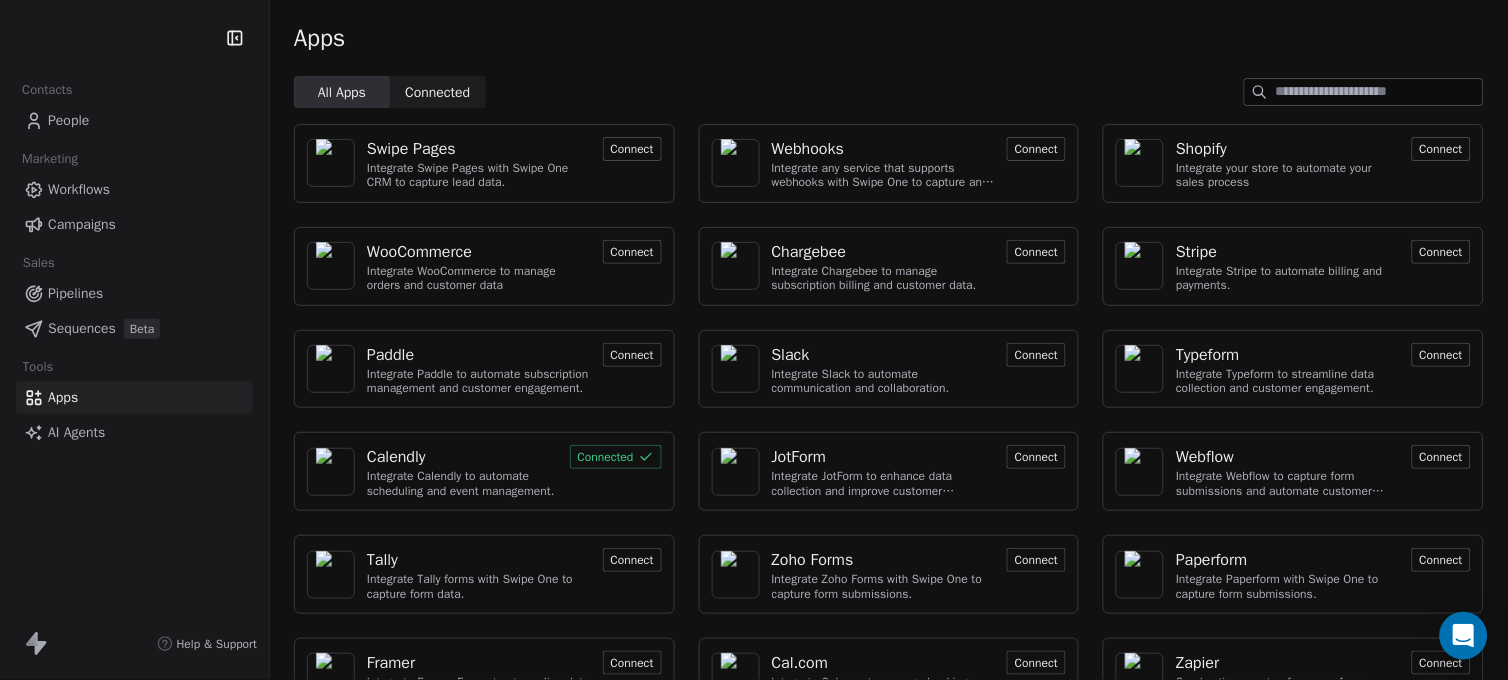 click on "Connect" at bounding box center [1036, 149] 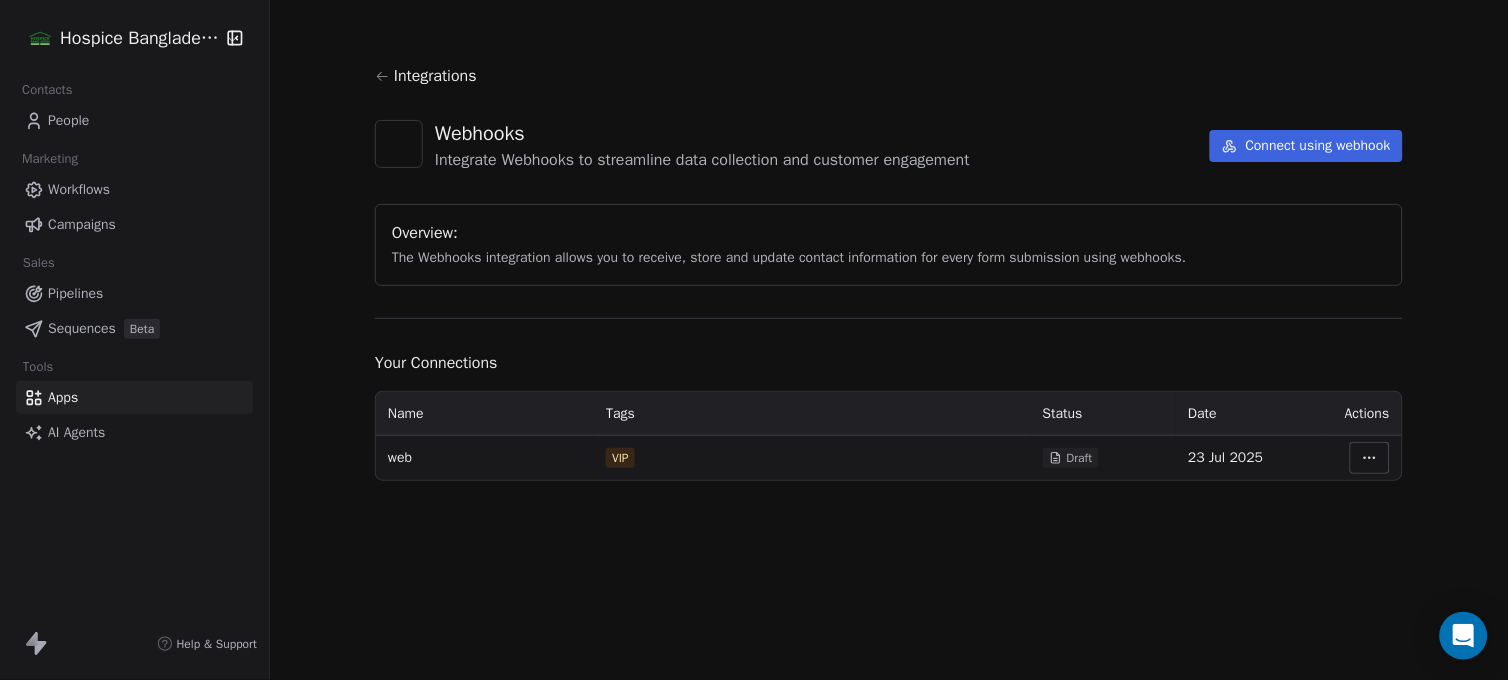 click on "Hospice Bangladesh Contacts People Marketing Workflows Campaigns Sales Pipelines Sequences Beta Tools Apps AI Agents Help & Support Integrations Webhooks Integrate Webhooks to streamline data collection and customer engagement Connect using webhook Overview: The Webhooks integration allows you to receive, store and update contact information for every form submission using webhooks. Your Connections Name Tags Status Date Actions web VIP Draft 23 Jul 2025" at bounding box center [754, 340] 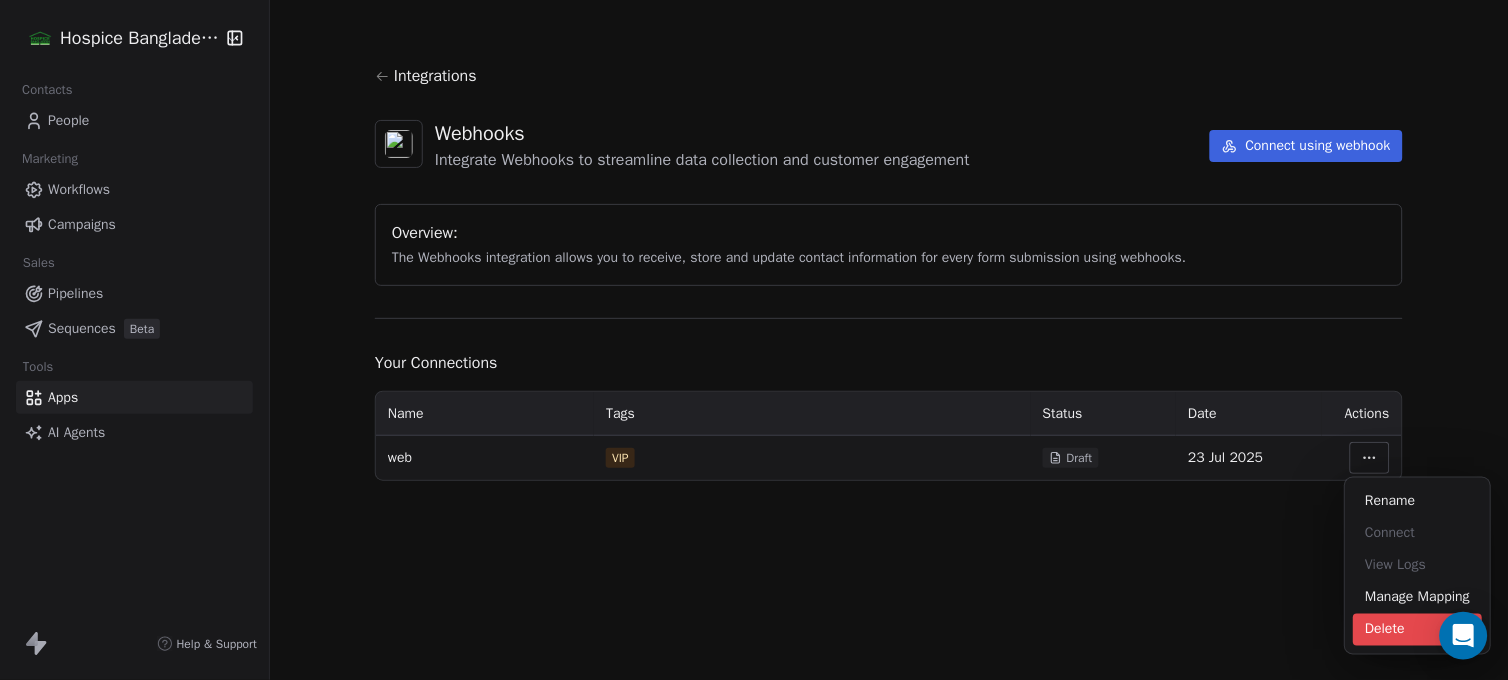 click on "Delete" at bounding box center [1418, 630] 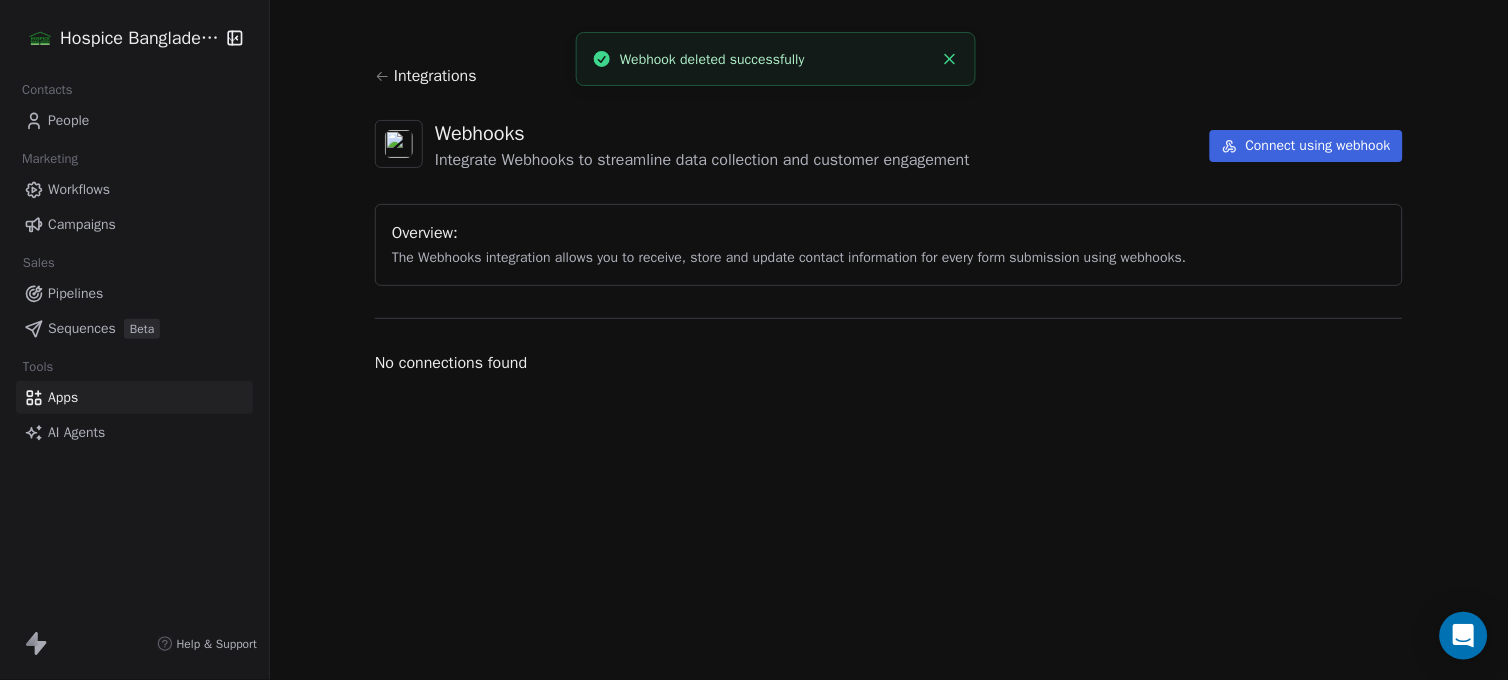 click on "Connect using webhook" at bounding box center [1306, 146] 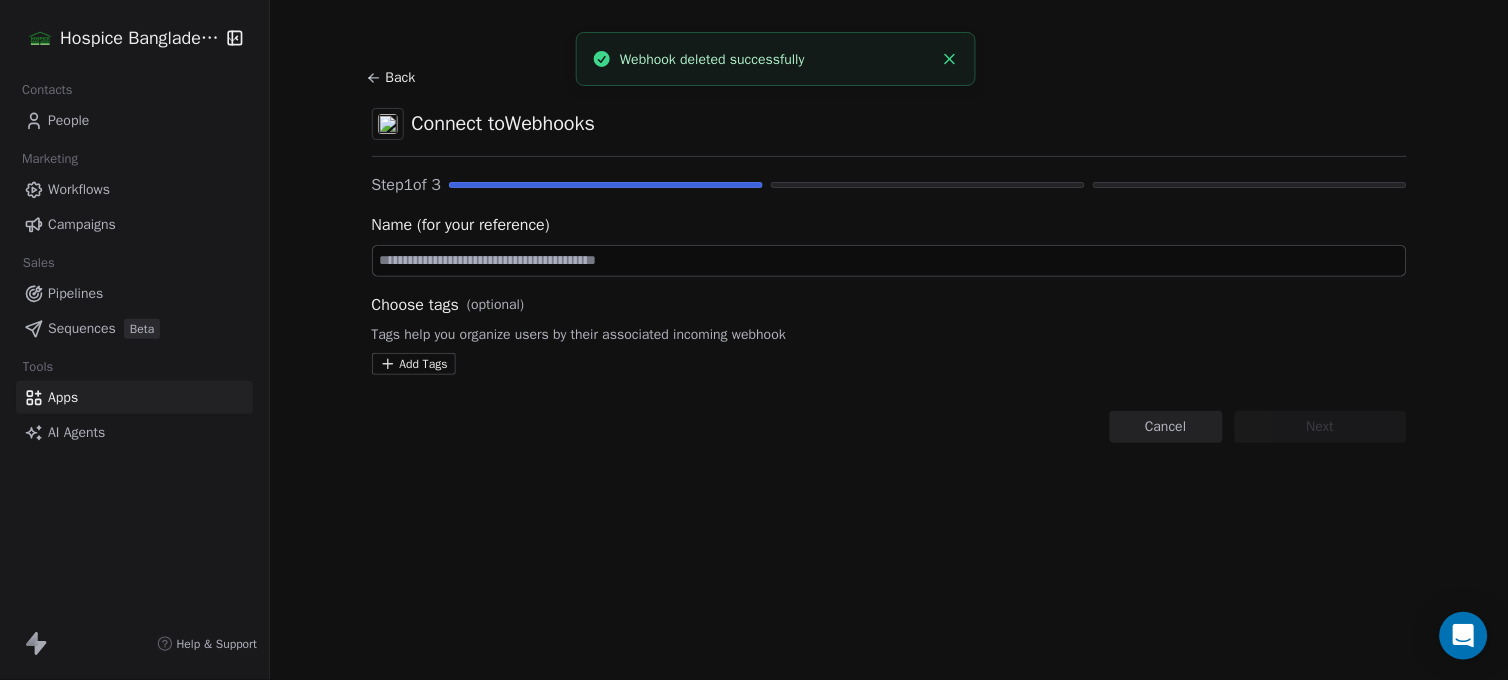 click at bounding box center (889, 261) 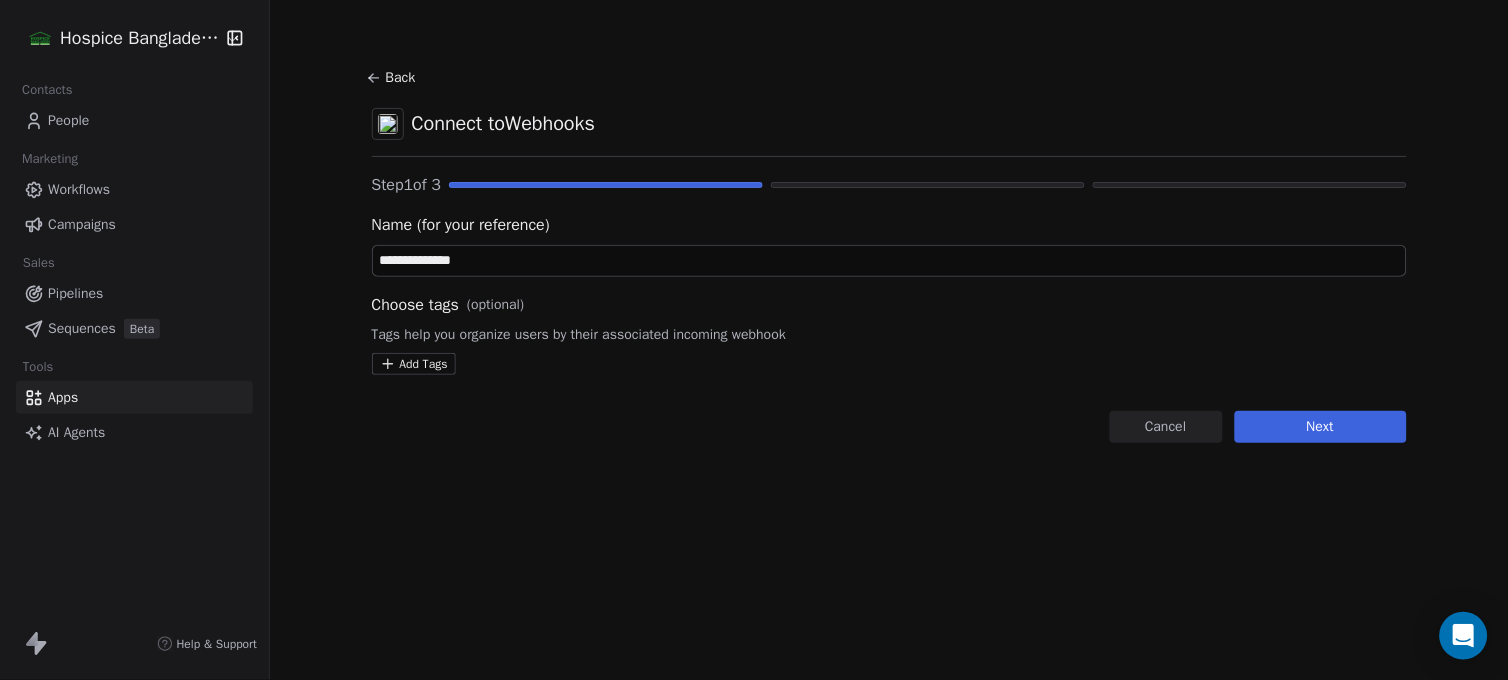 type on "**********" 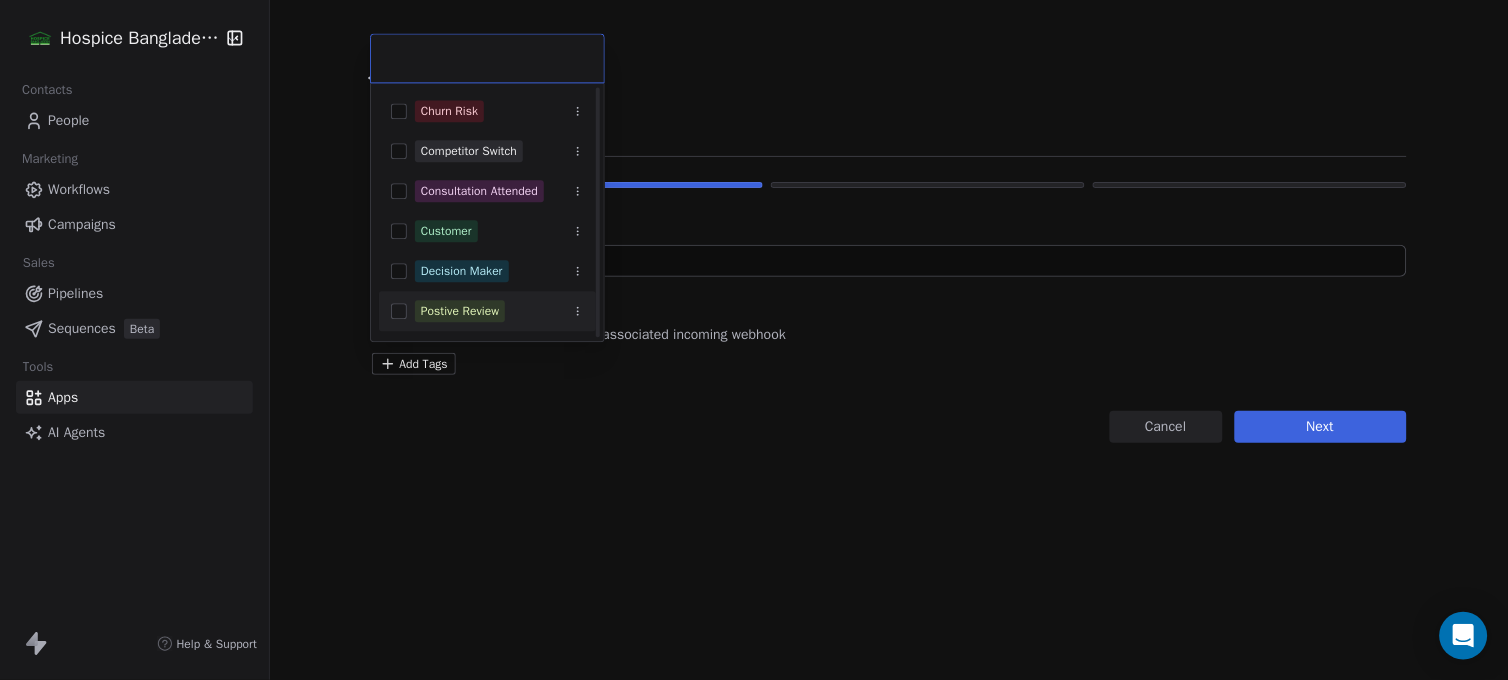 scroll, scrollTop: 236, scrollLeft: 0, axis: vertical 